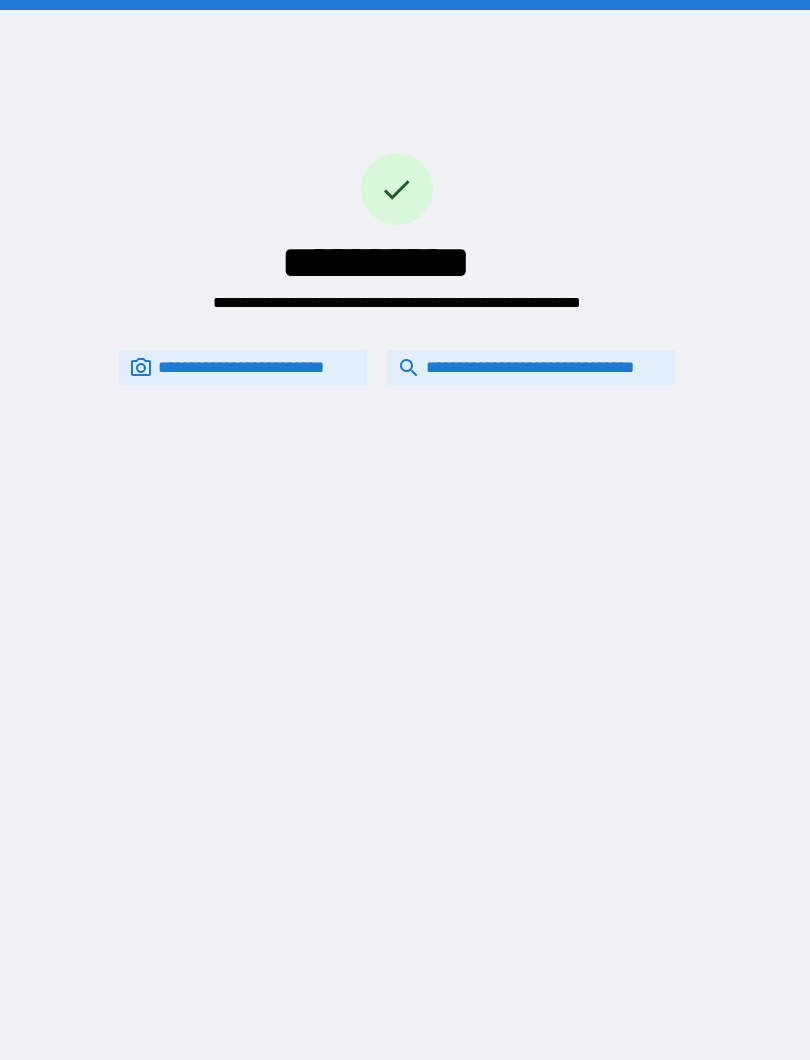 scroll, scrollTop: 114, scrollLeft: 0, axis: vertical 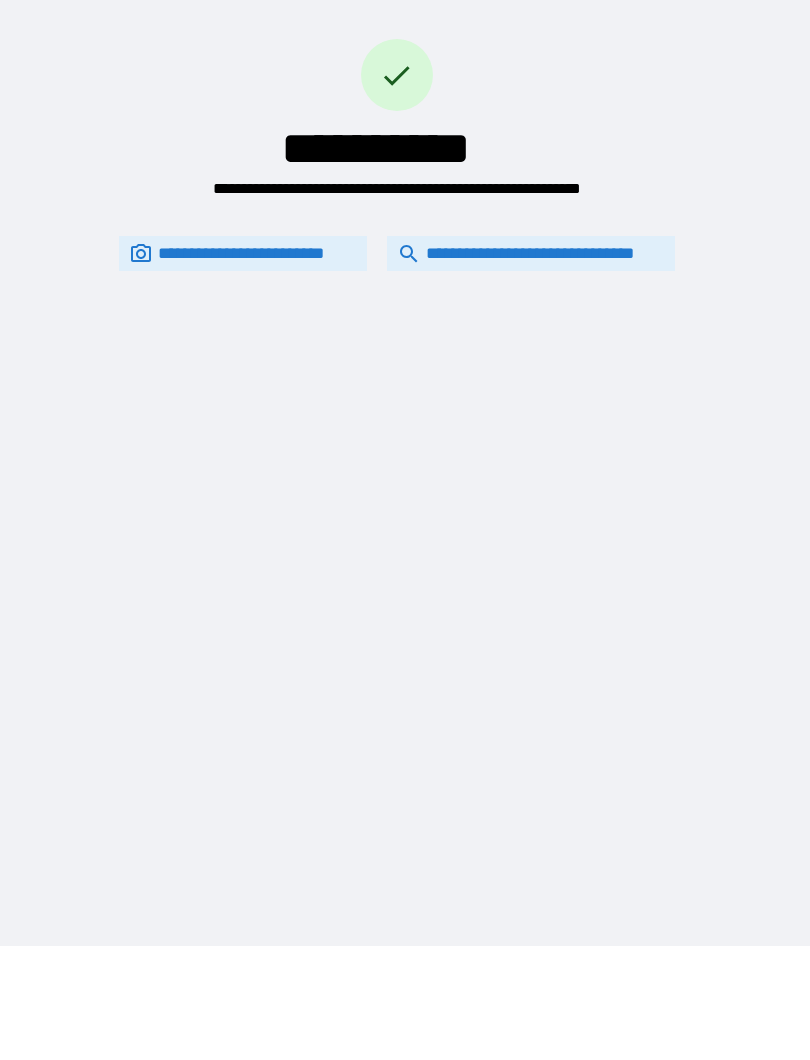 click on "**********" at bounding box center (531, 347) 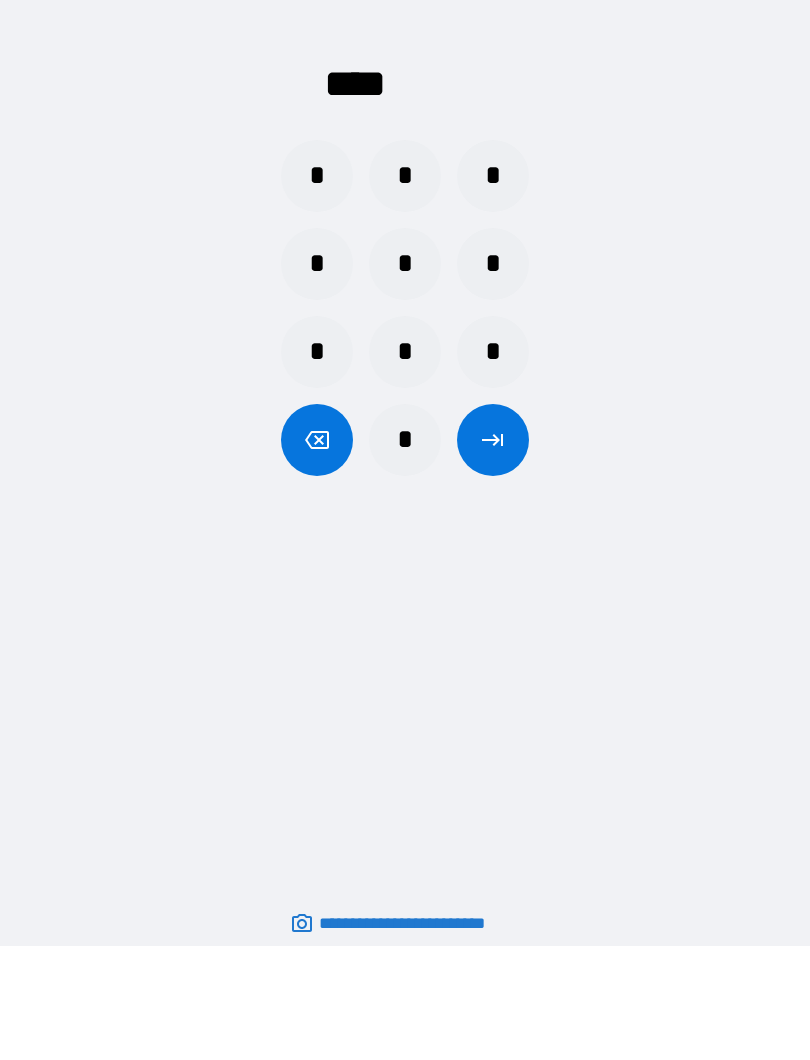 click on "*" at bounding box center (317, 270) 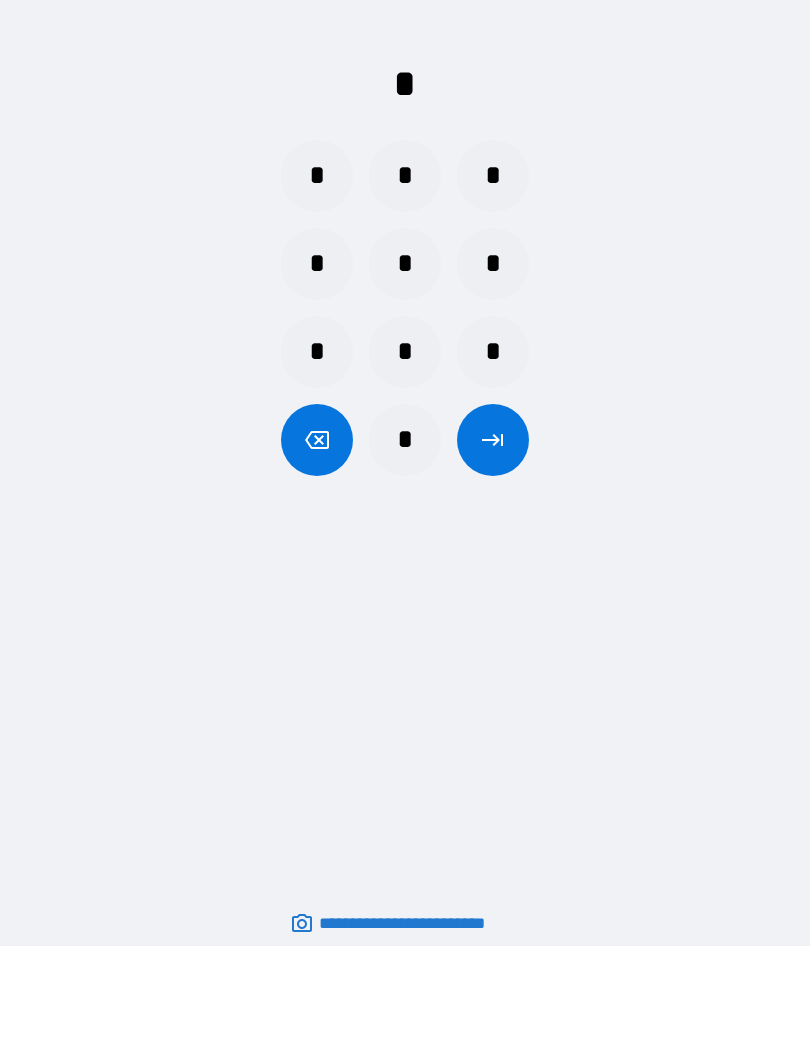 click on "*" at bounding box center [405, 270] 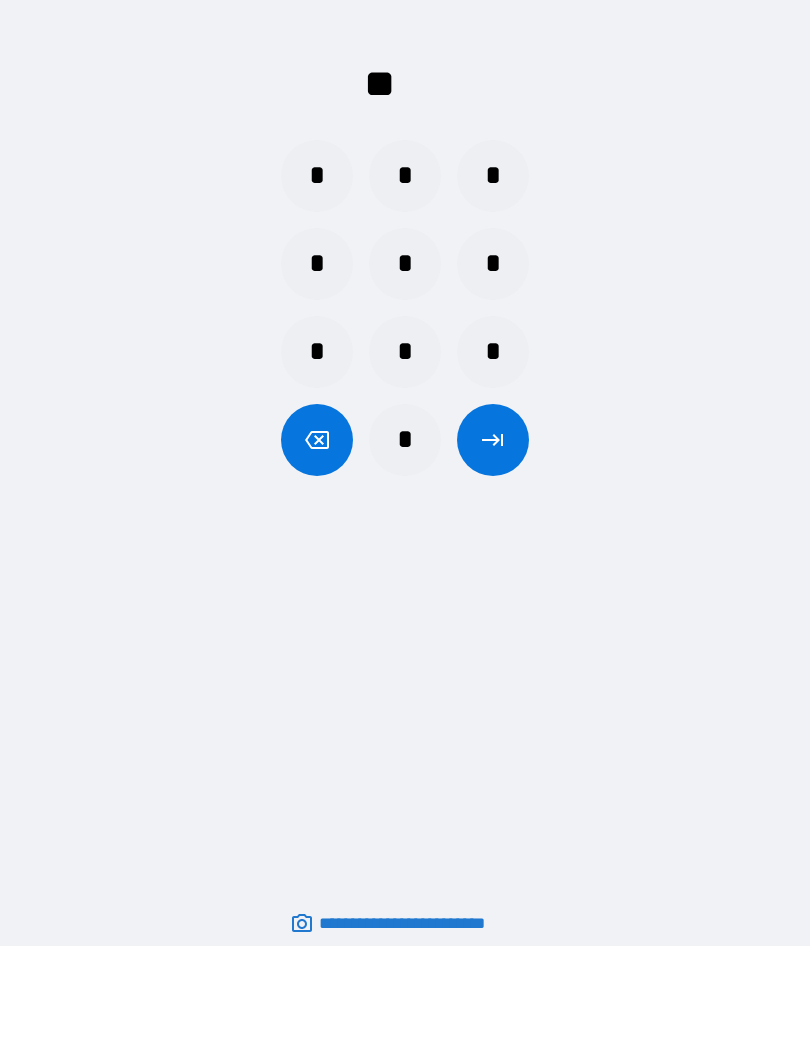 click on "*" at bounding box center [405, 534] 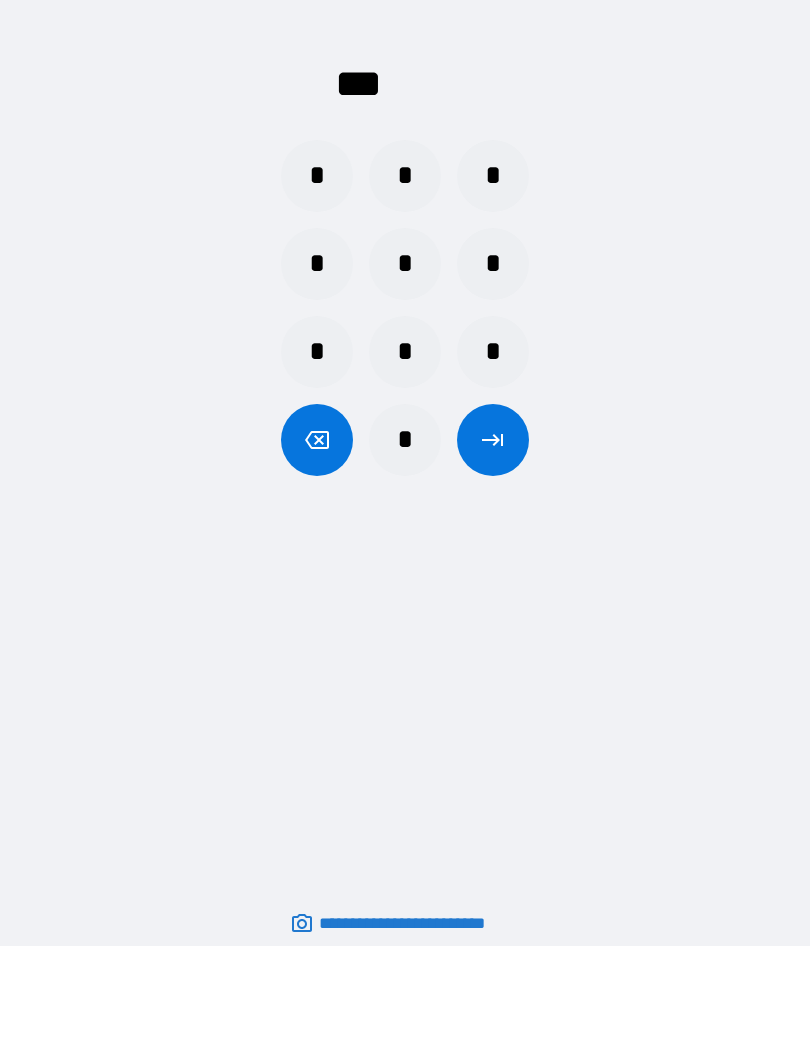 click on "*" at bounding box center [317, 270] 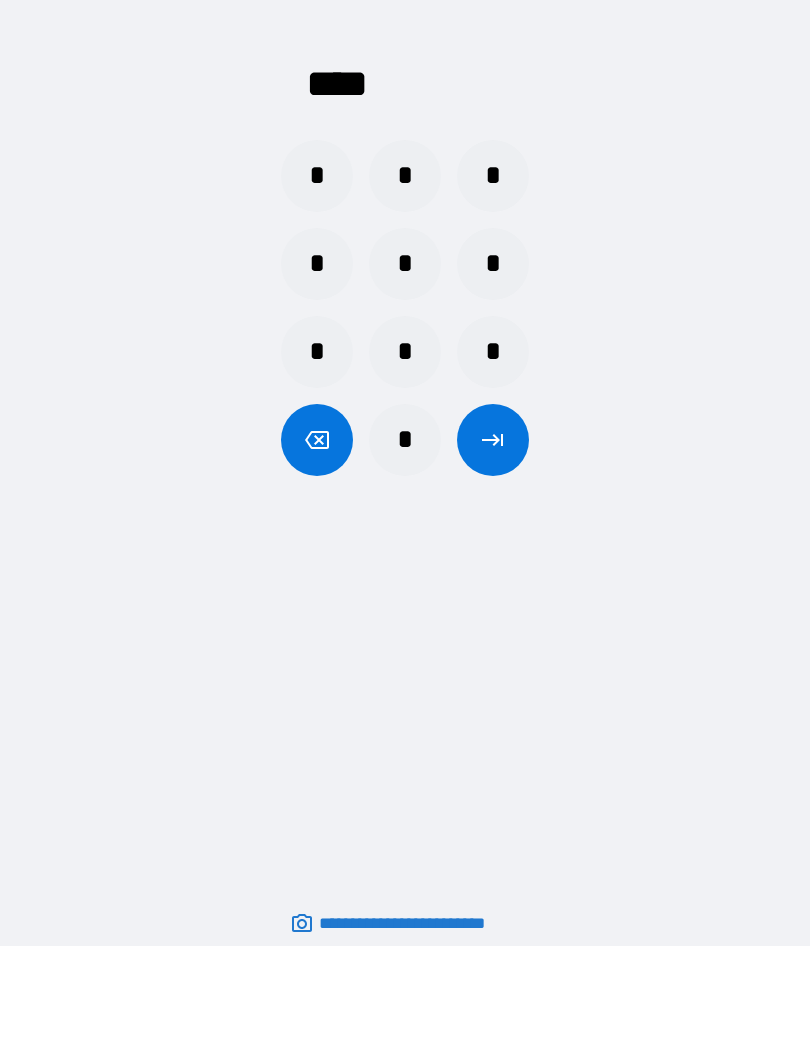 click at bounding box center [493, 534] 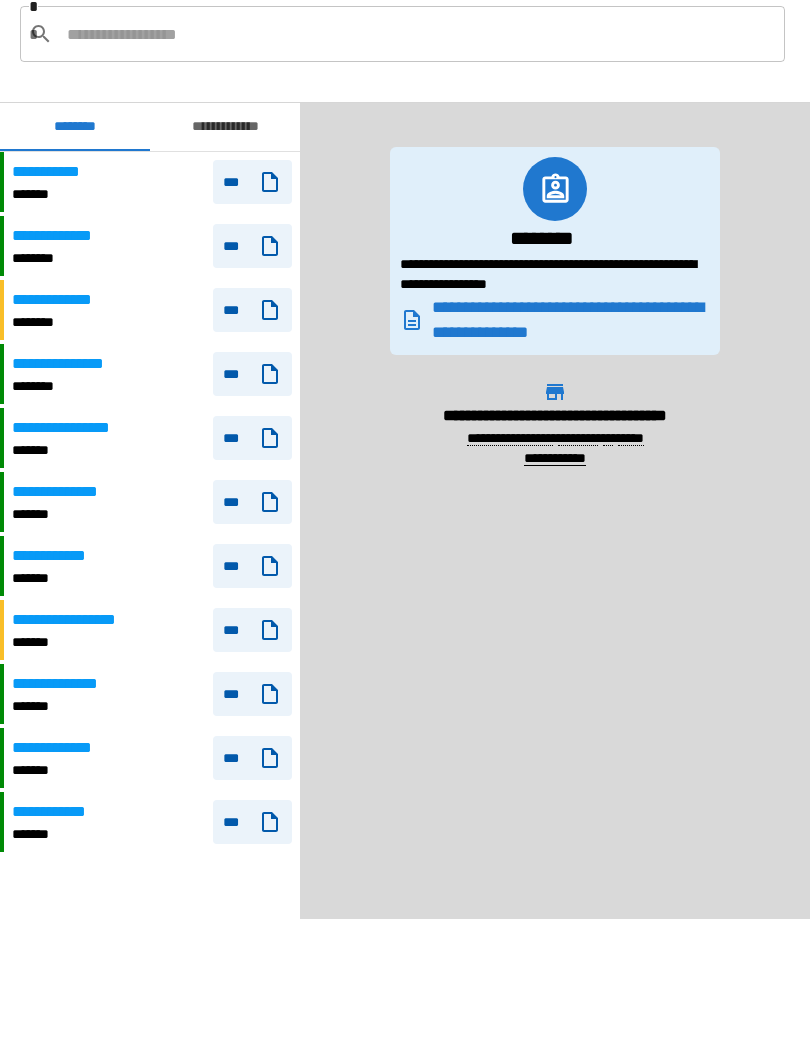 click on "**********" at bounding box center [78, 522] 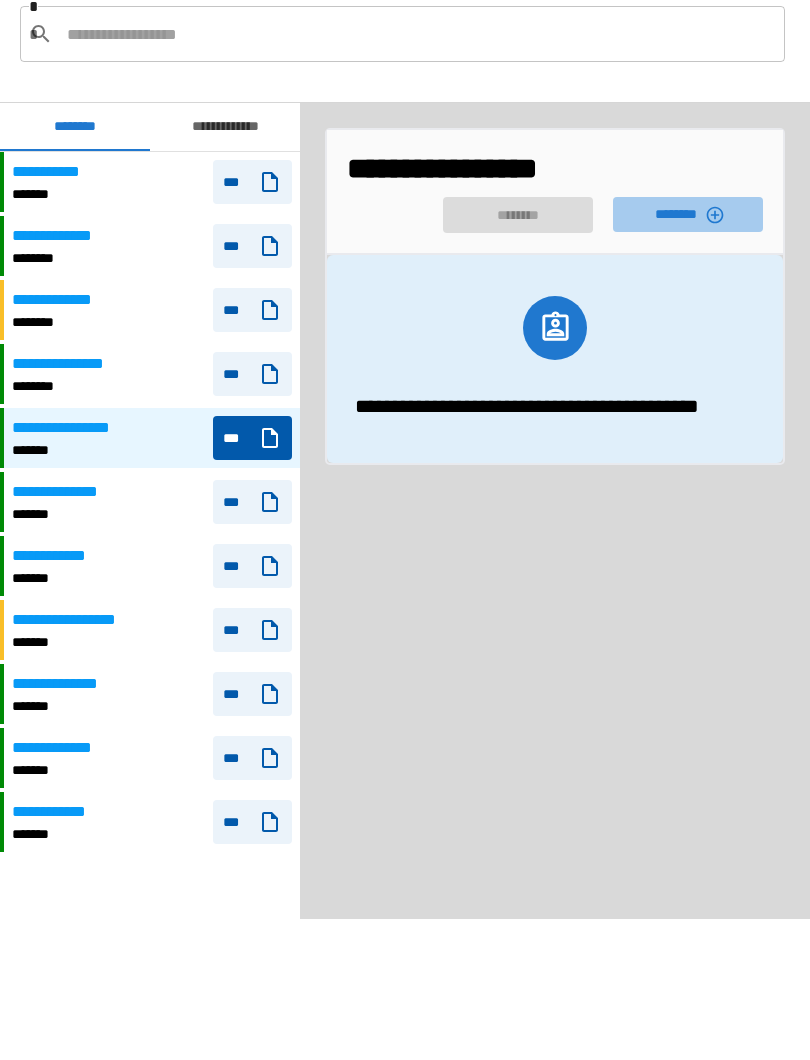 click on "********" at bounding box center [688, 308] 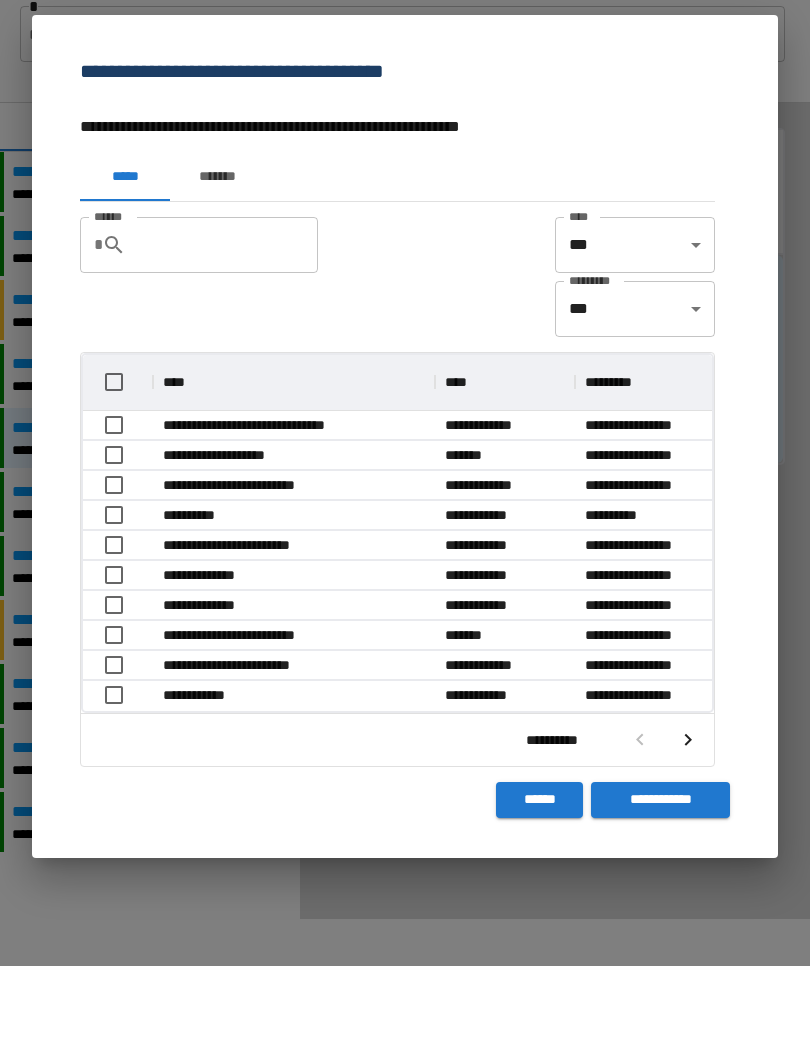 scroll, scrollTop: 356, scrollLeft: 629, axis: both 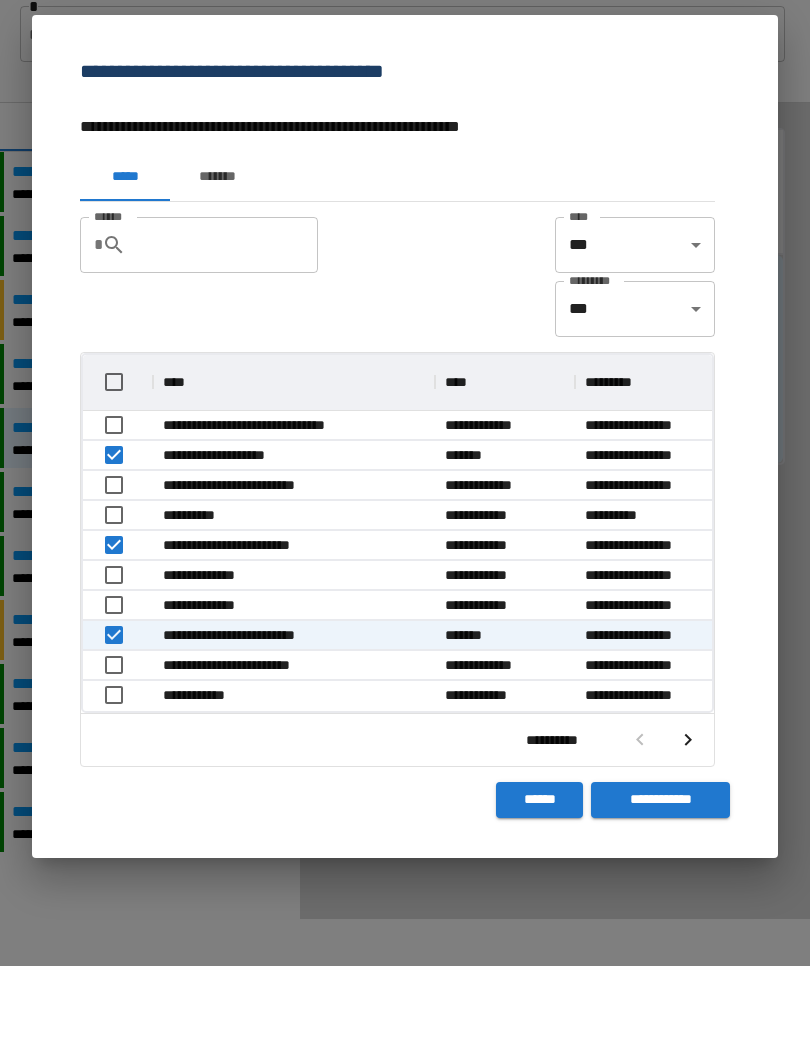 click on "**********" at bounding box center [660, 894] 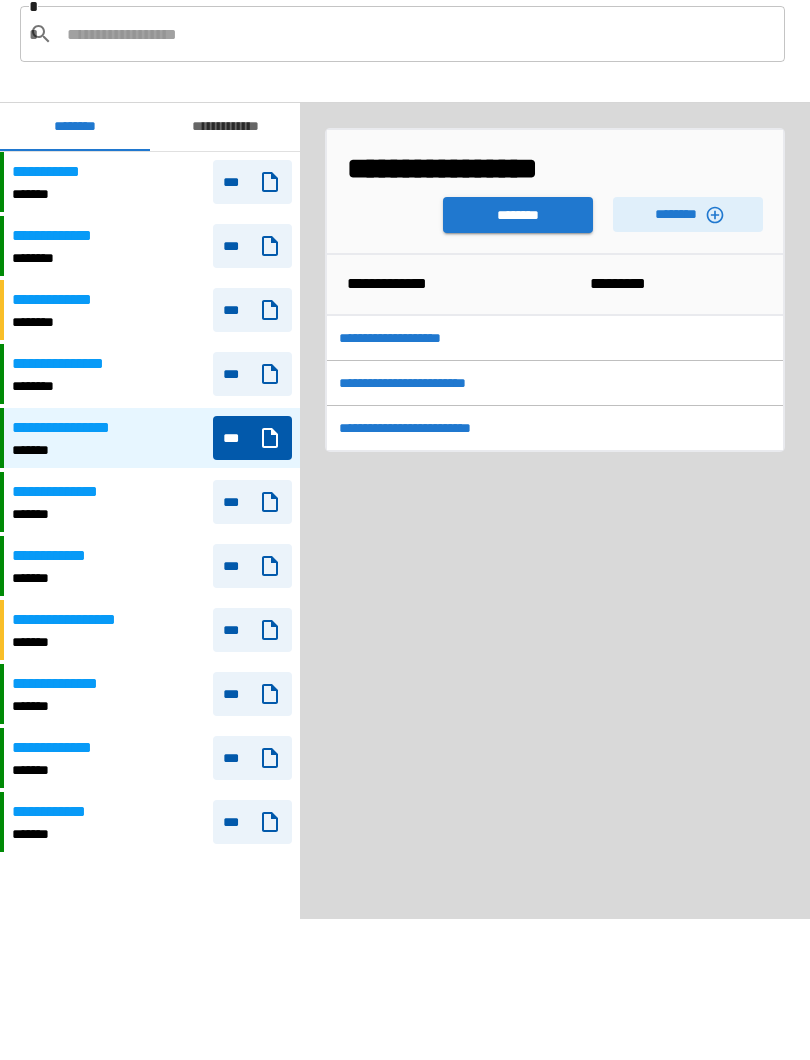 click on "********" at bounding box center [518, 309] 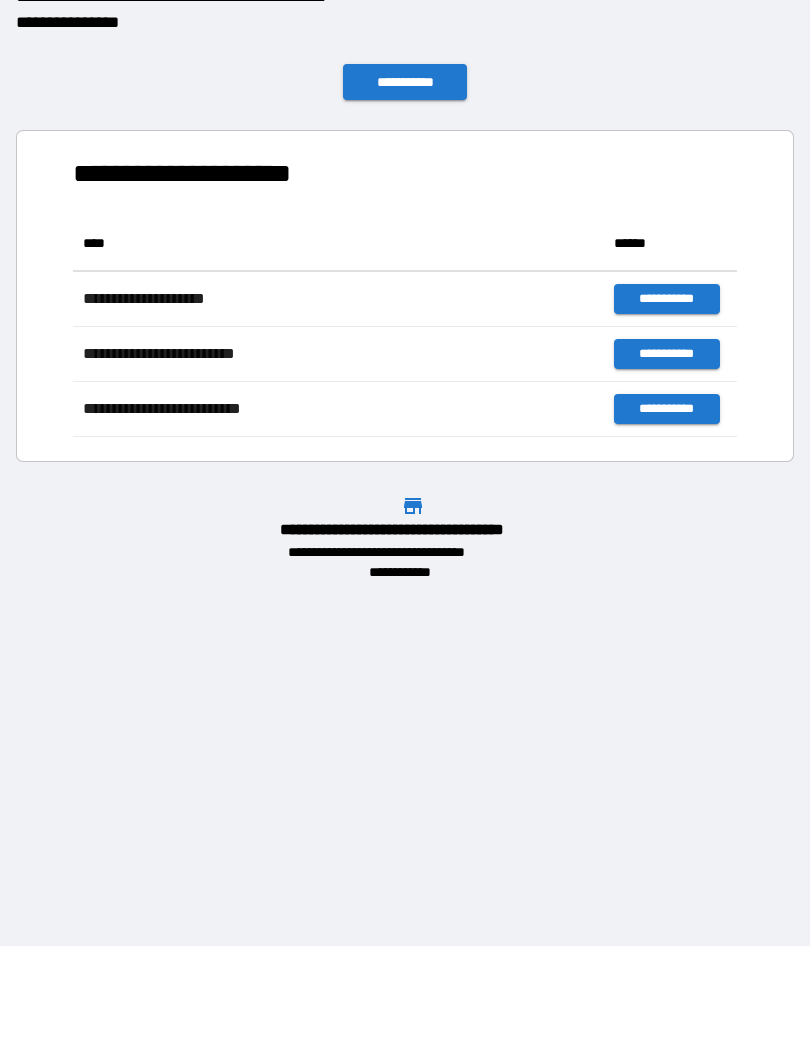 scroll, scrollTop: 221, scrollLeft: 664, axis: both 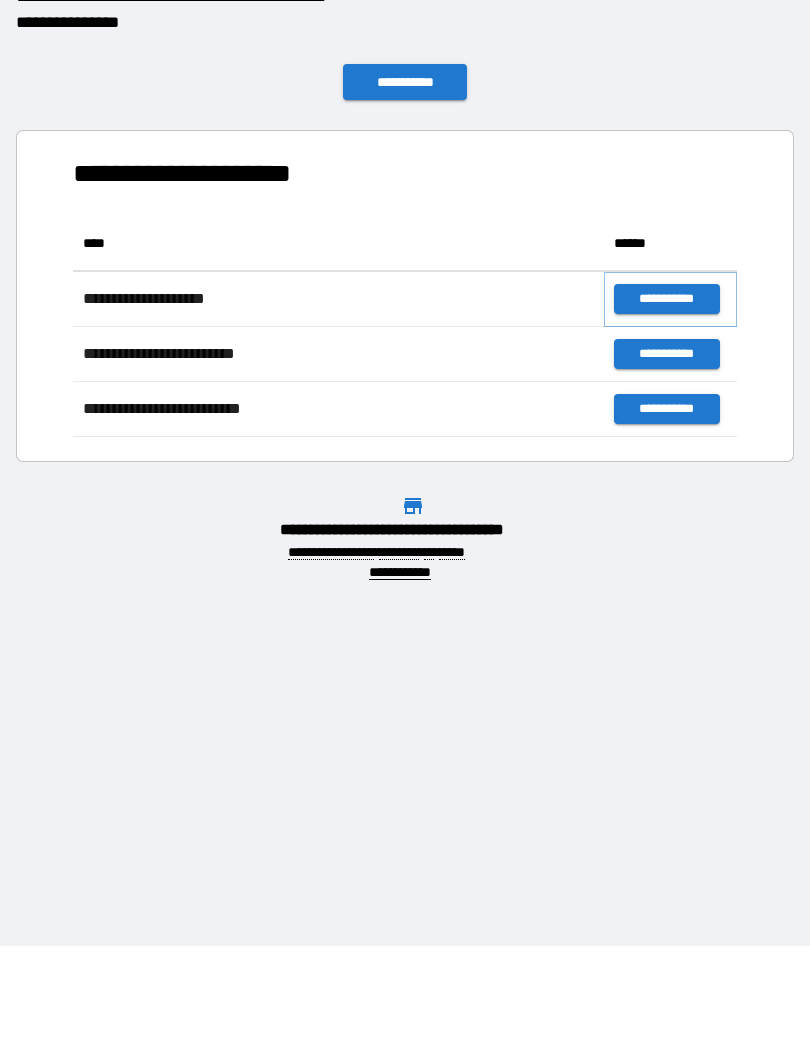 click on "**********" at bounding box center [666, 393] 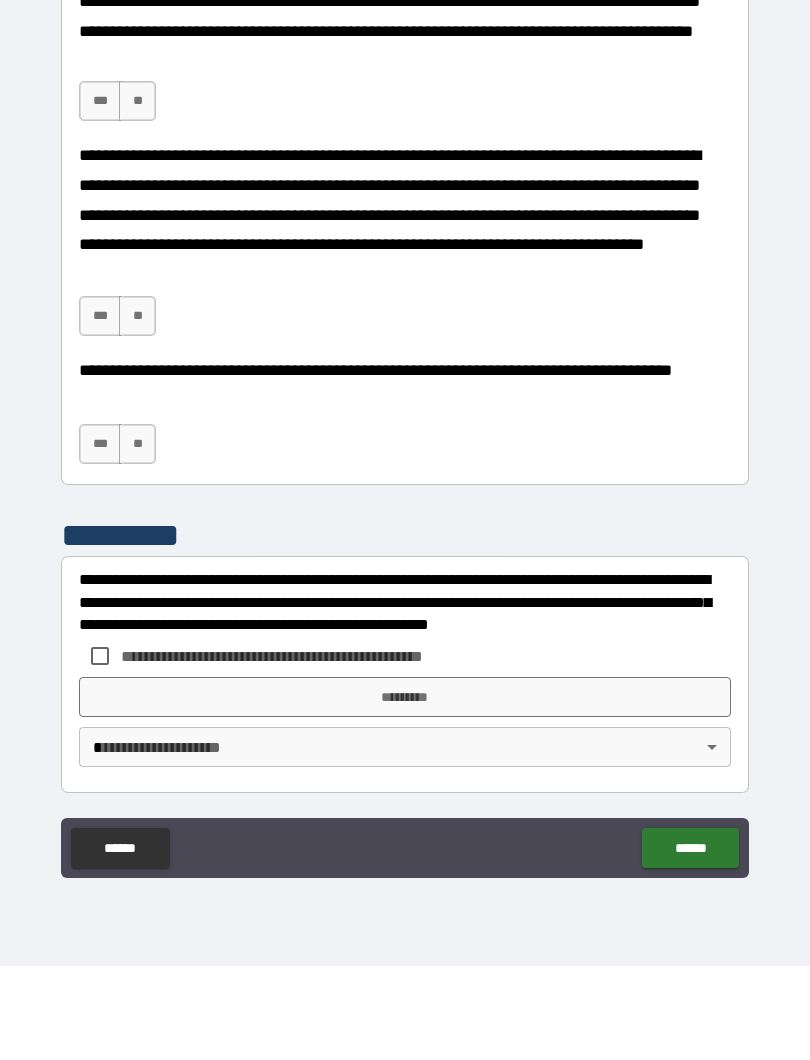 scroll, scrollTop: 1399, scrollLeft: 0, axis: vertical 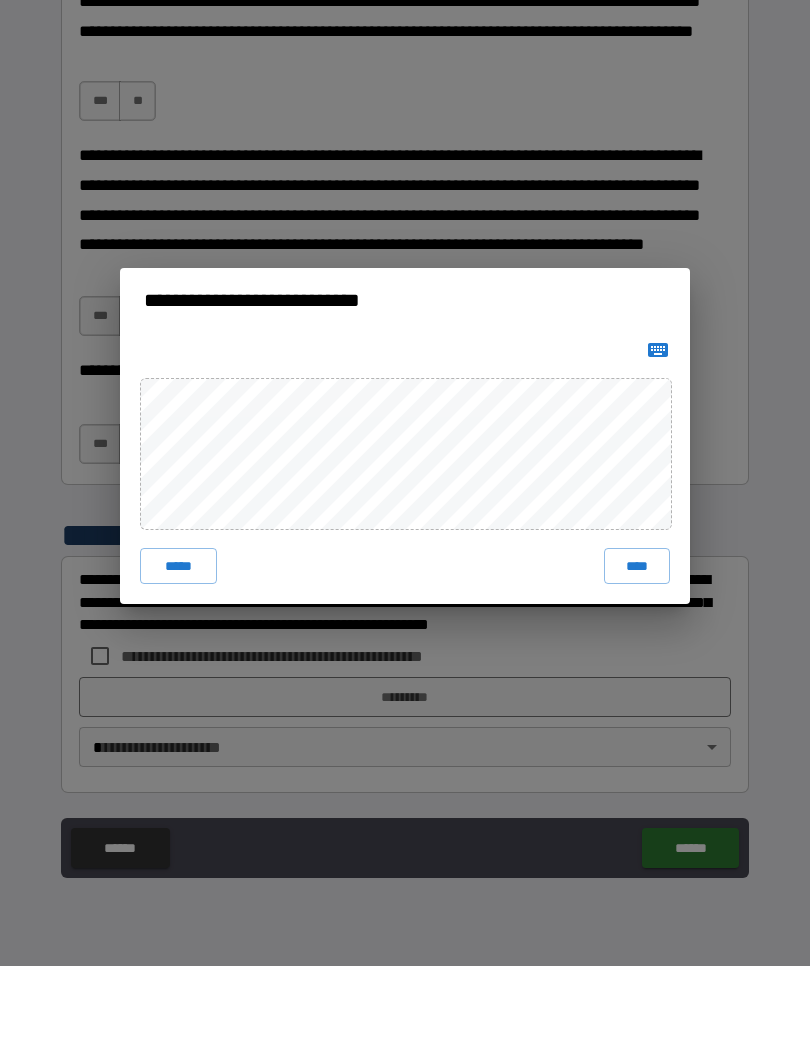 click on "**********" at bounding box center [405, 530] 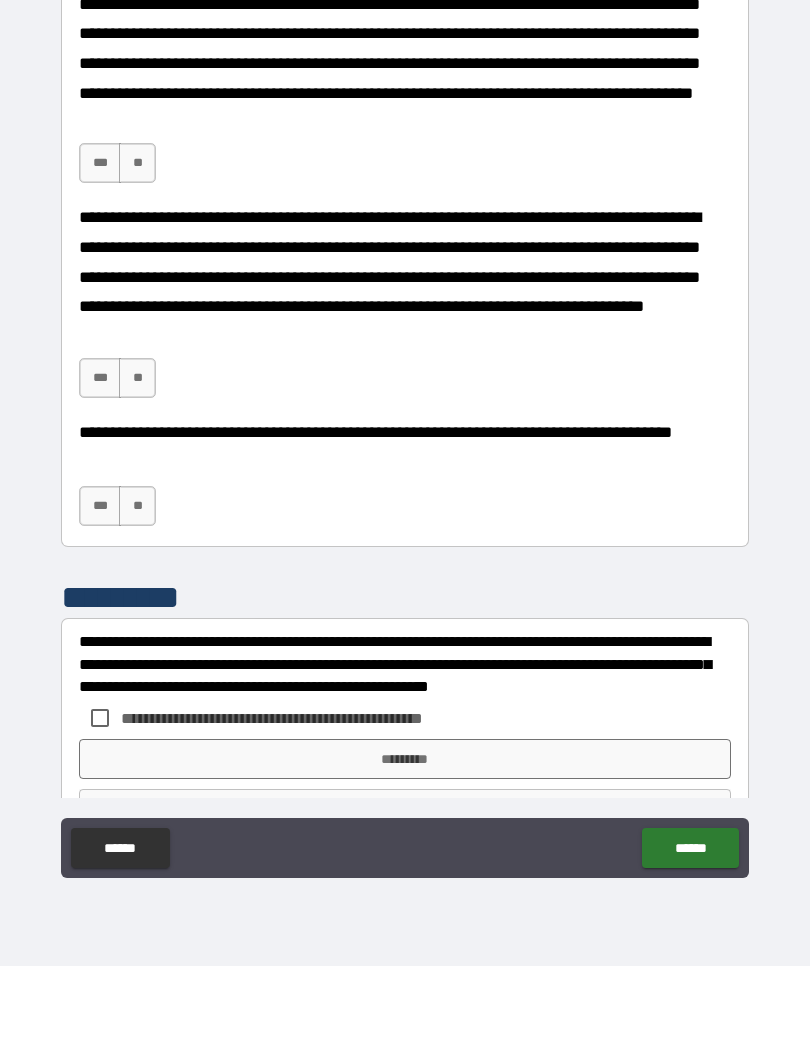 scroll, scrollTop: 1229, scrollLeft: 0, axis: vertical 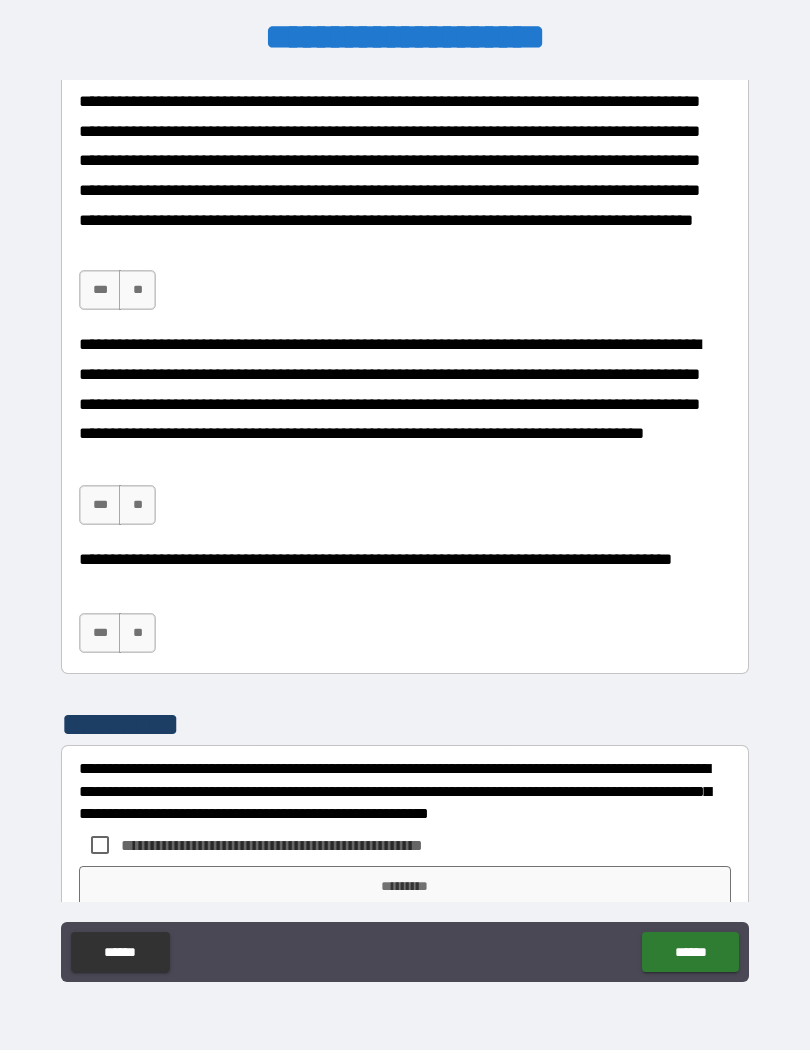 click on "***" at bounding box center (100, 300) 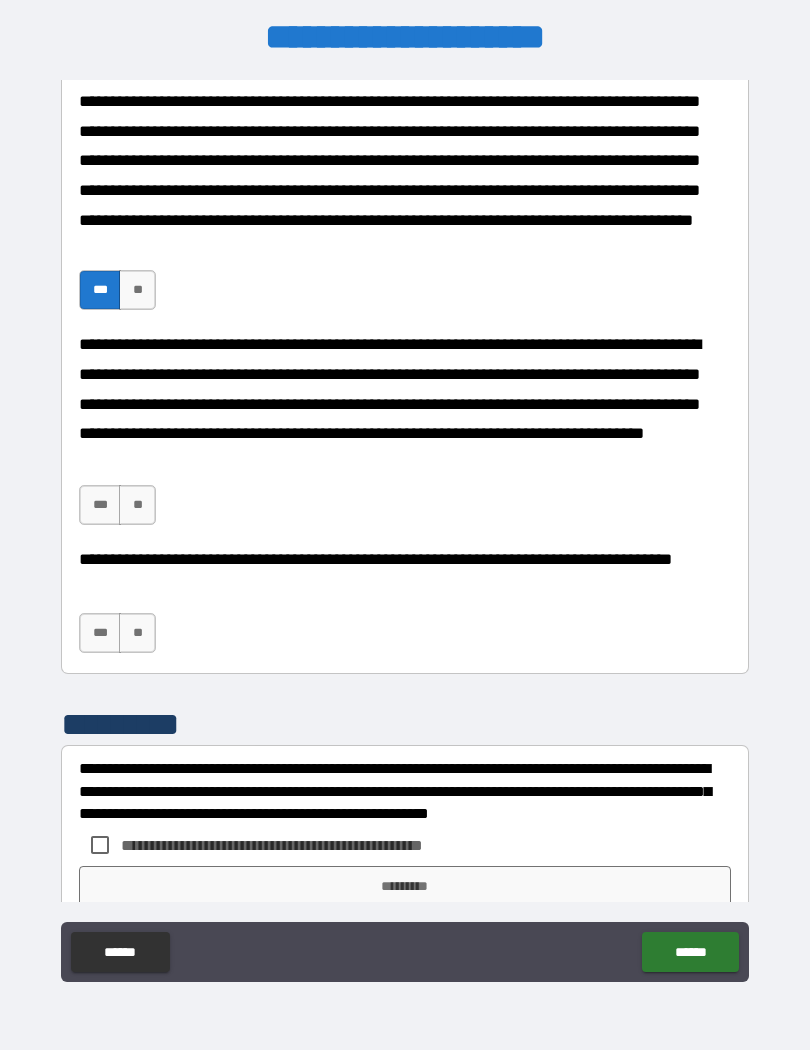 click on "***" at bounding box center (100, 515) 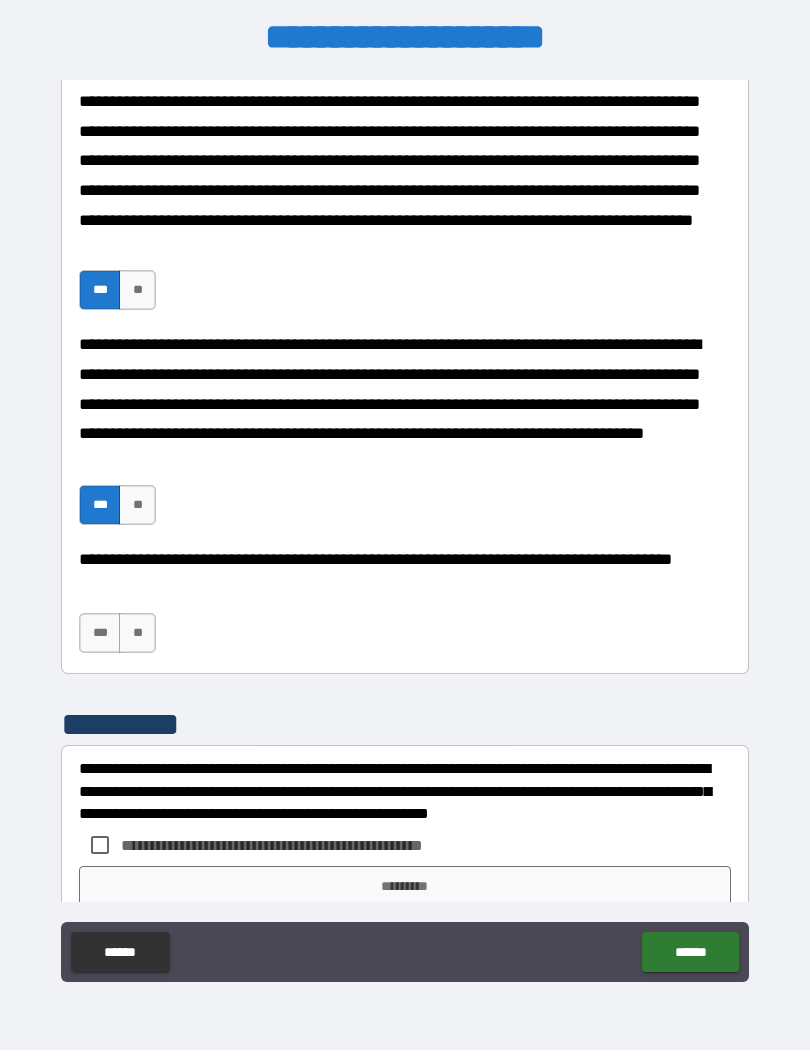 click on "***" at bounding box center (100, 643) 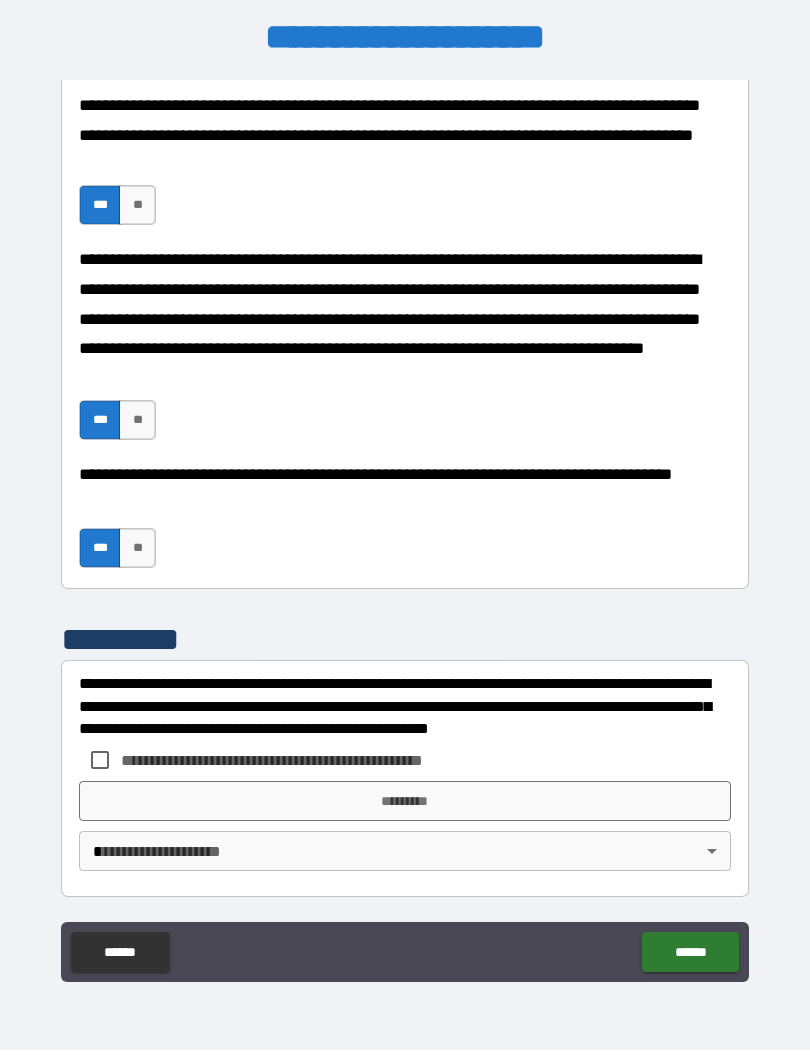 scroll, scrollTop: 1399, scrollLeft: 0, axis: vertical 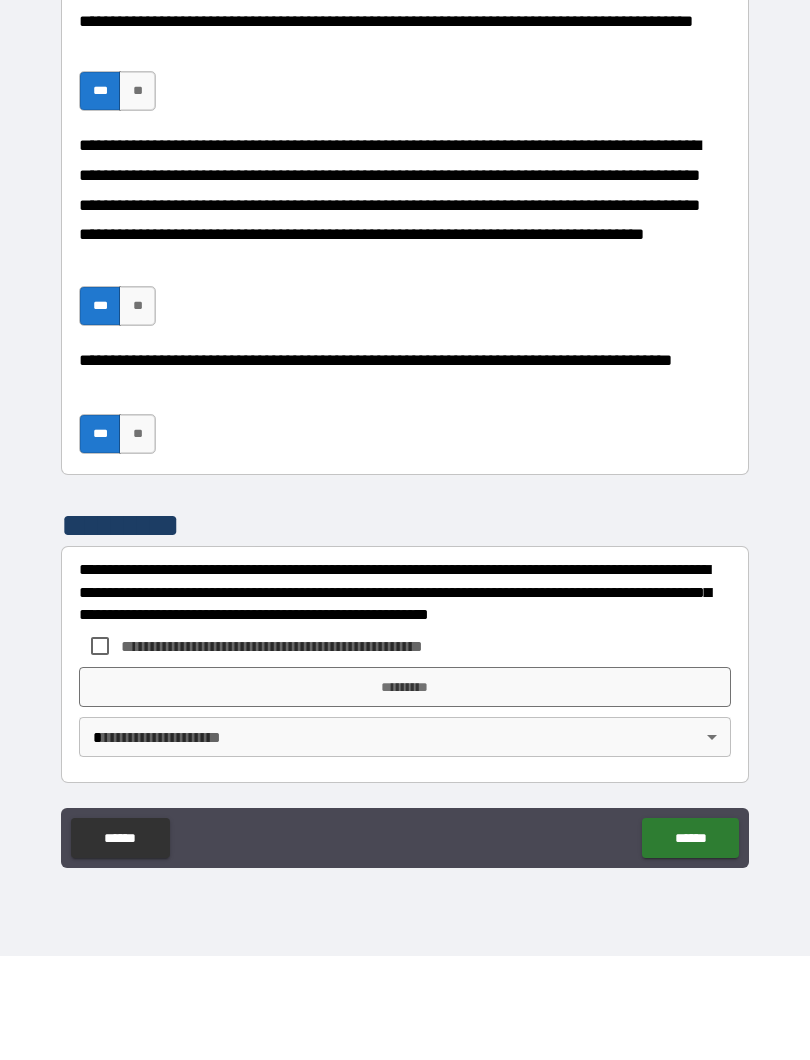 click on "*********" at bounding box center (405, 791) 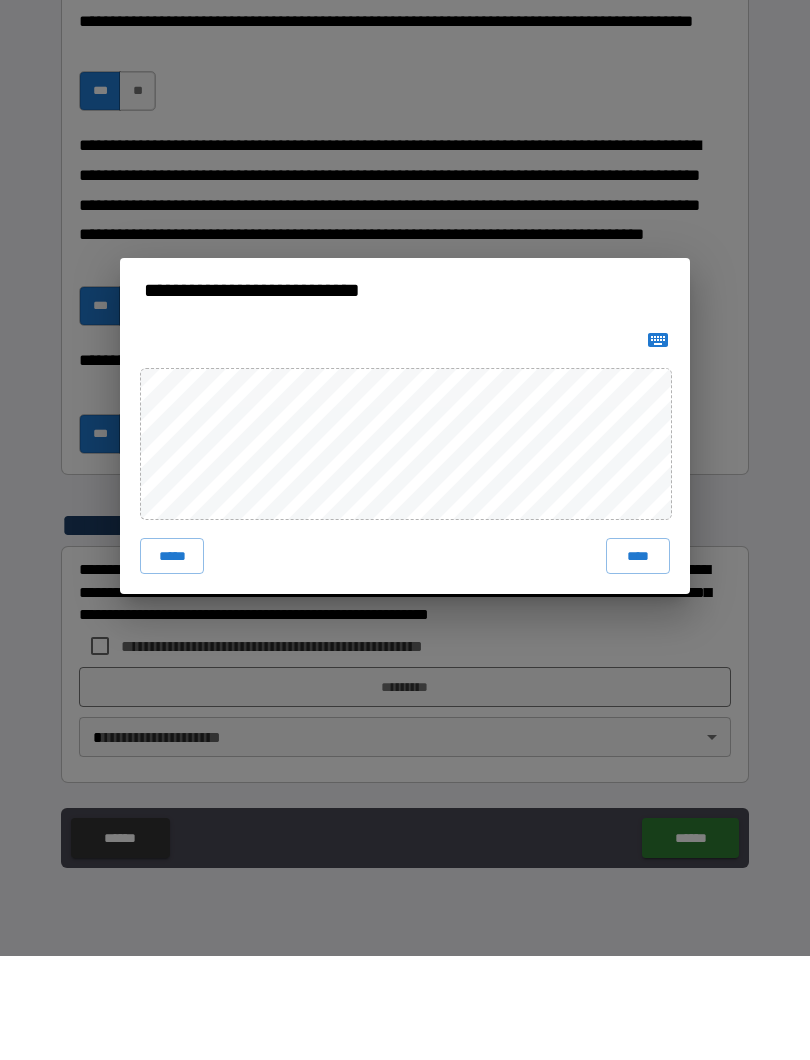click on "**********" at bounding box center (405, 530) 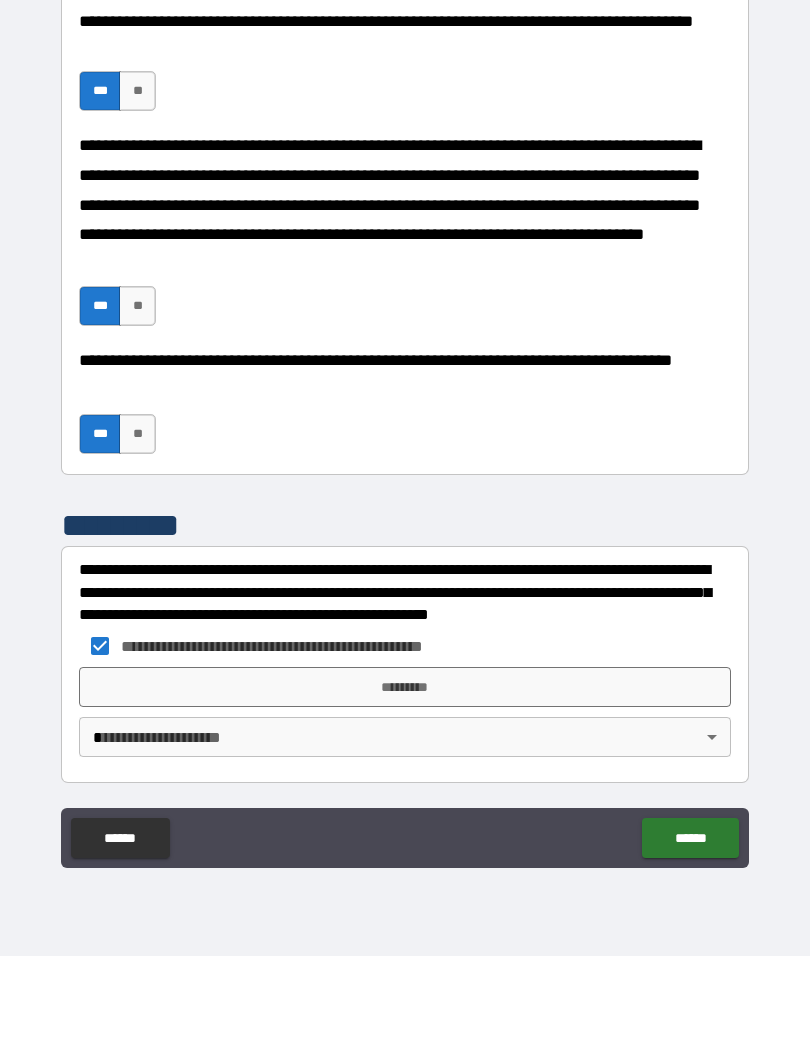 click on "*********" at bounding box center [405, 791] 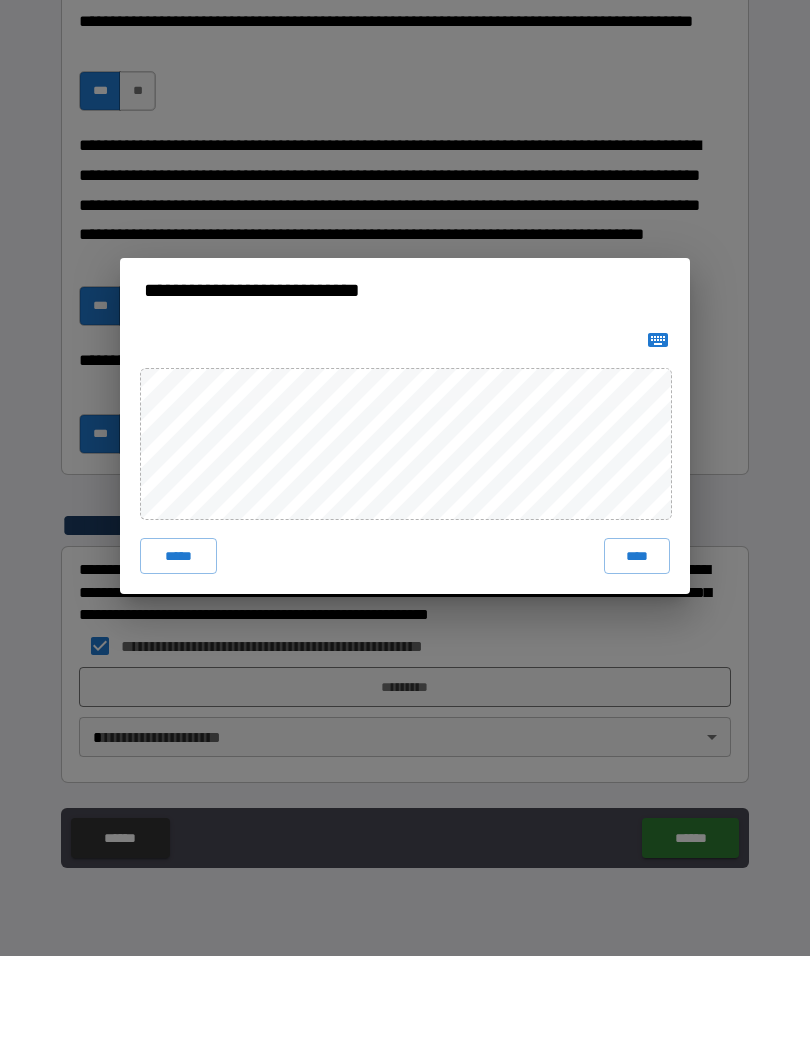 click on "****" at bounding box center (637, 660) 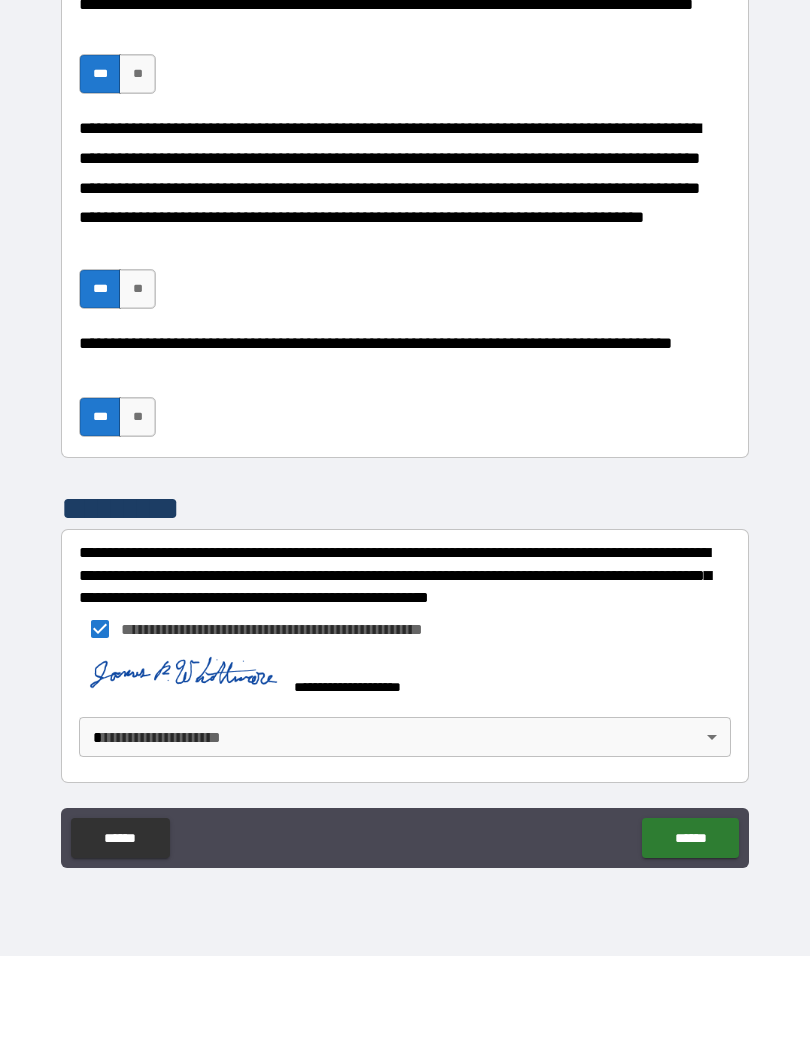 click on "******" at bounding box center [690, 942] 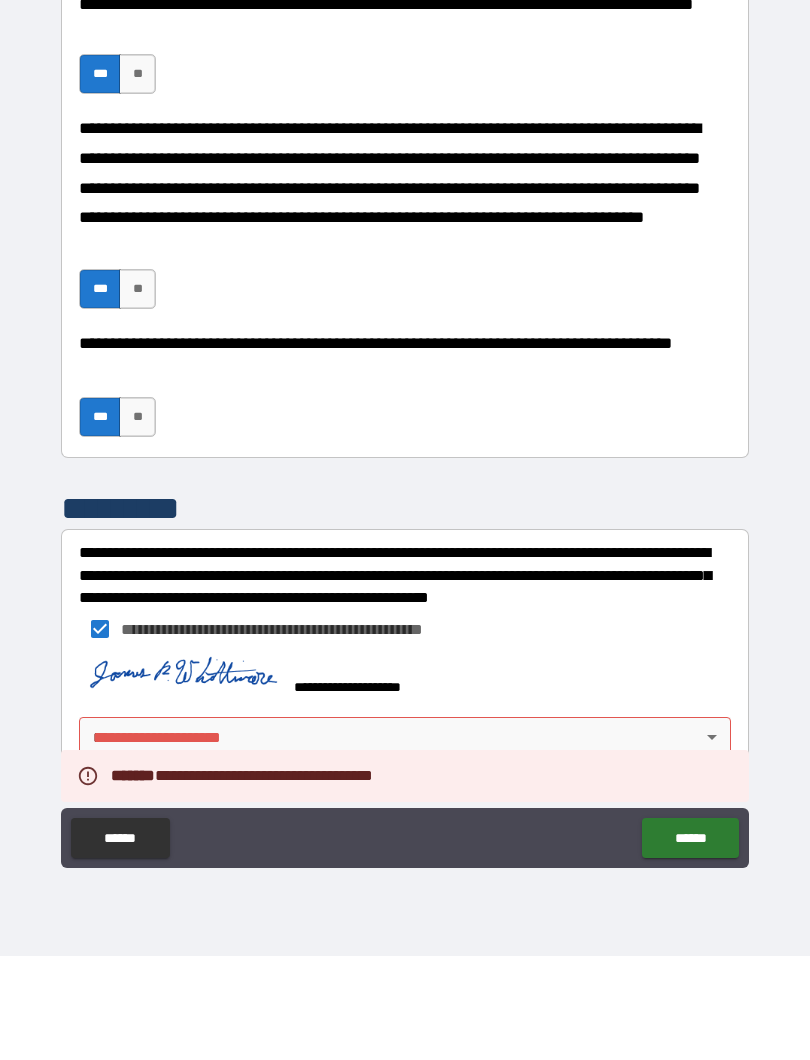 click on "******" at bounding box center (690, 942) 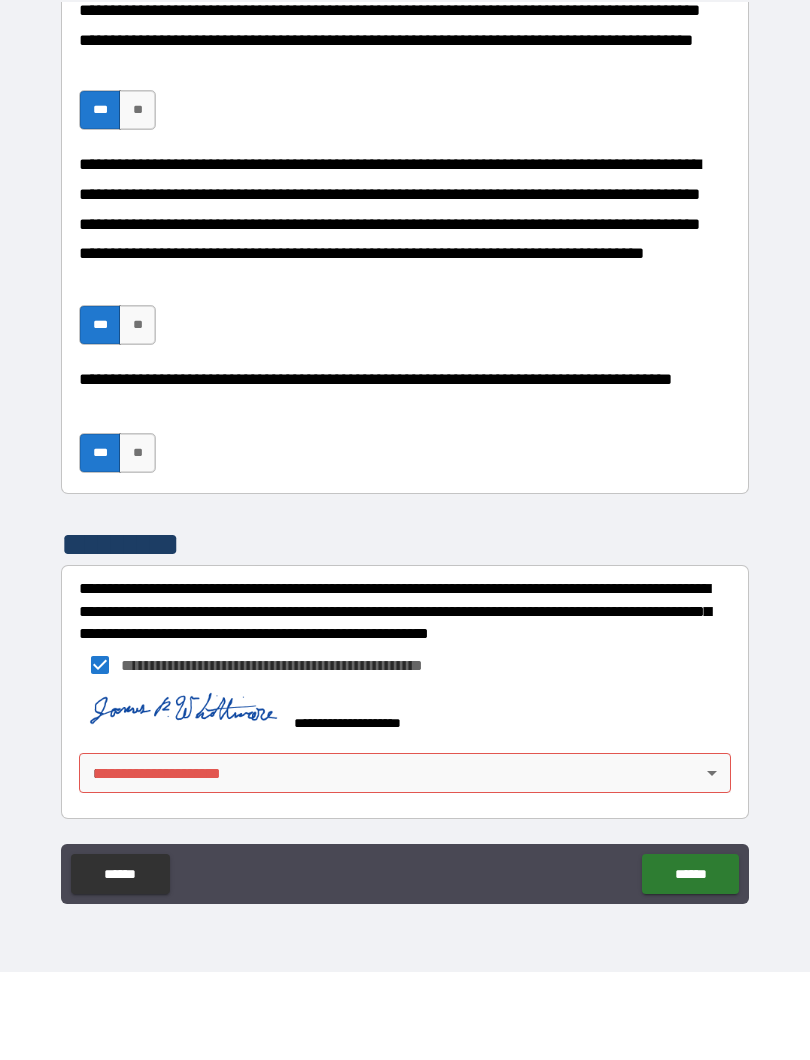 scroll, scrollTop: 20, scrollLeft: 0, axis: vertical 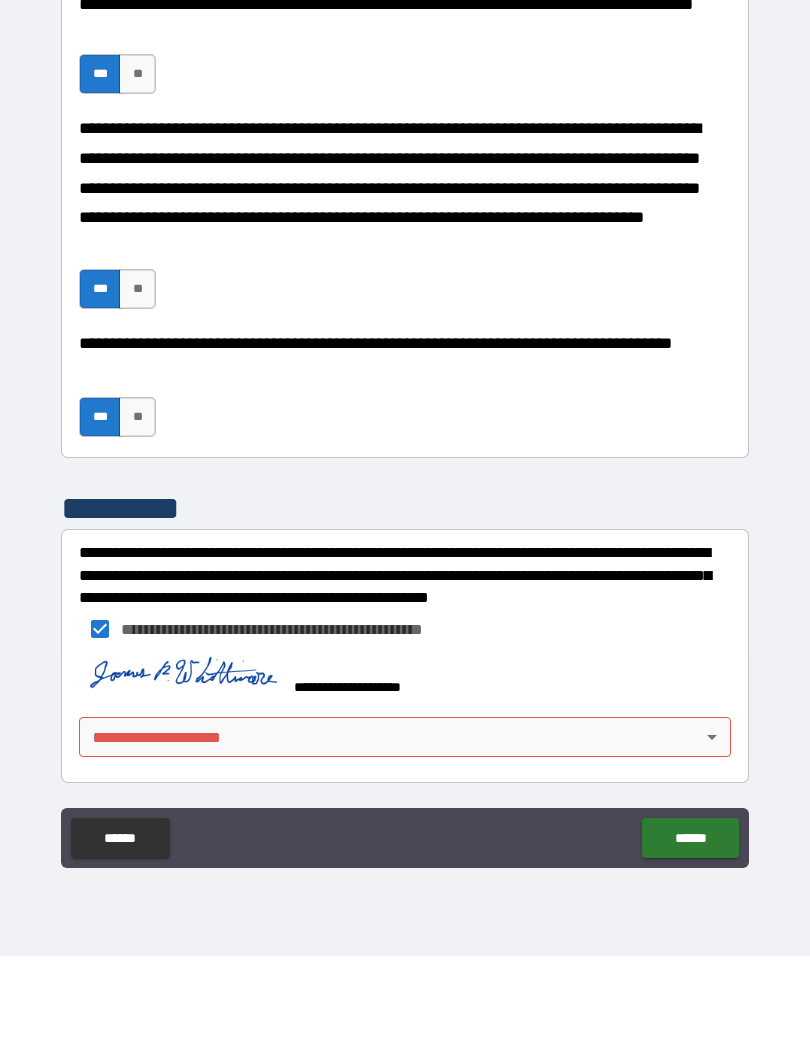click on "******" at bounding box center (690, 942) 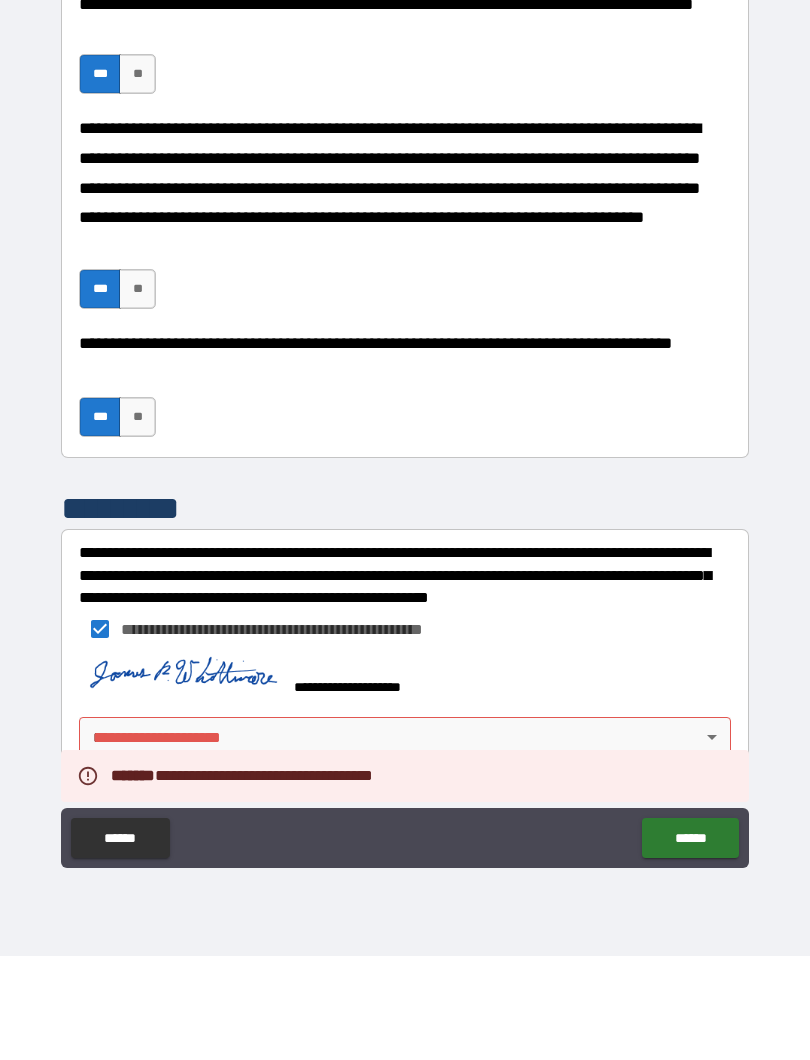 click on "******" at bounding box center (690, 942) 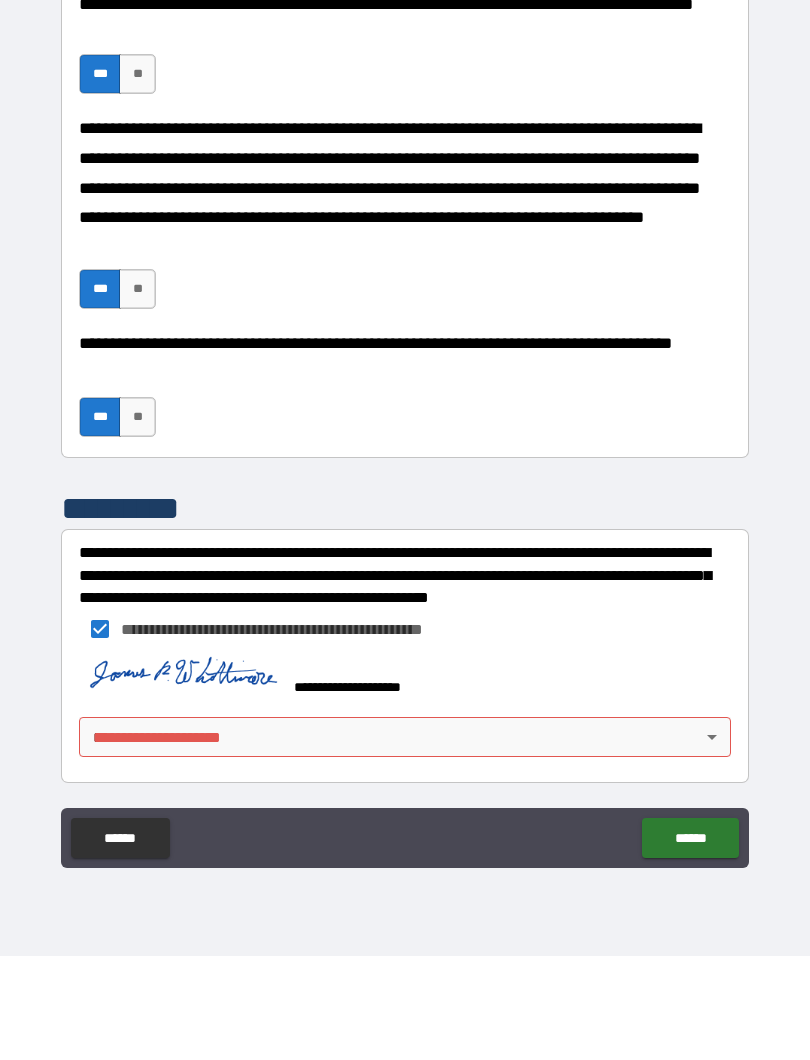 click on "**********" at bounding box center [405, 520] 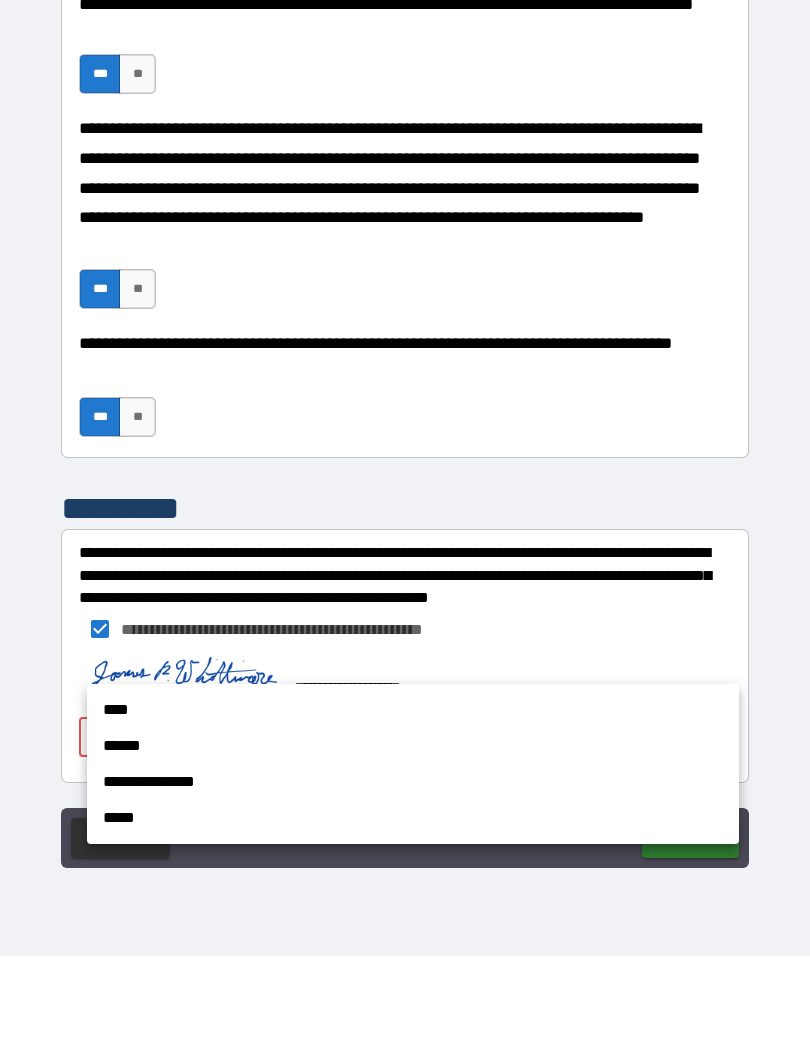 click on "****" at bounding box center [413, 814] 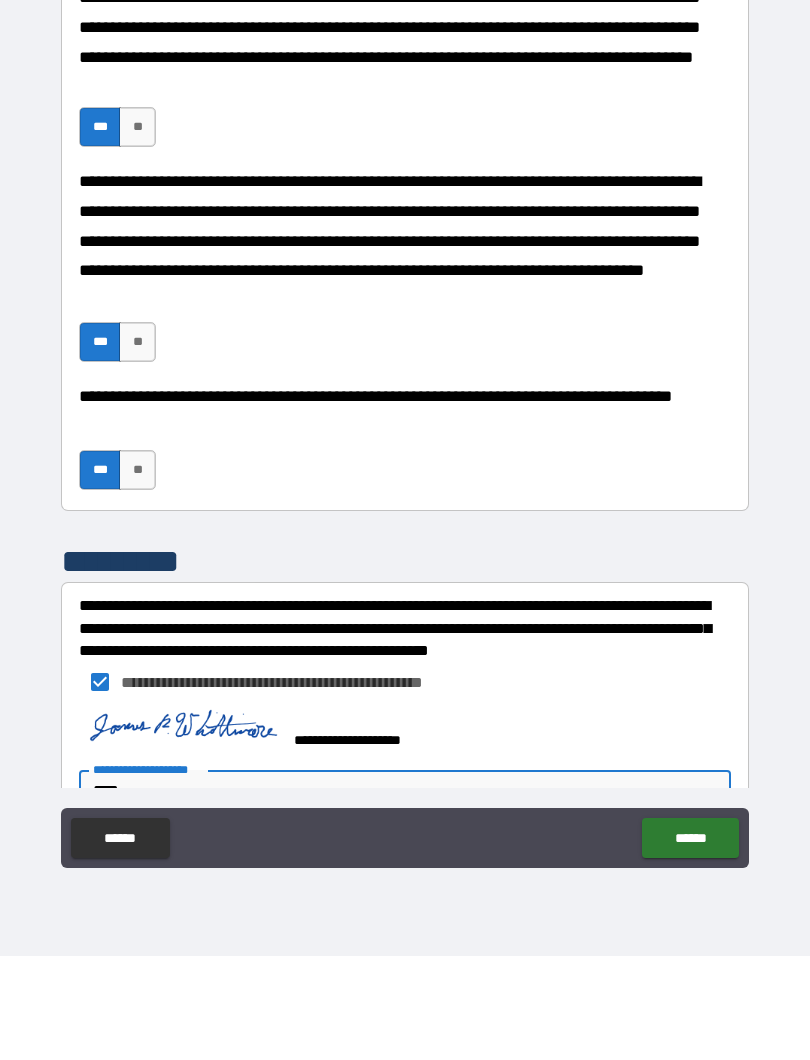 scroll, scrollTop: 1432, scrollLeft: 0, axis: vertical 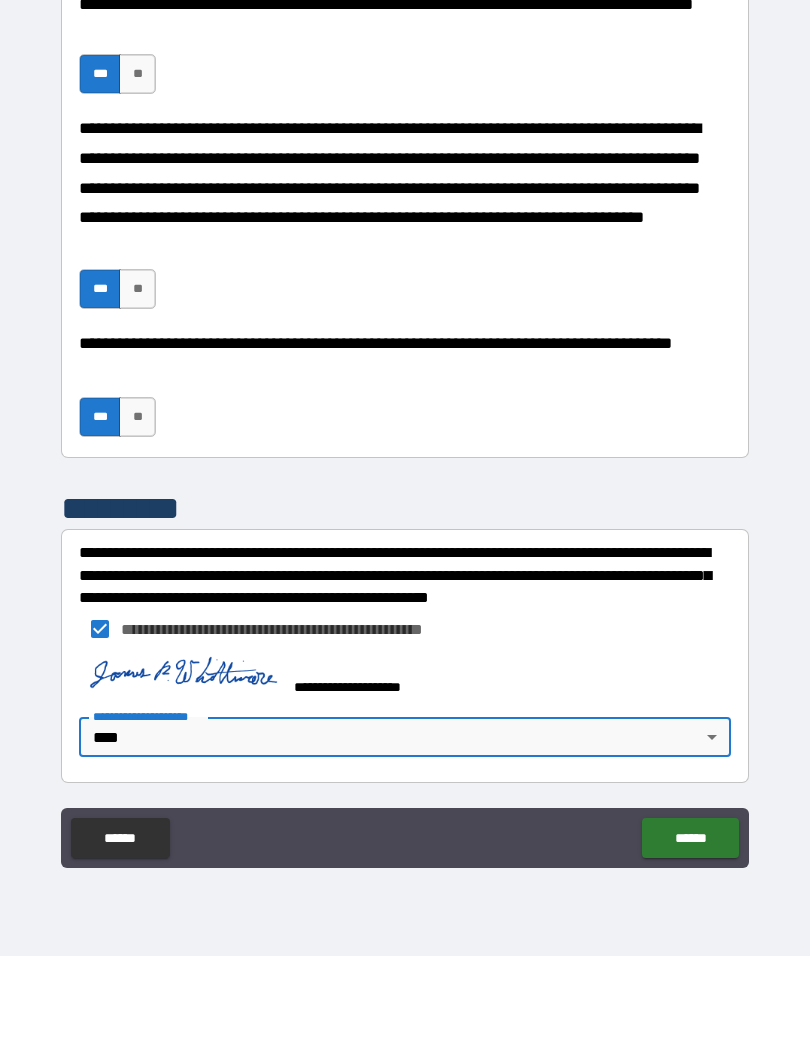 click on "******" at bounding box center [690, 942] 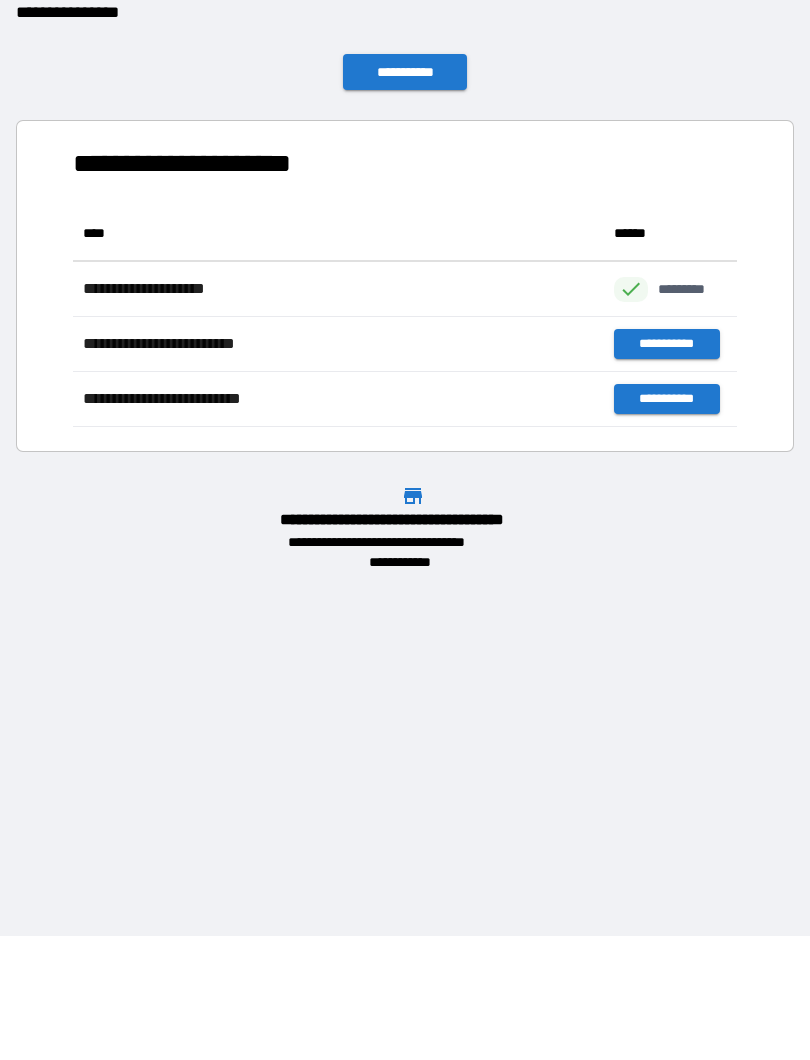scroll, scrollTop: 1, scrollLeft: 1, axis: both 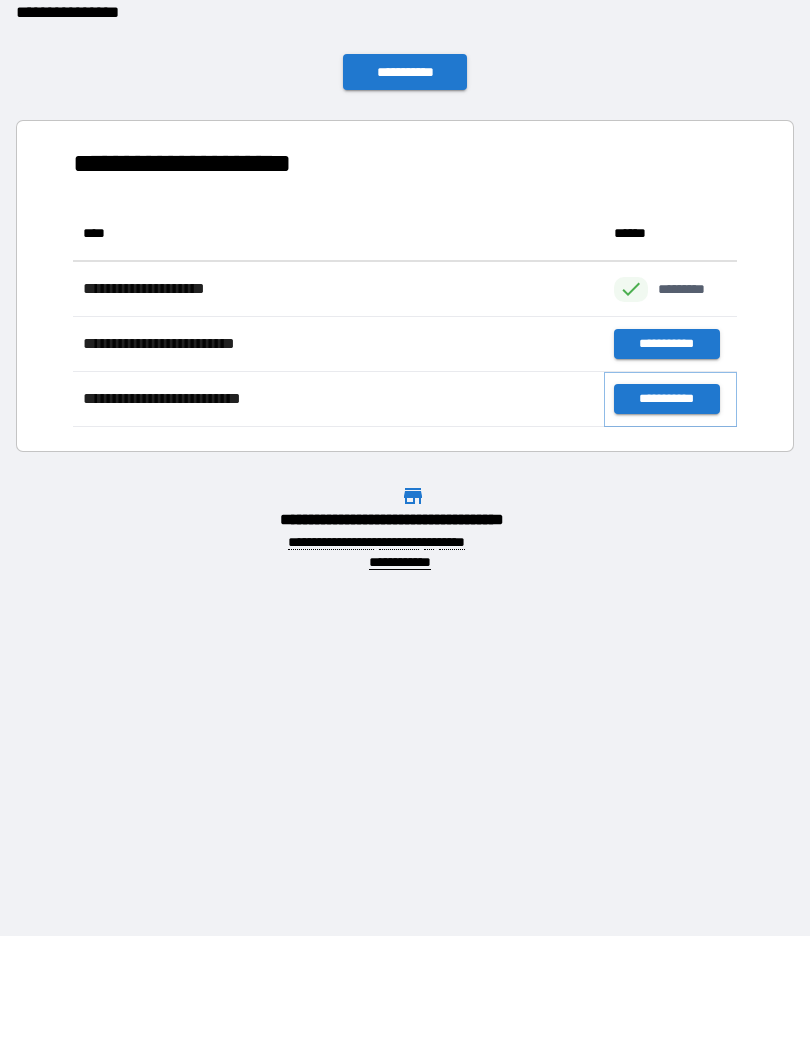 click on "**********" at bounding box center (666, 503) 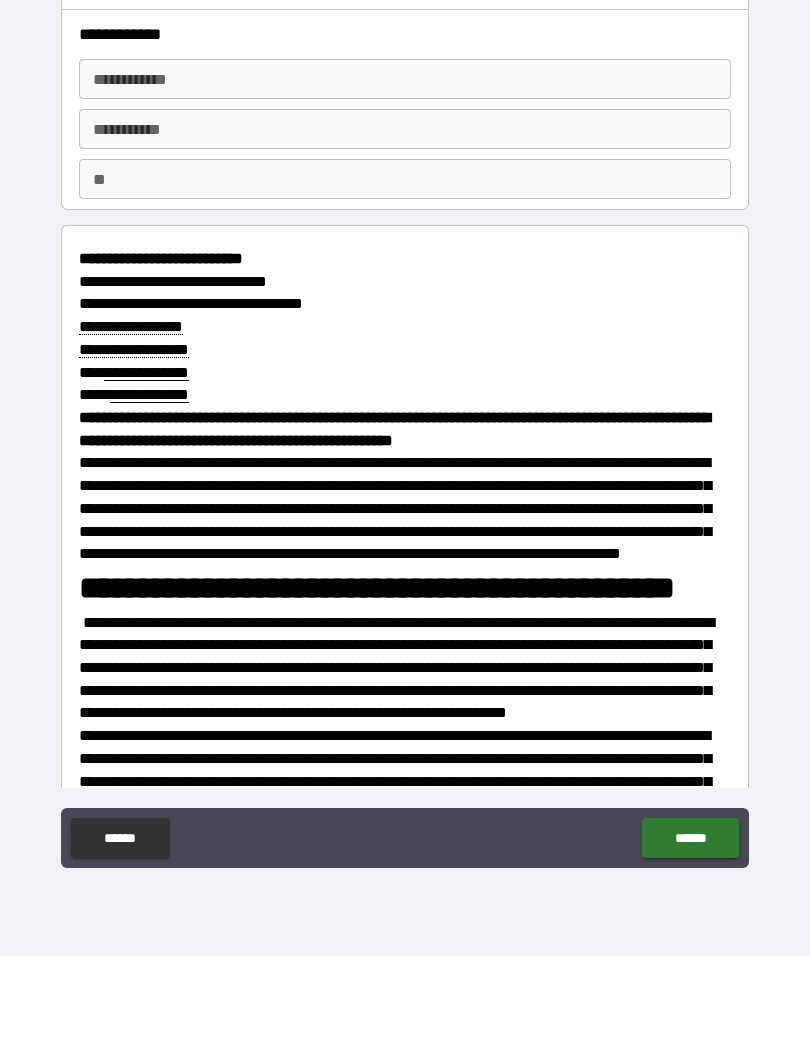 scroll, scrollTop: 0, scrollLeft: 0, axis: both 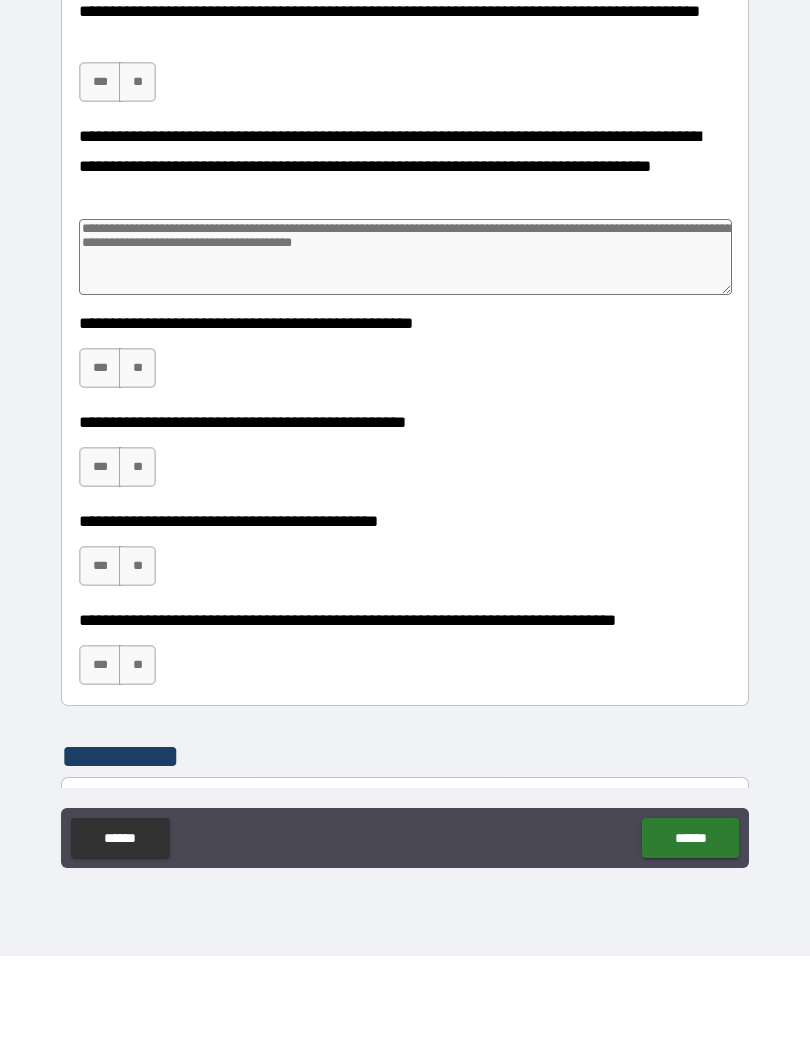click at bounding box center [705, -188] 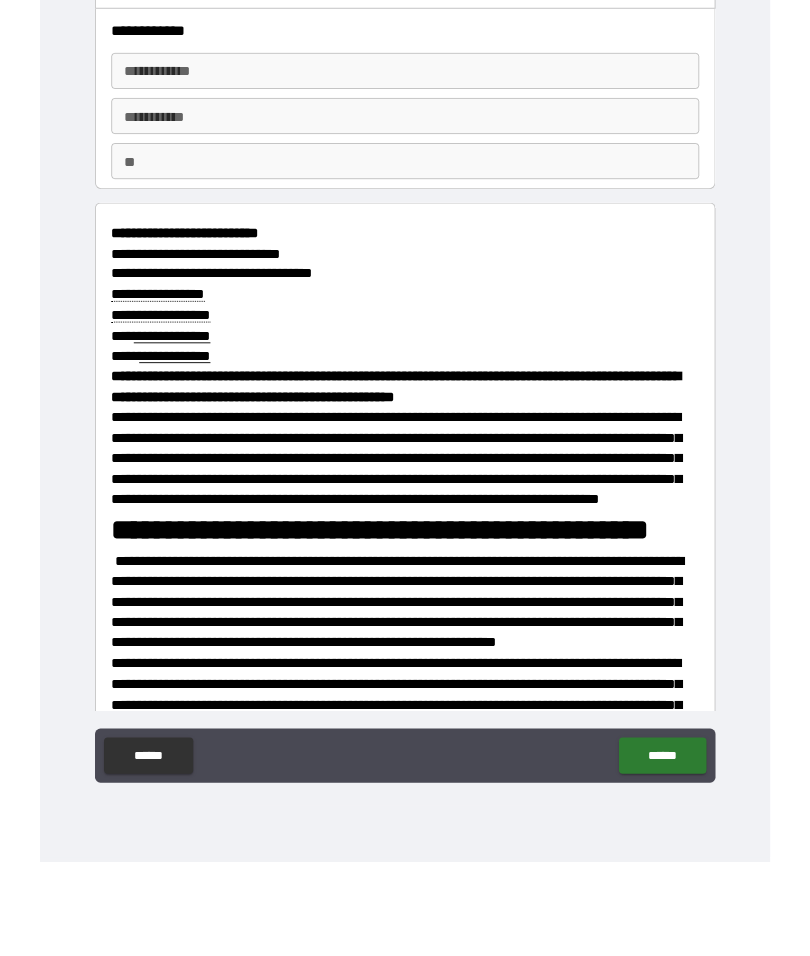 scroll, scrollTop: 0, scrollLeft: 0, axis: both 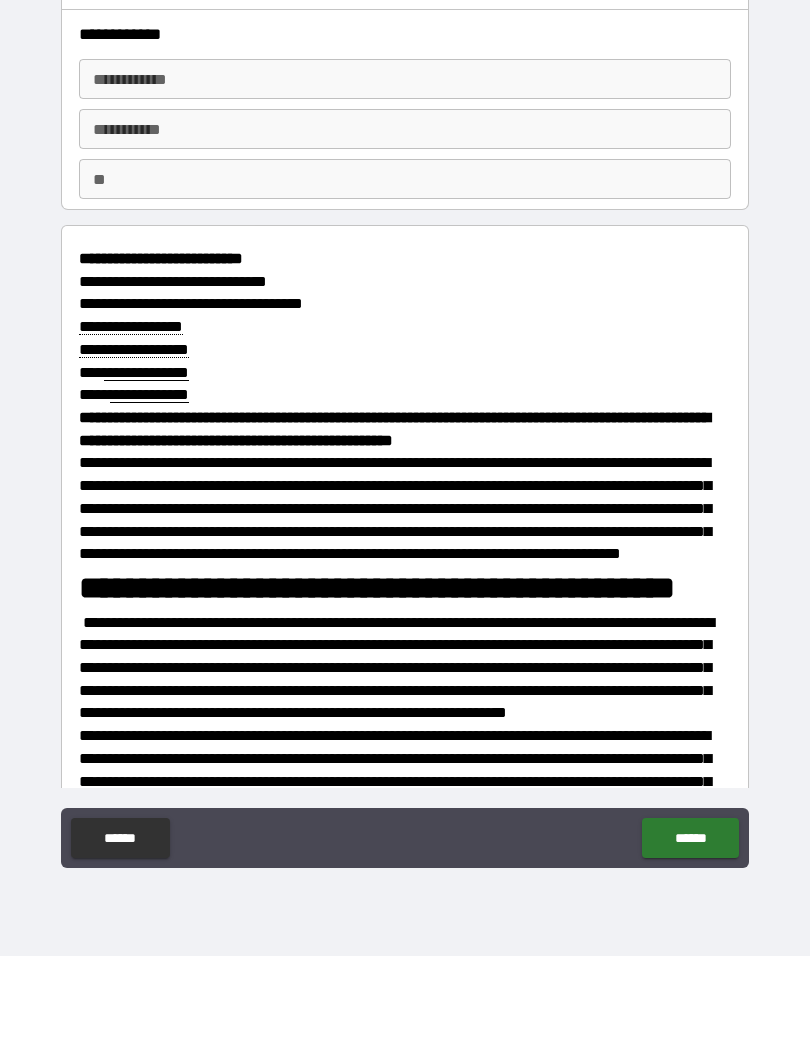 click on "**********" at bounding box center [405, 183] 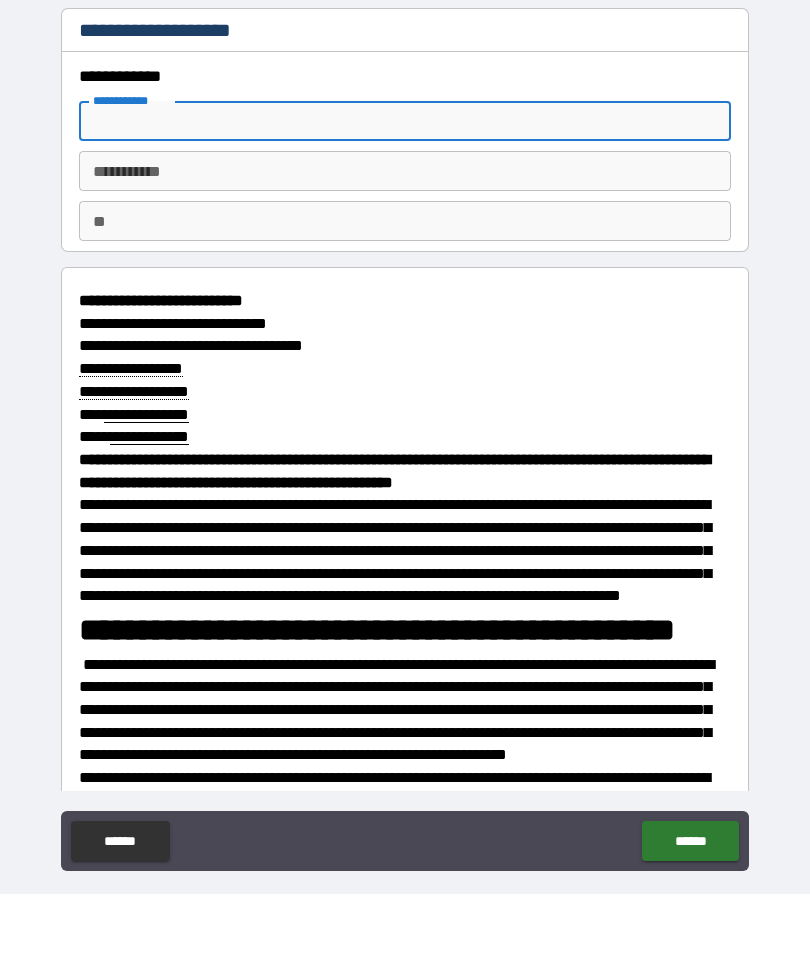 type on "*" 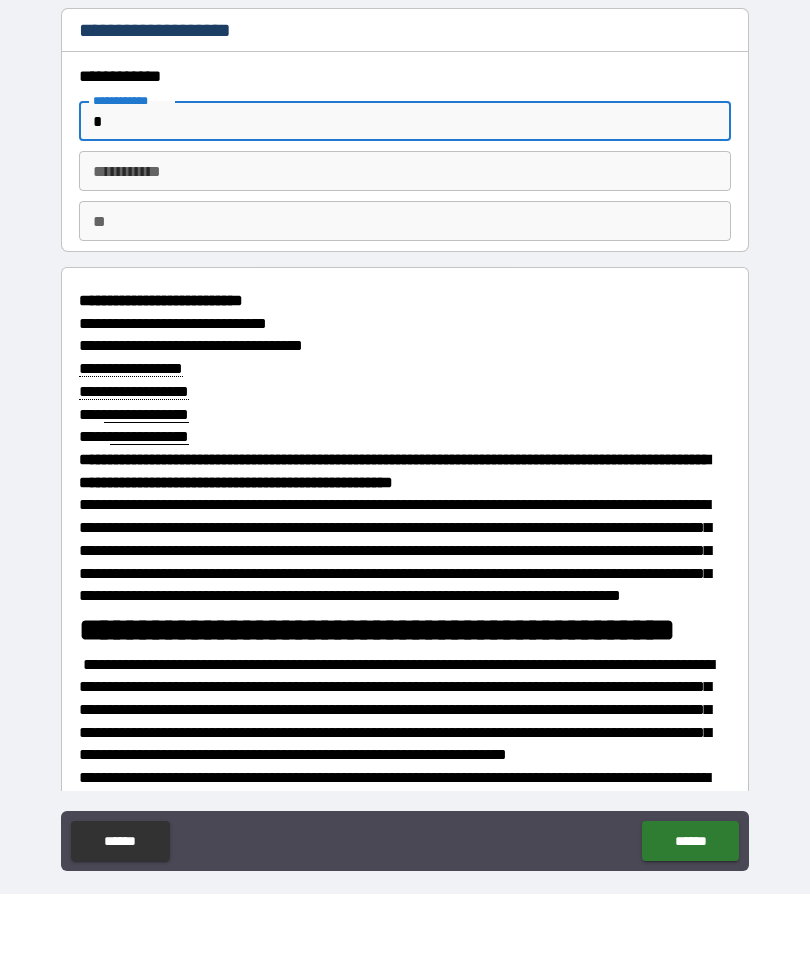 type on "*" 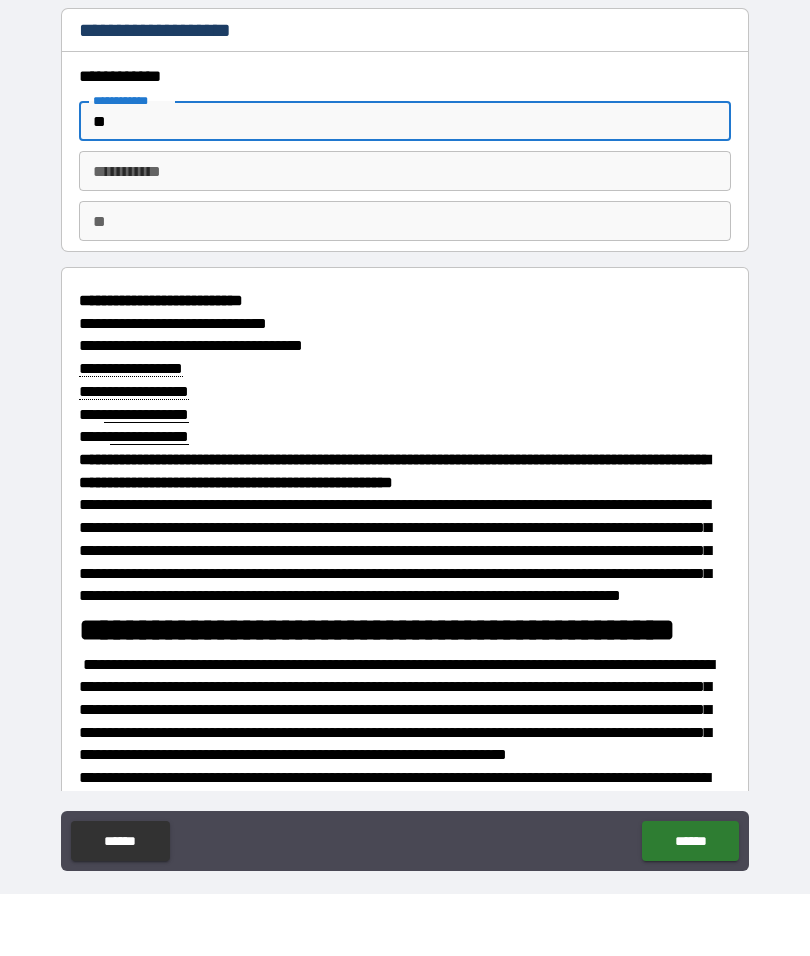 type on "*" 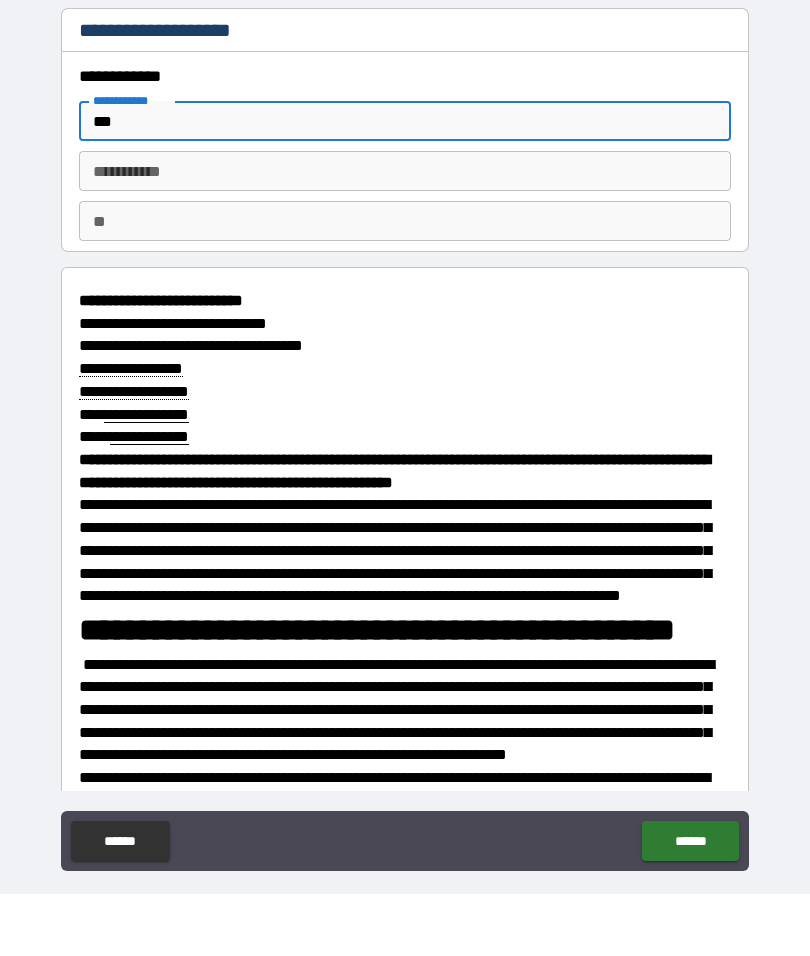 type on "*" 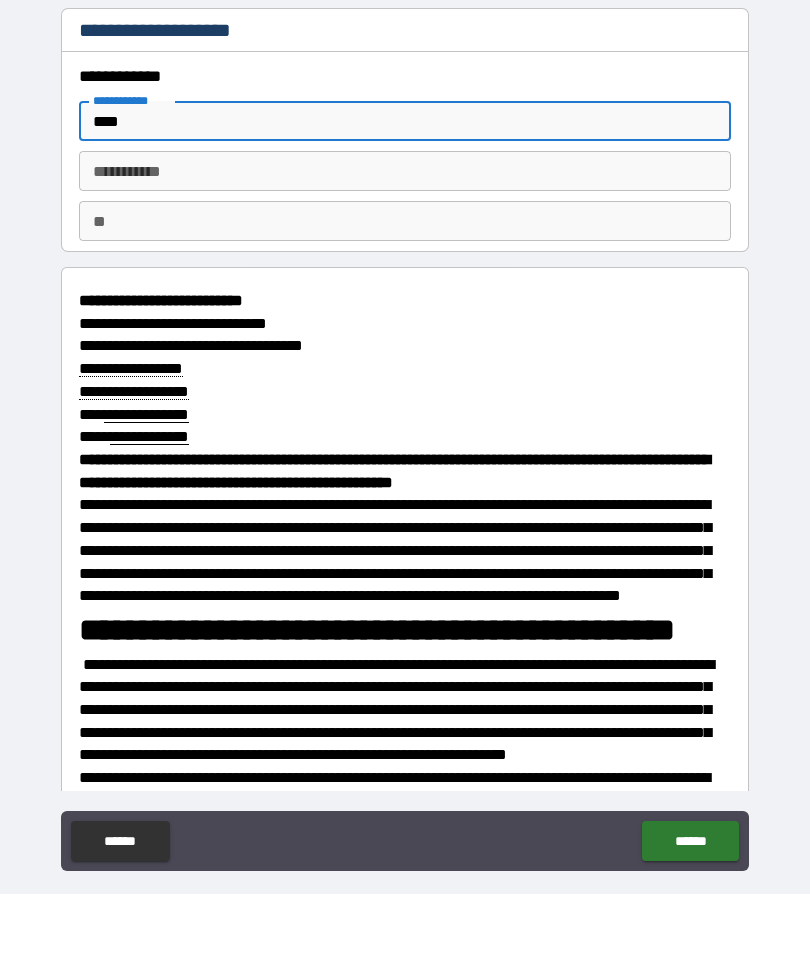 type on "*" 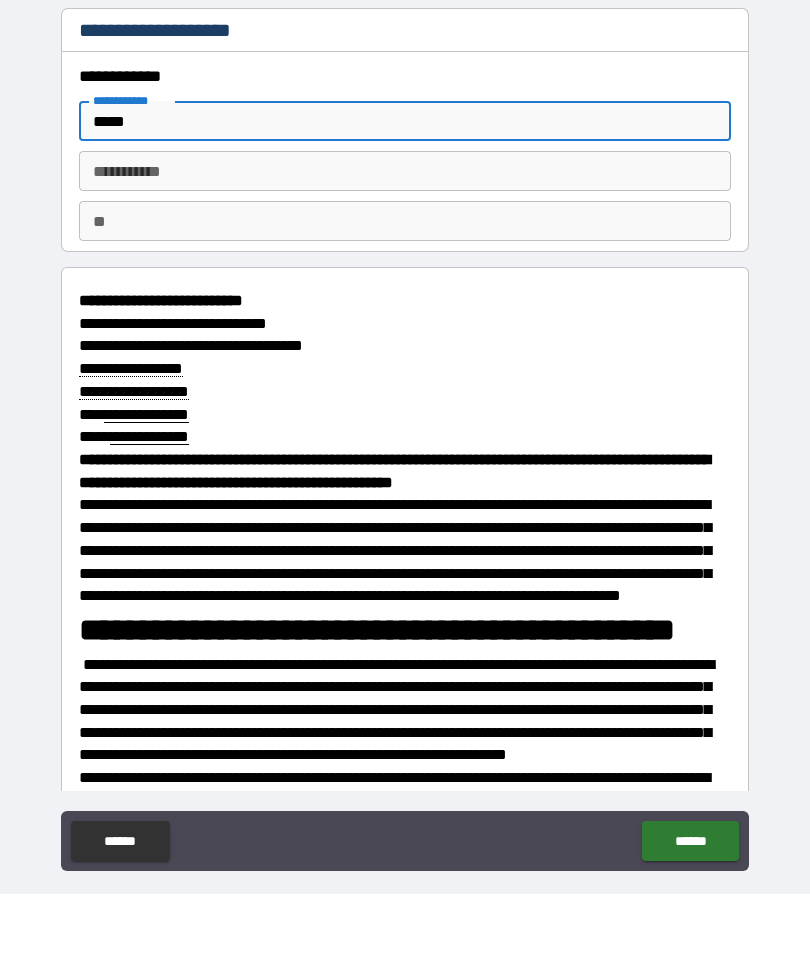 type on "*" 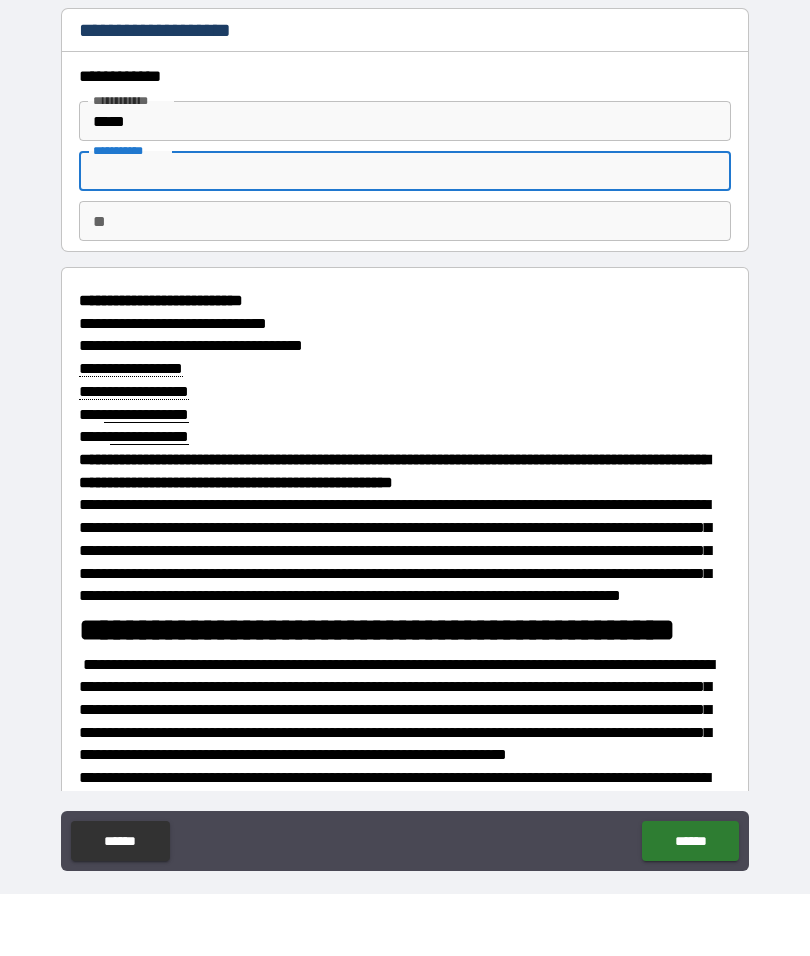 type on "*" 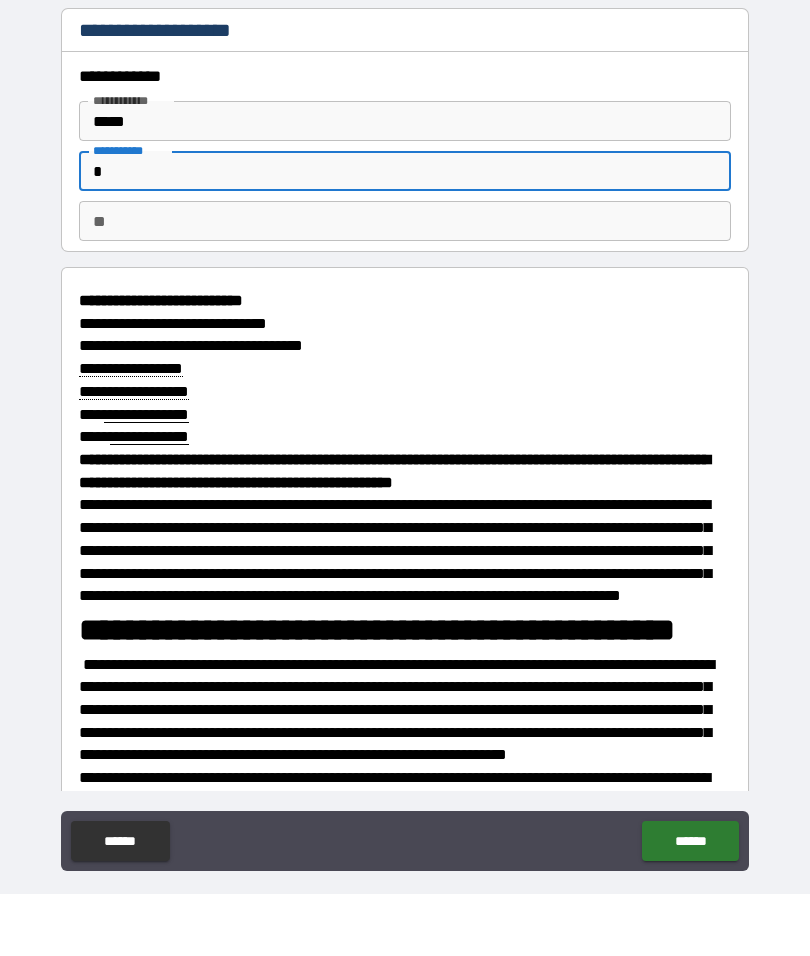 type on "*" 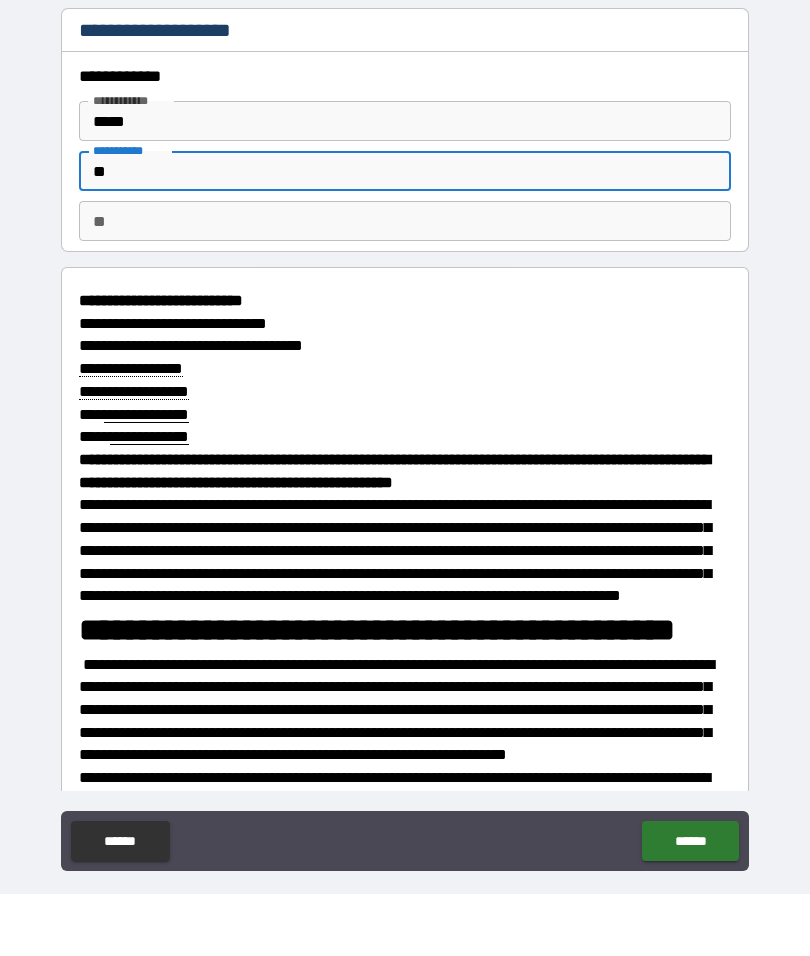 type on "*" 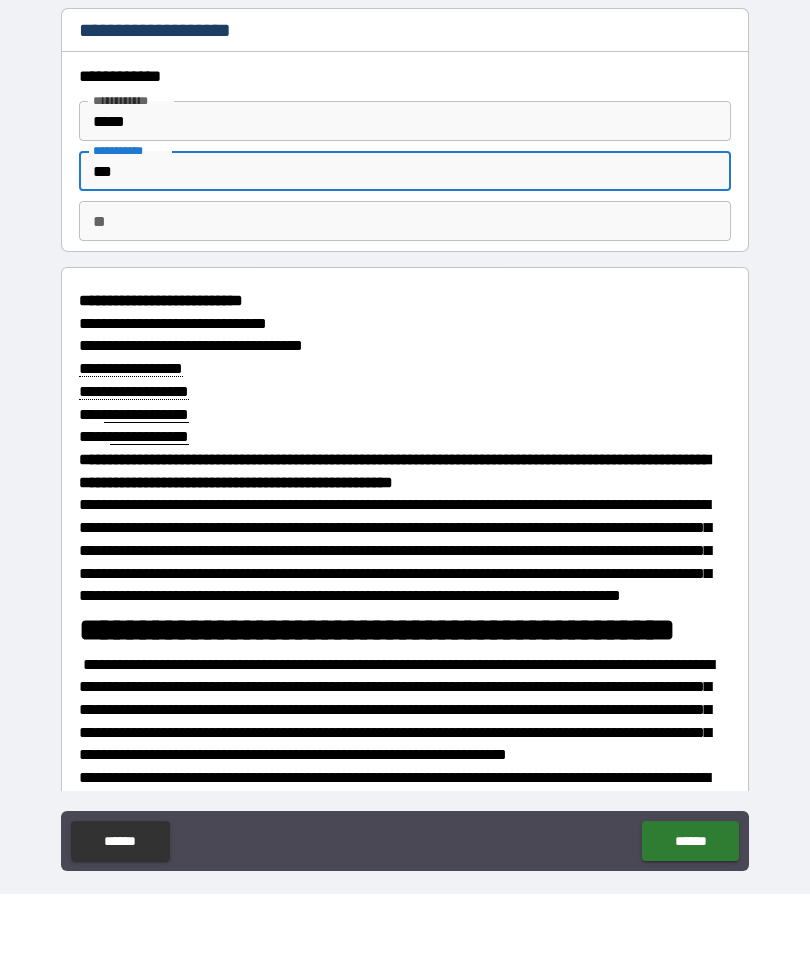 type on "*" 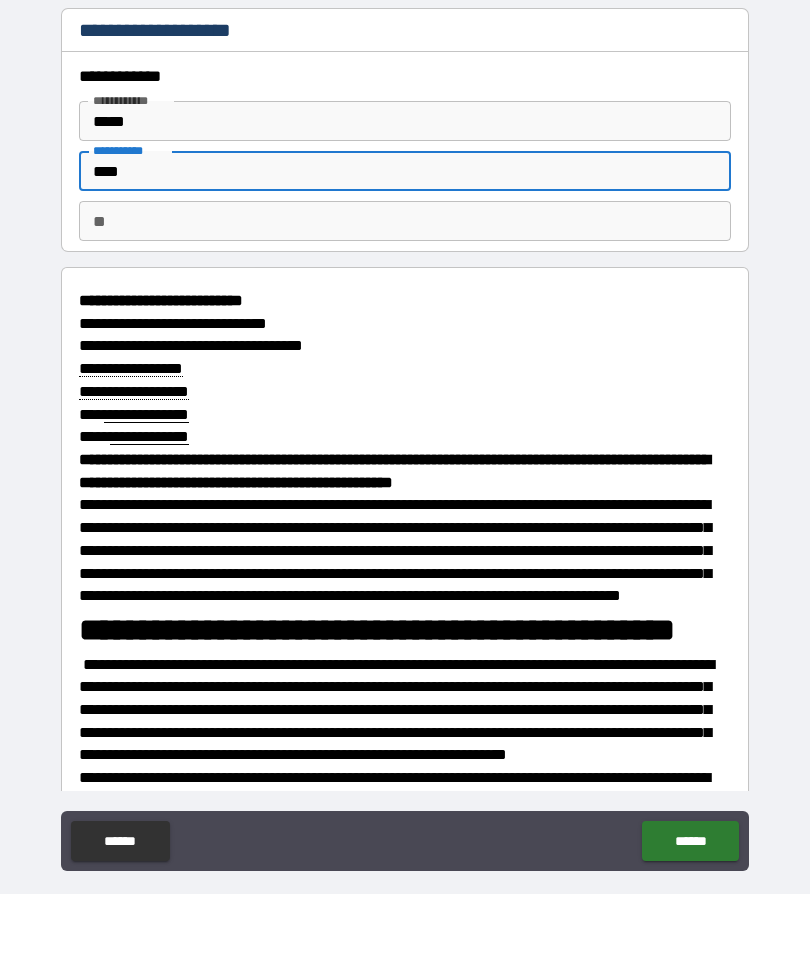 type on "*" 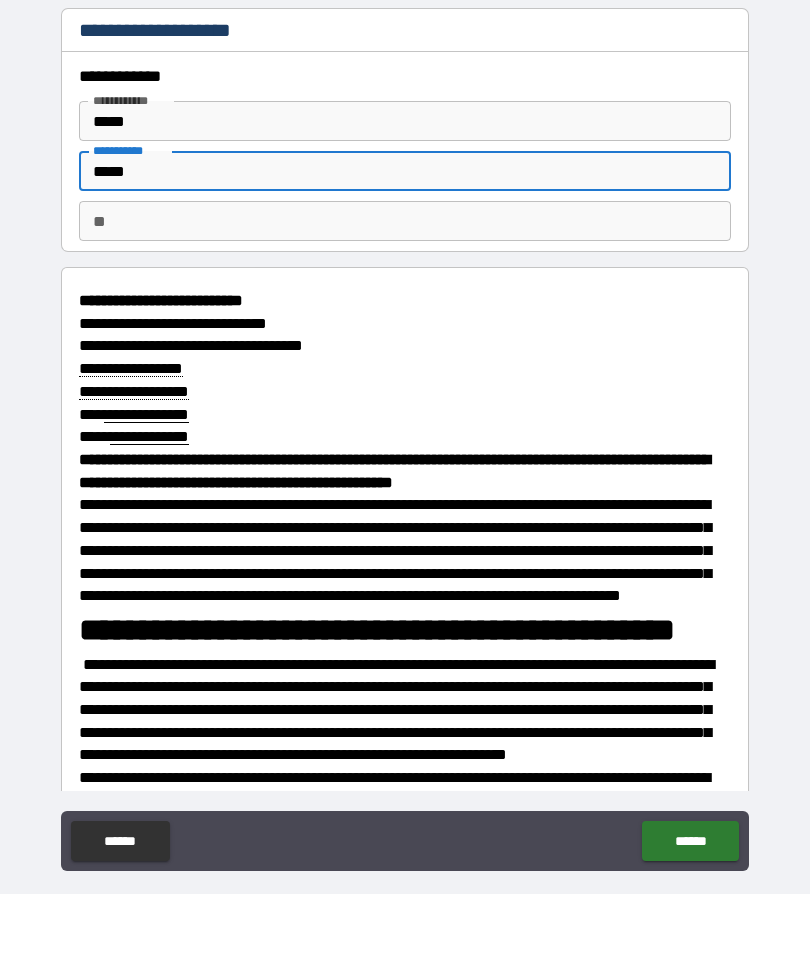 type on "*" 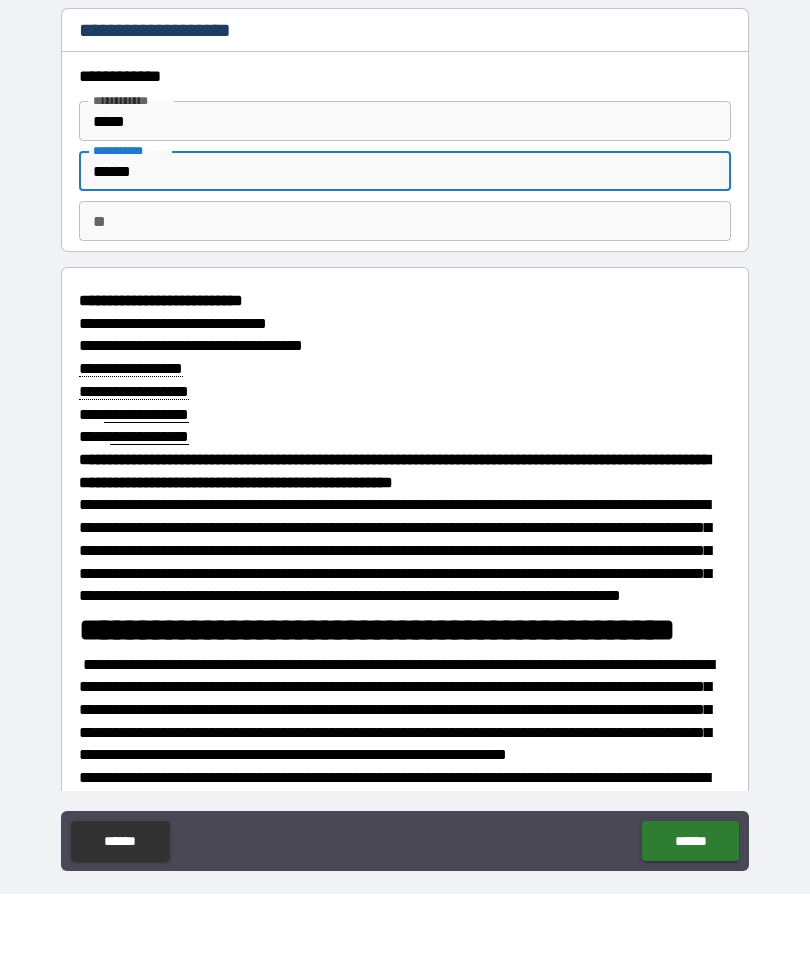type on "*" 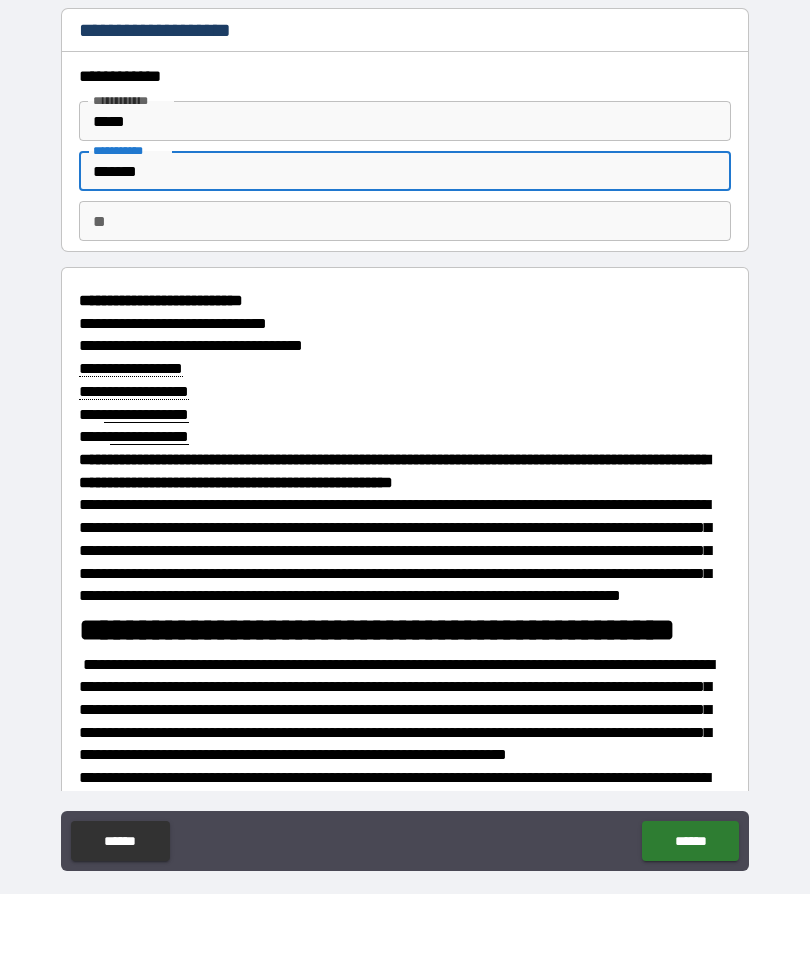 type on "*" 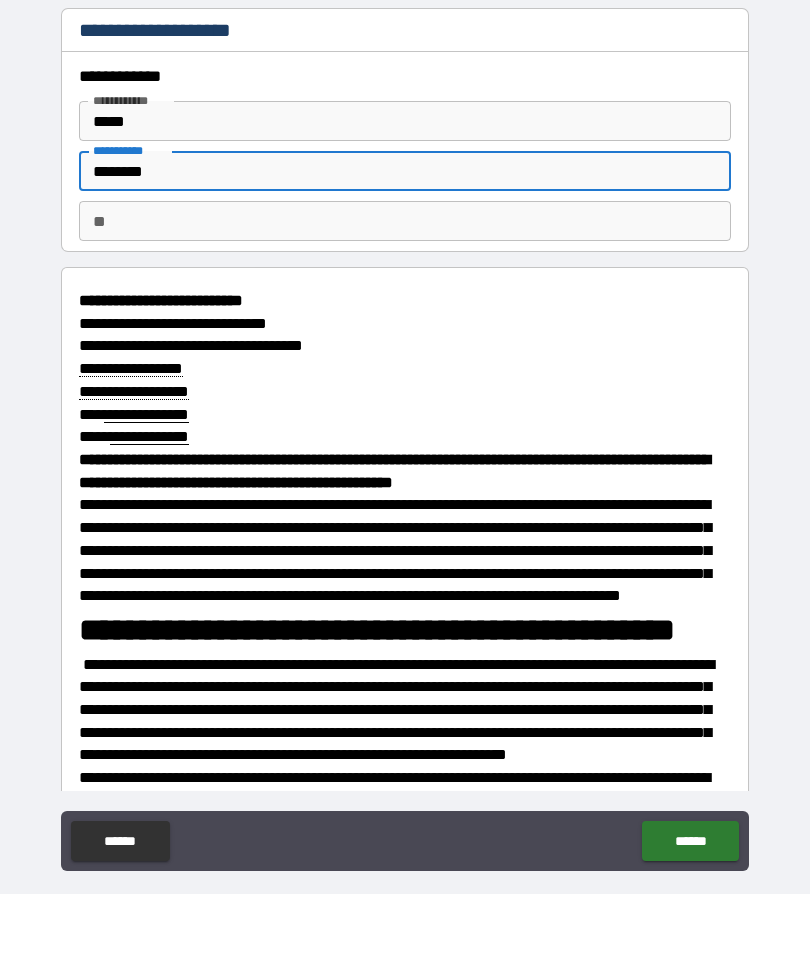type on "*" 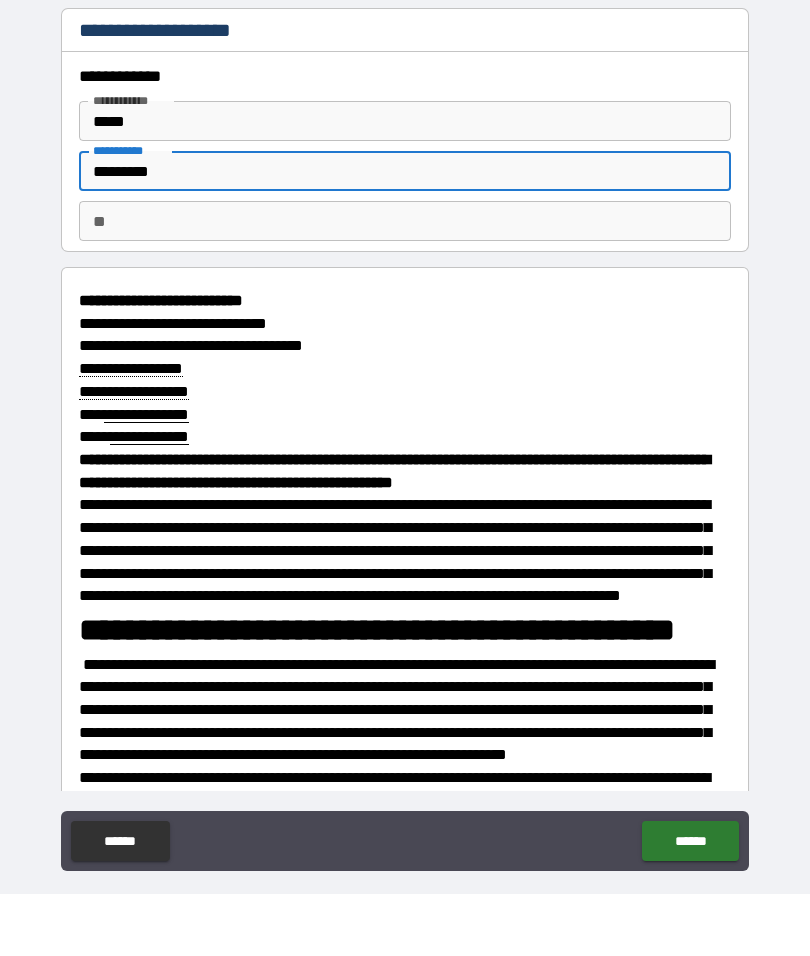 type on "*" 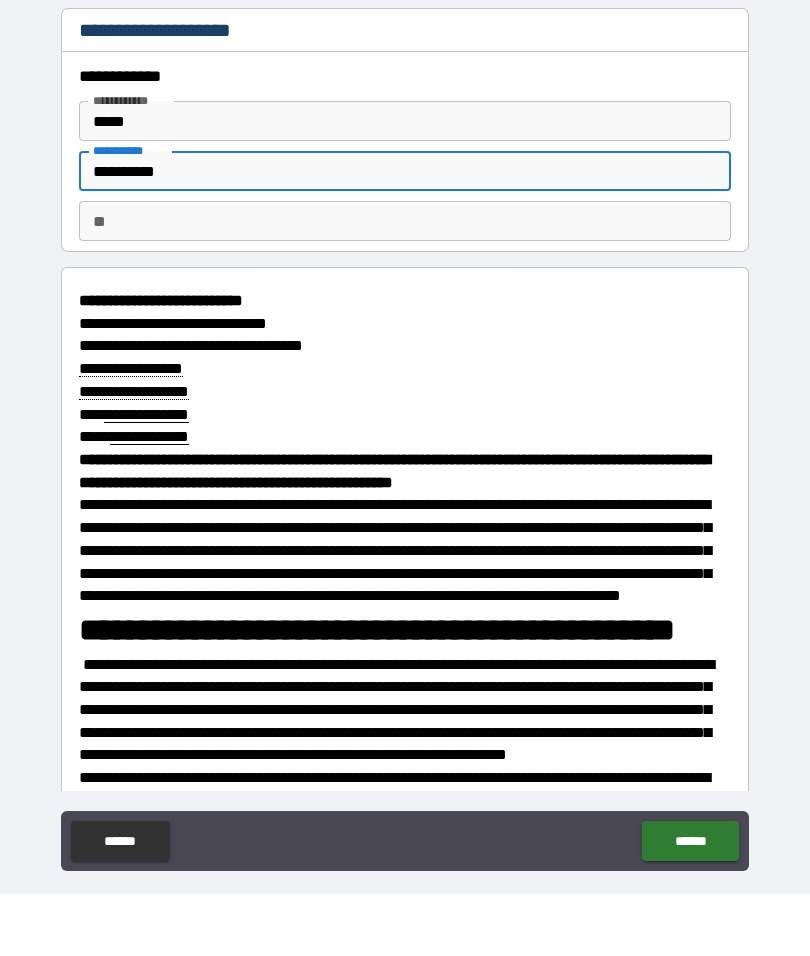 type on "*" 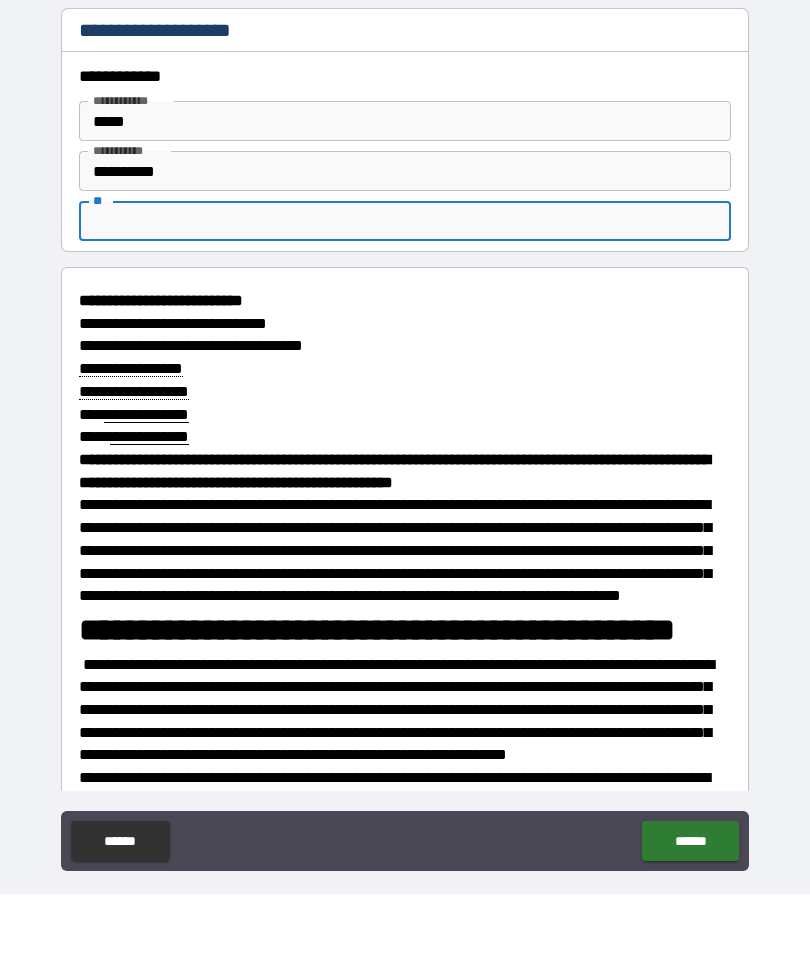 click on "**" at bounding box center (405, 283) 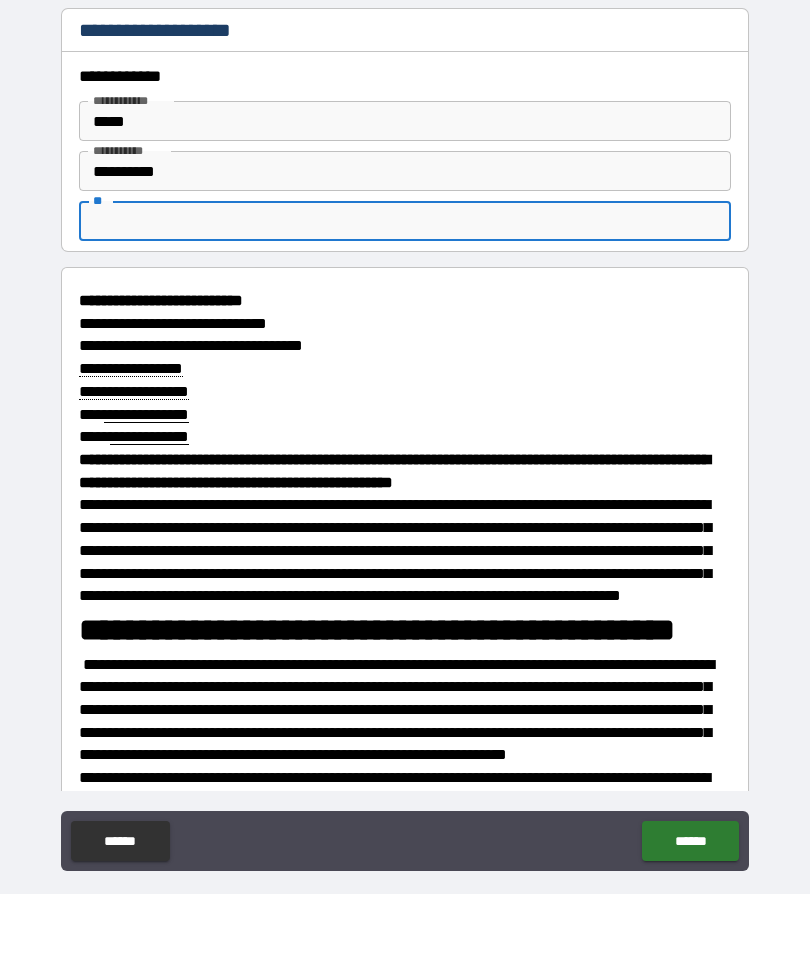 type on "*" 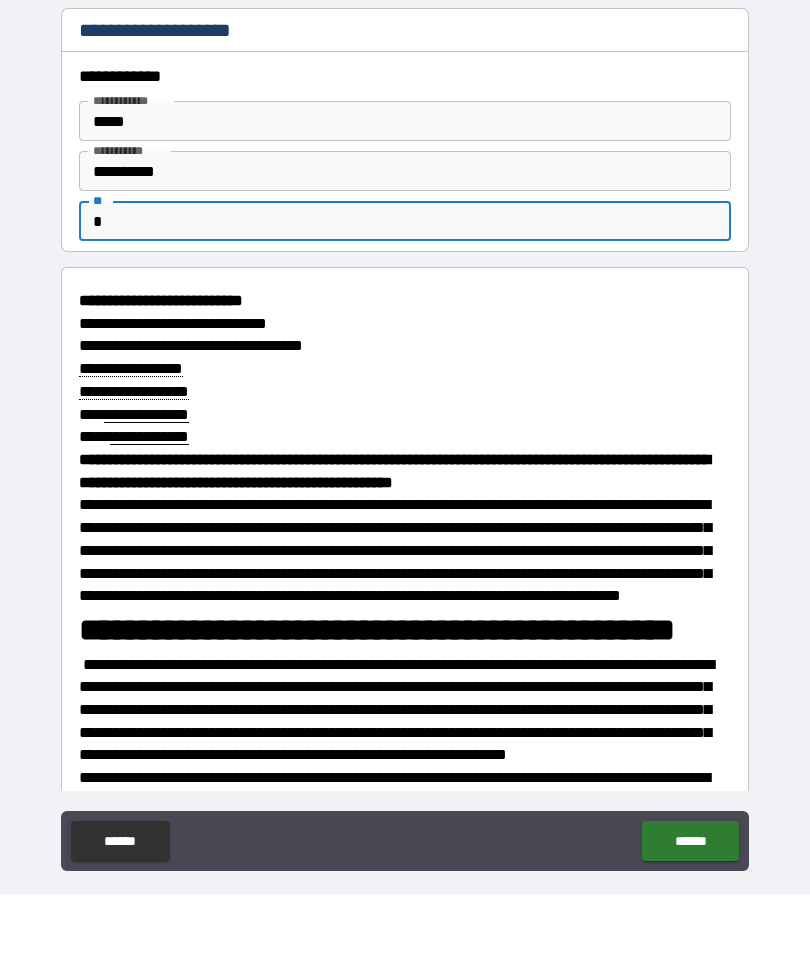type on "*" 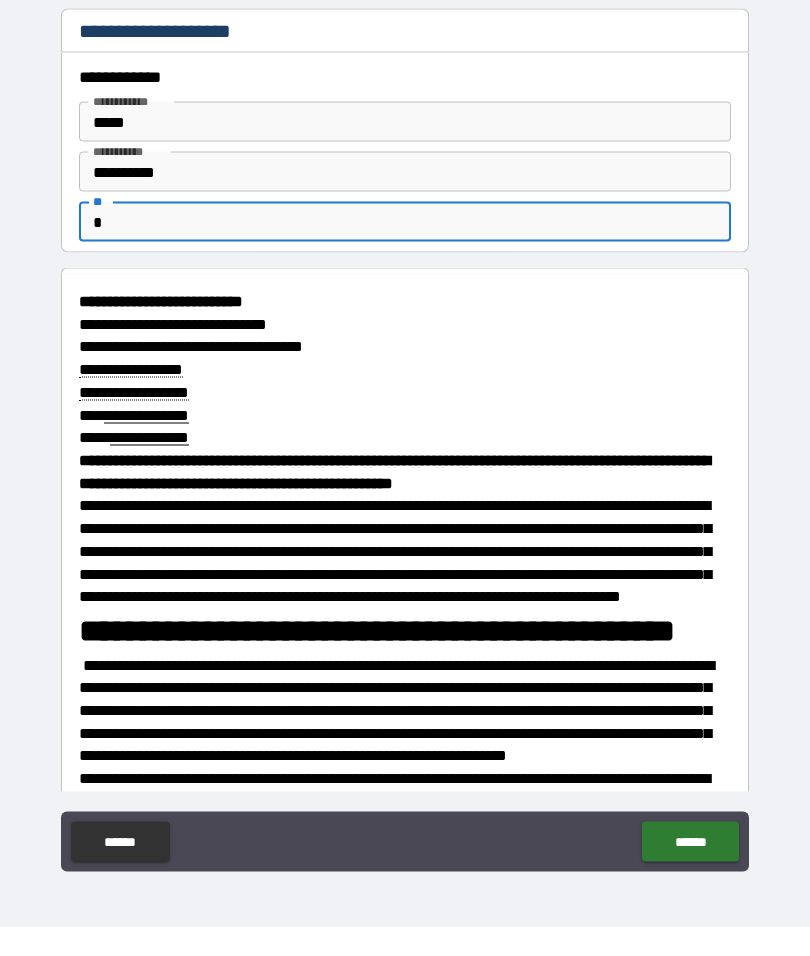 scroll, scrollTop: 82, scrollLeft: 0, axis: vertical 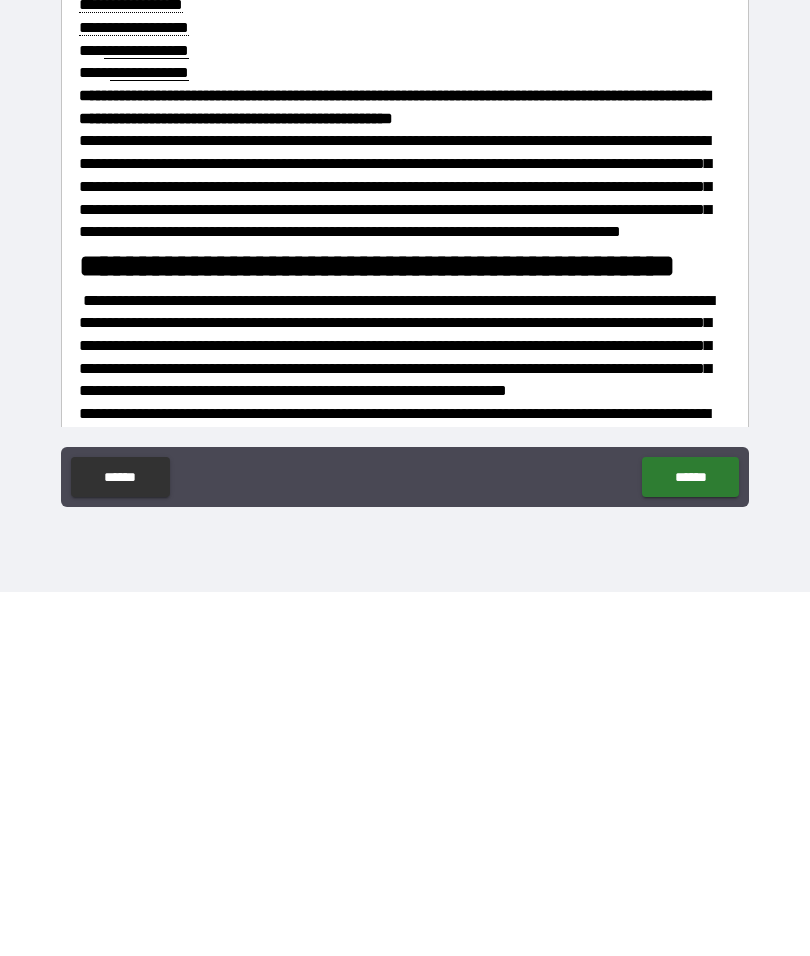 type on "*" 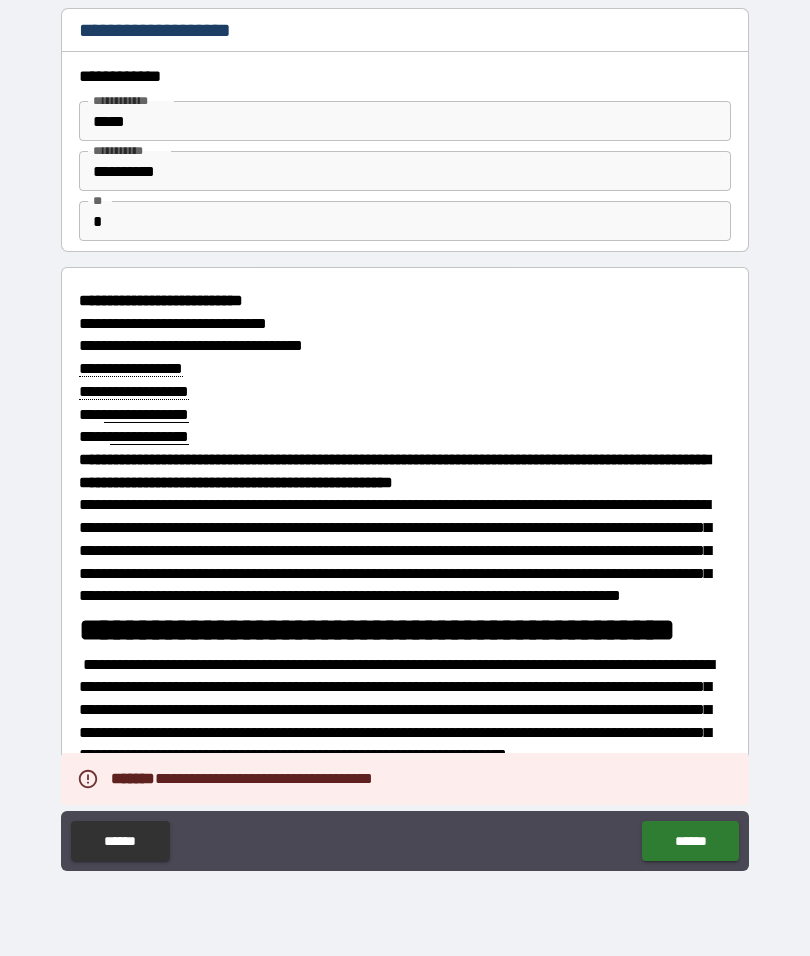 click on "******" at bounding box center (690, 841) 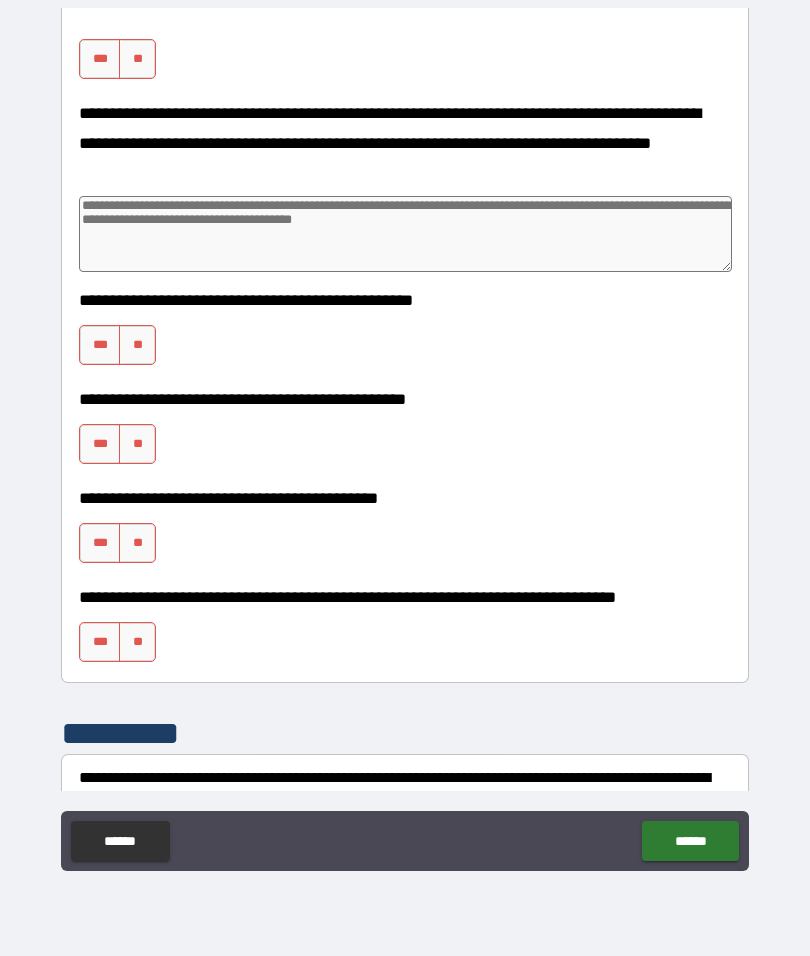 scroll, scrollTop: 4273, scrollLeft: 0, axis: vertical 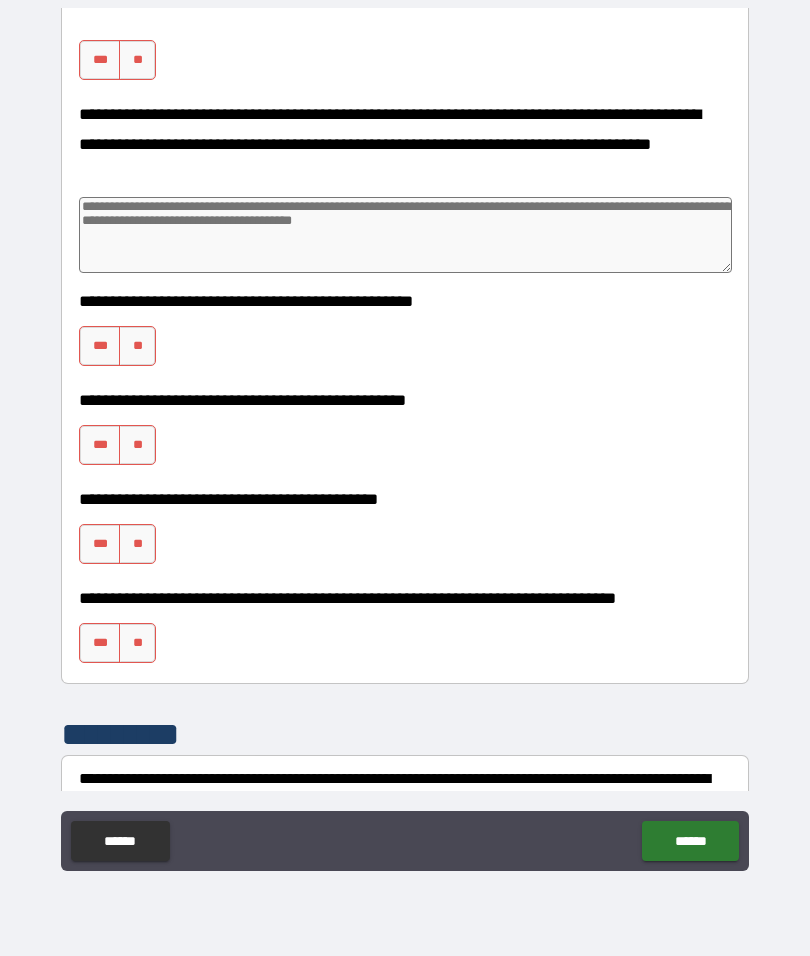 click on "**********" at bounding box center [405, 439] 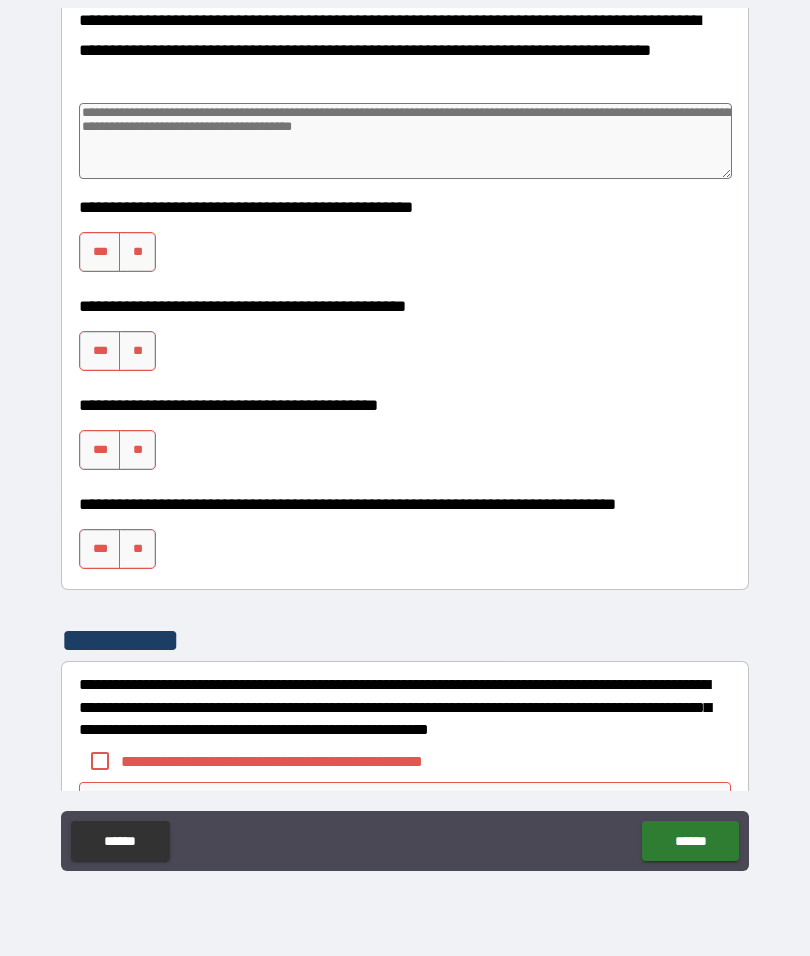 scroll, scrollTop: 4373, scrollLeft: 0, axis: vertical 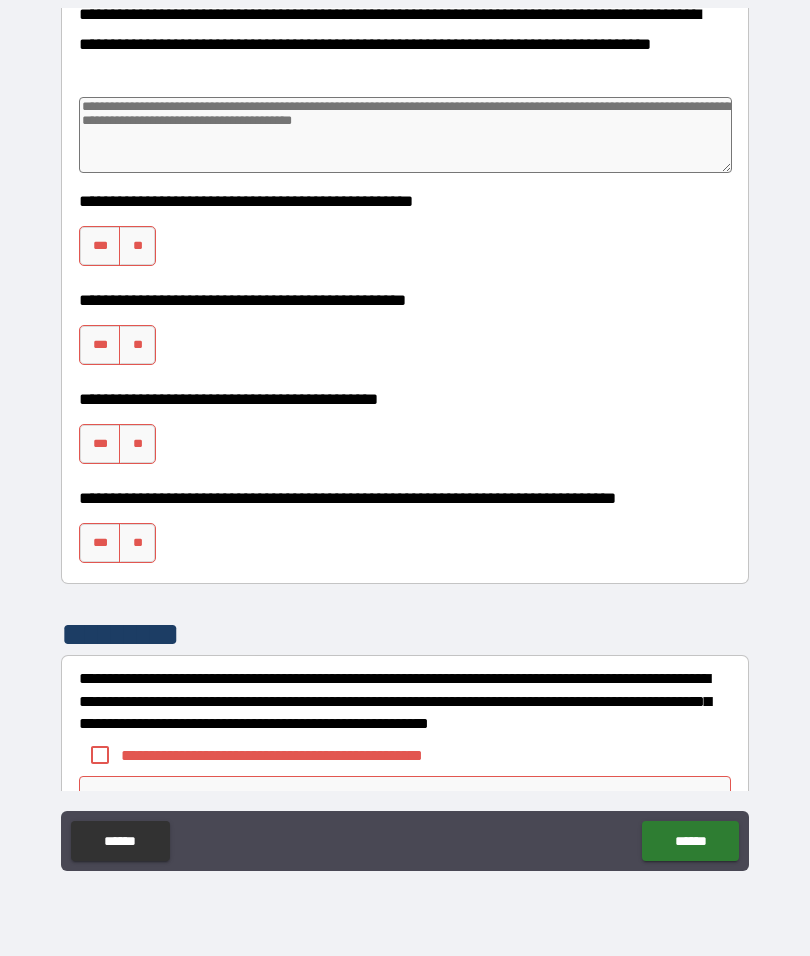 click at bounding box center [405, 135] 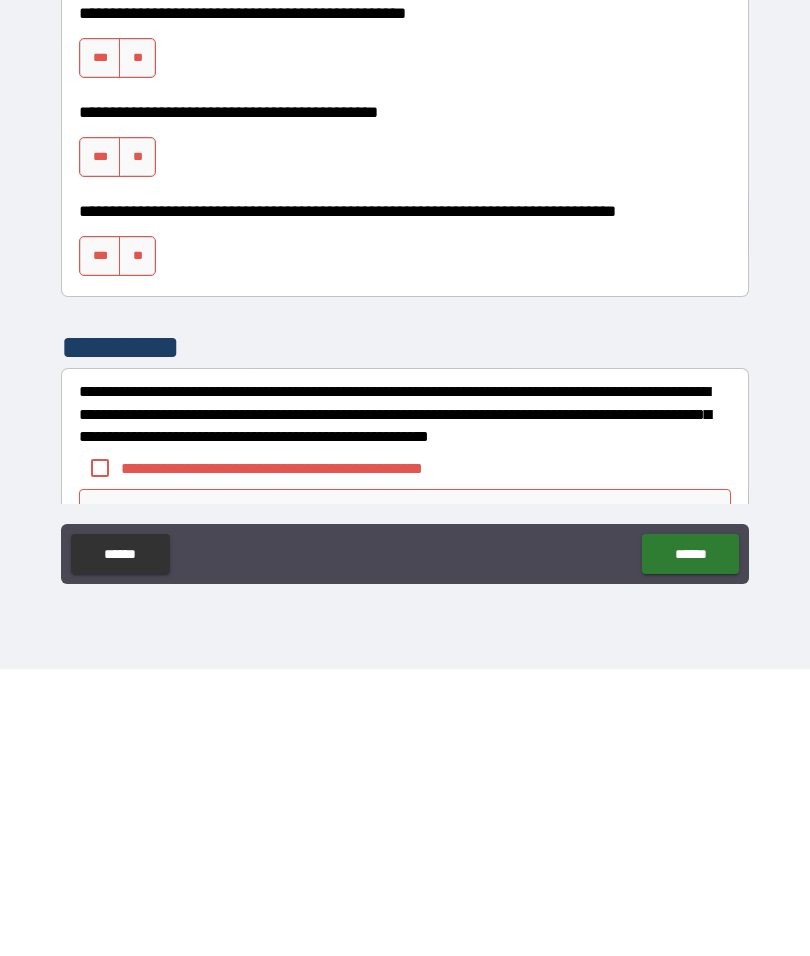 type on "*" 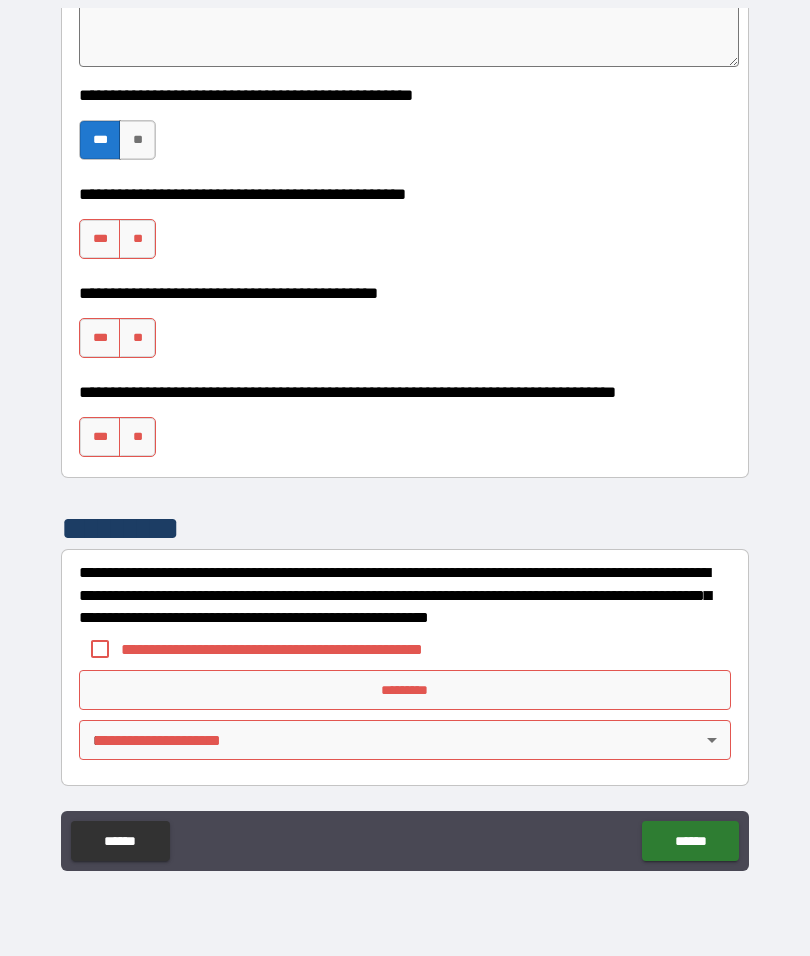 scroll, scrollTop: 4695, scrollLeft: 0, axis: vertical 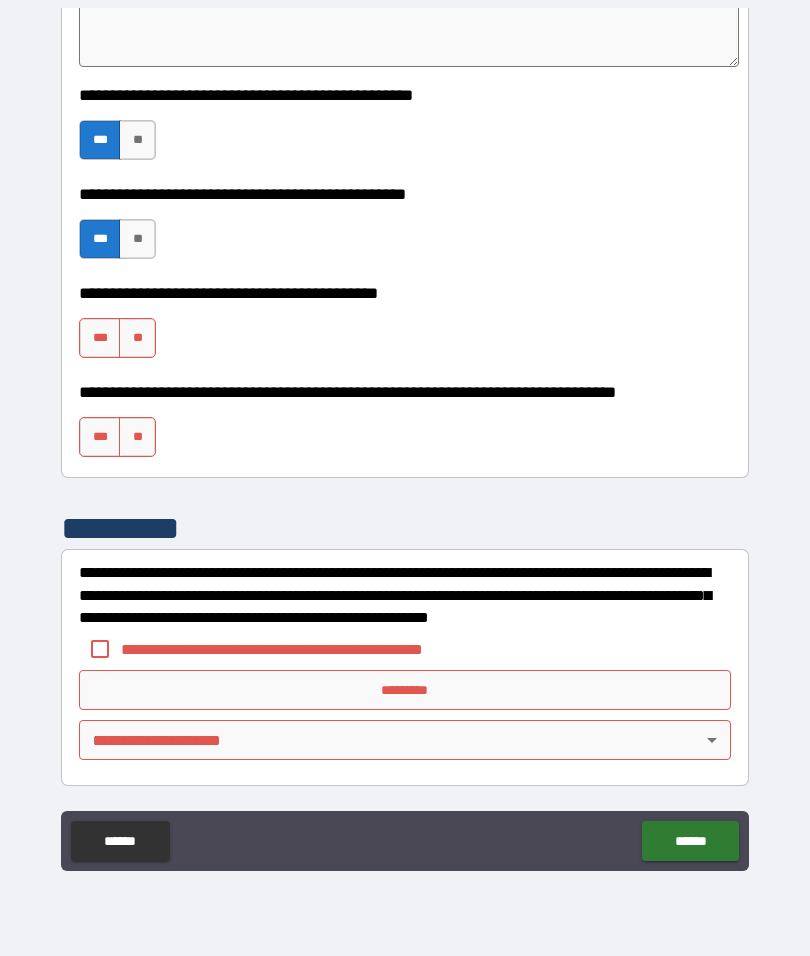 click on "***" at bounding box center [100, 338] 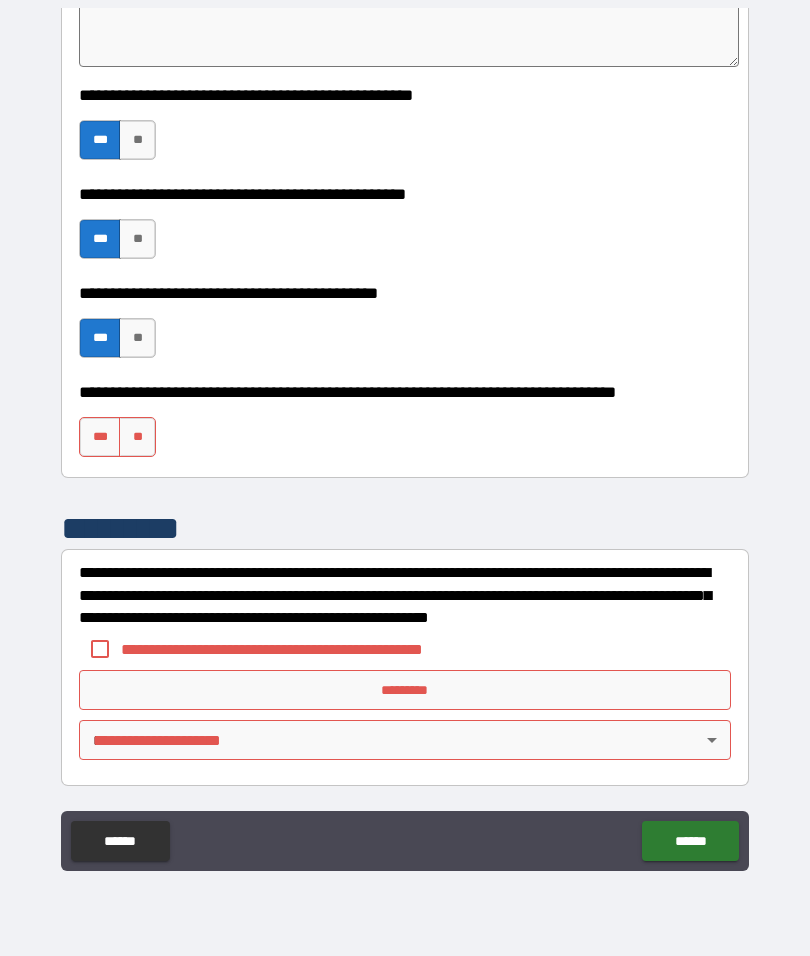 scroll, scrollTop: 4925, scrollLeft: 0, axis: vertical 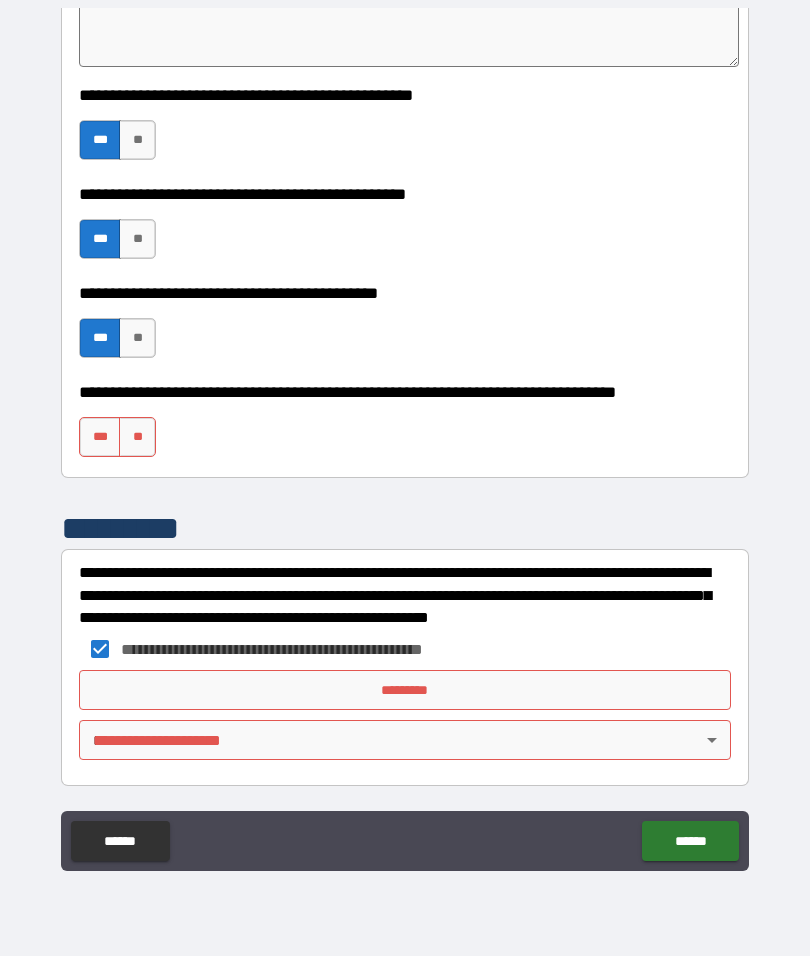 click on "******" at bounding box center [690, 841] 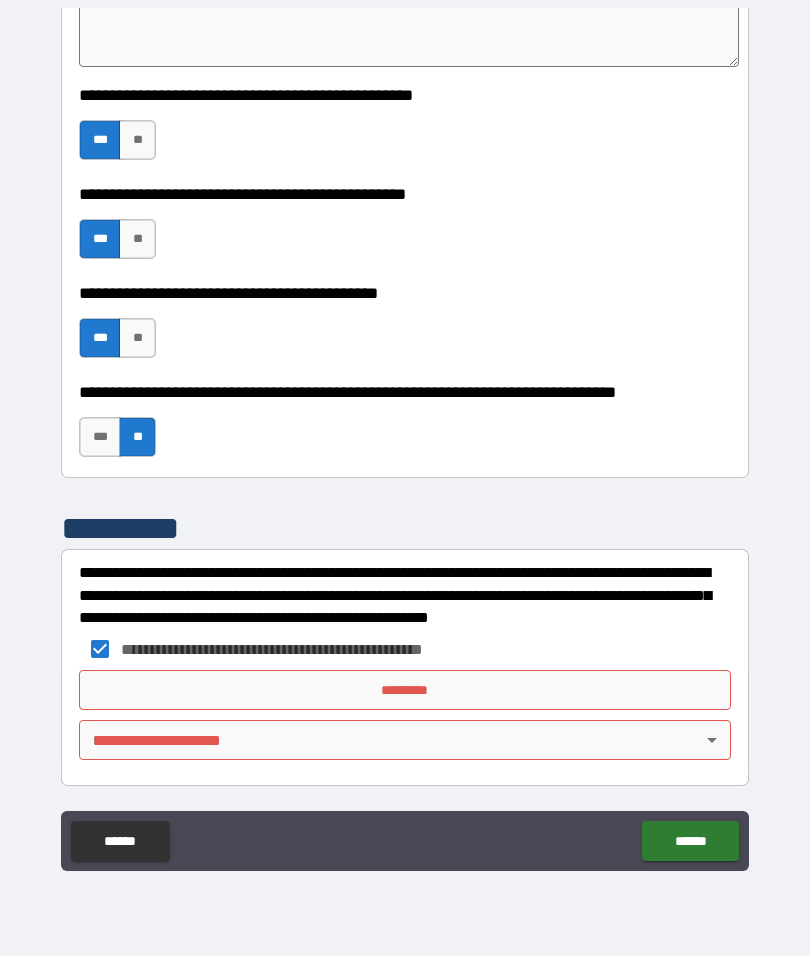 click on "*********" at bounding box center [405, 690] 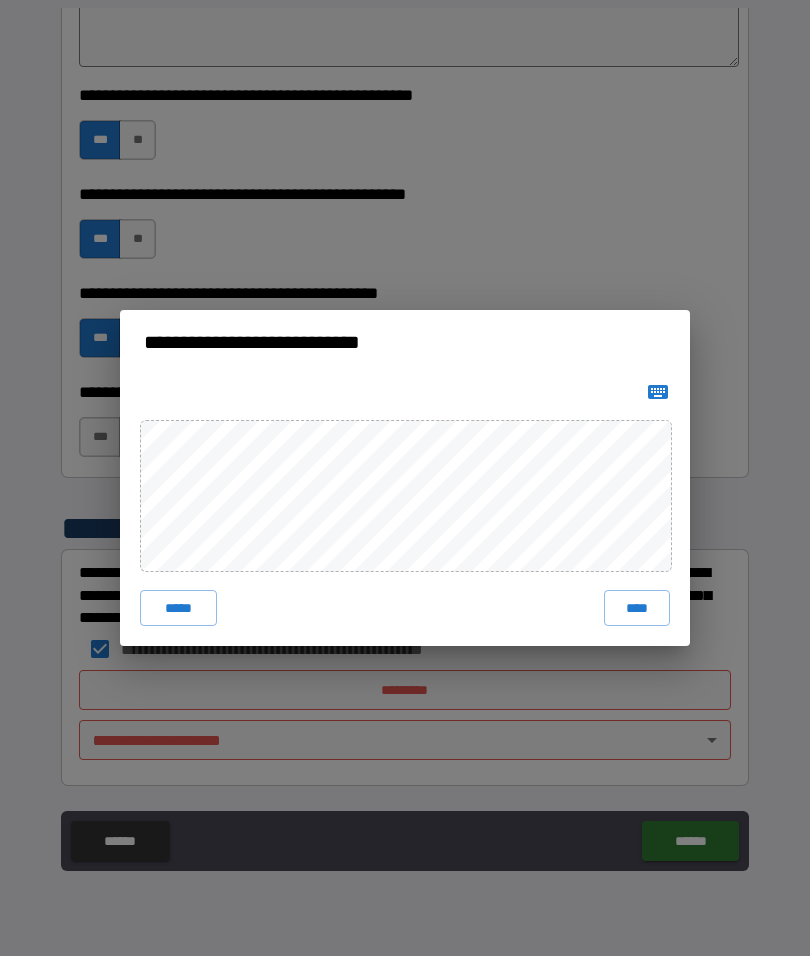 click on "**********" at bounding box center (405, 478) 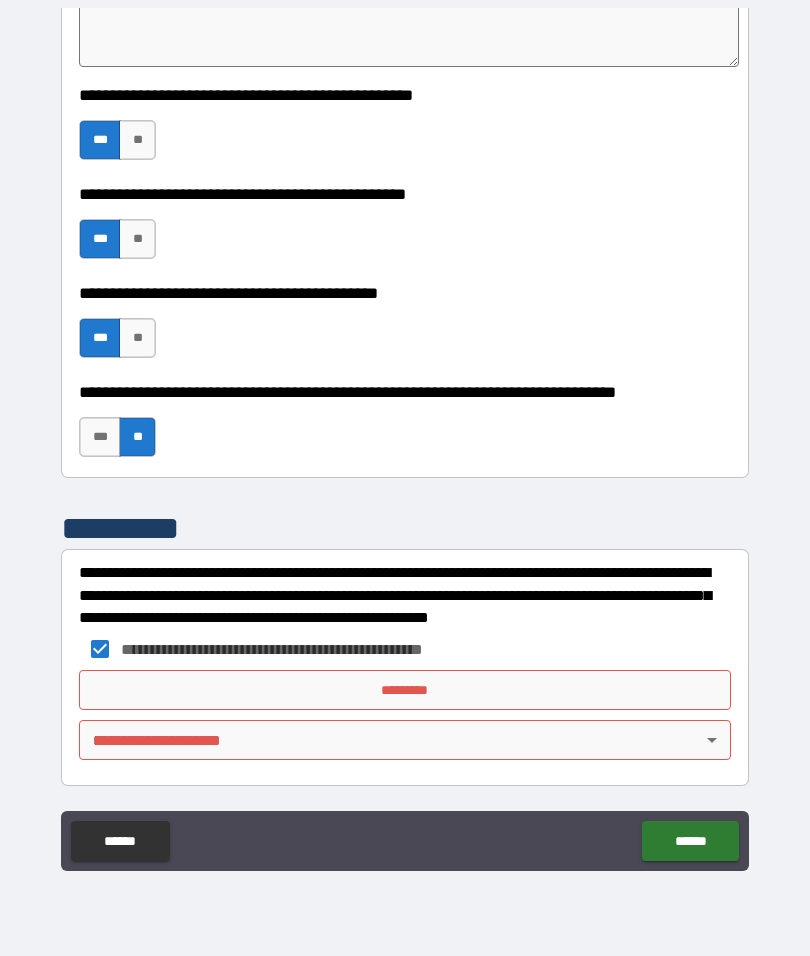 click on "**********" at bounding box center (405, 437) 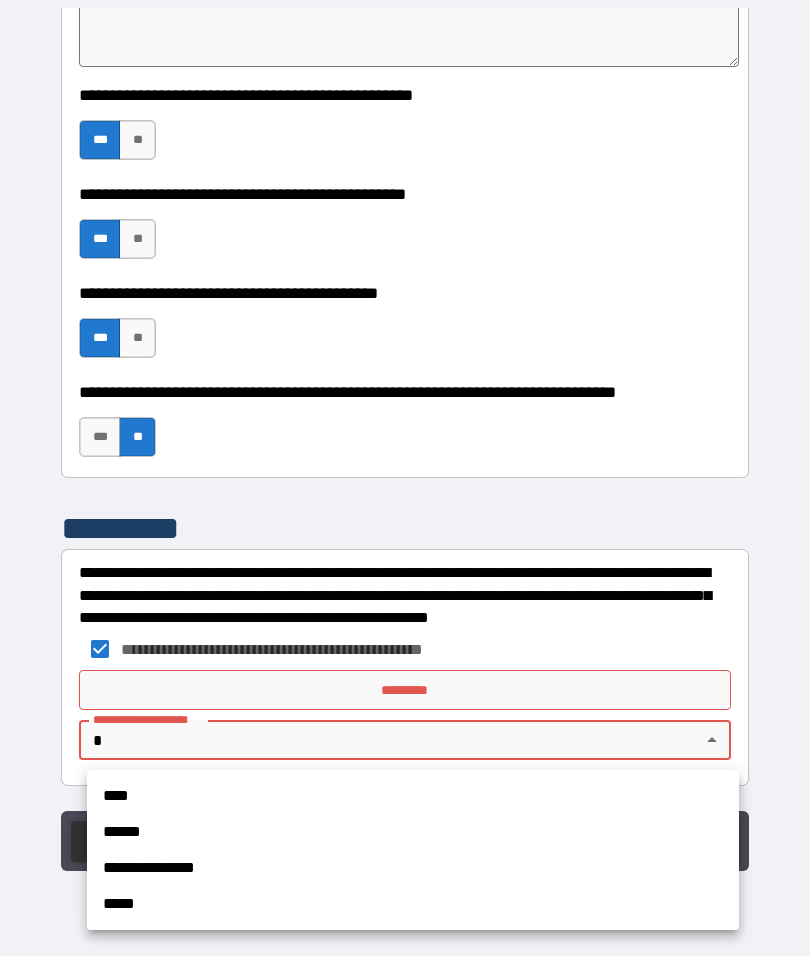 click on "****" at bounding box center [413, 796] 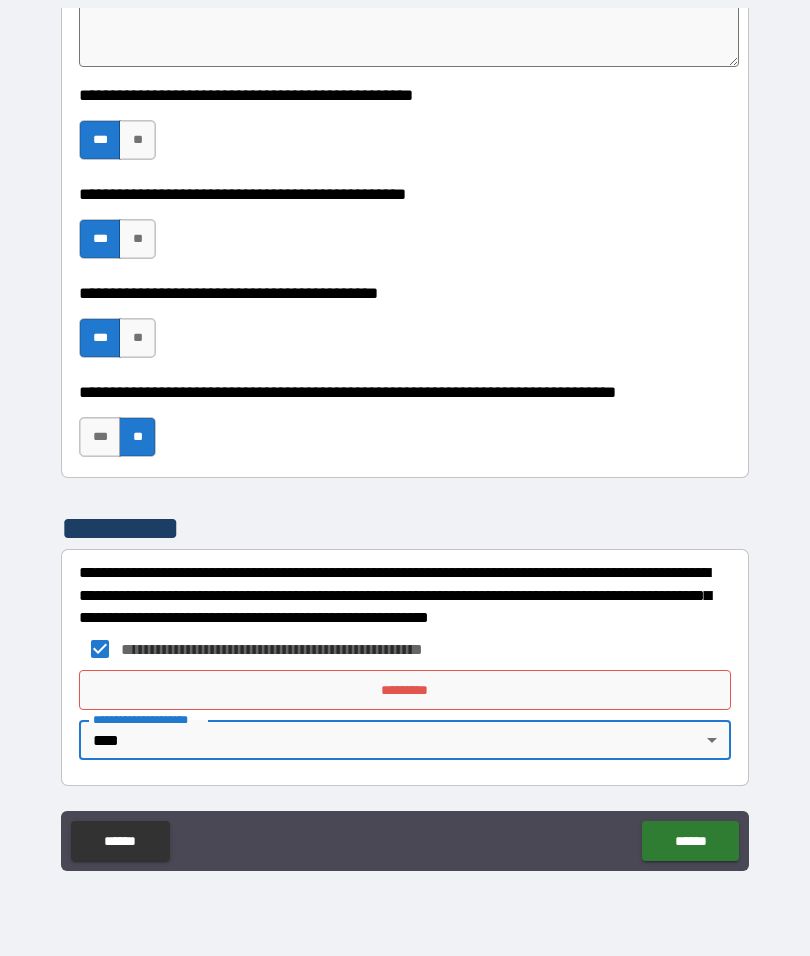 click on "*********" at bounding box center [405, 690] 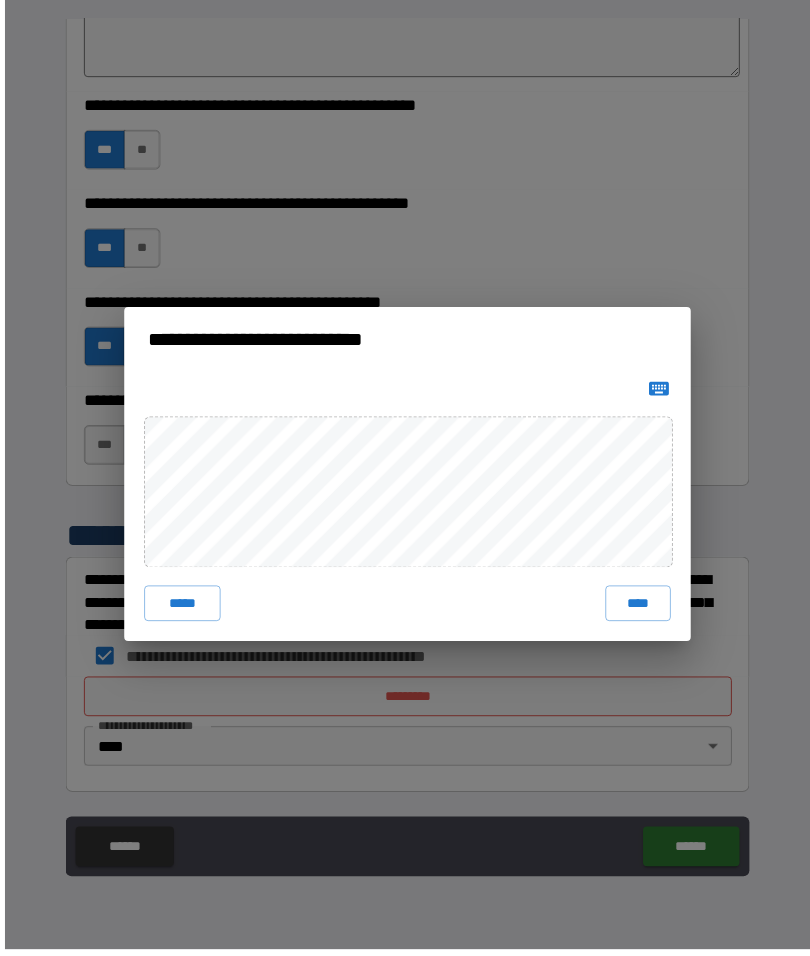 scroll, scrollTop: 82, scrollLeft: 0, axis: vertical 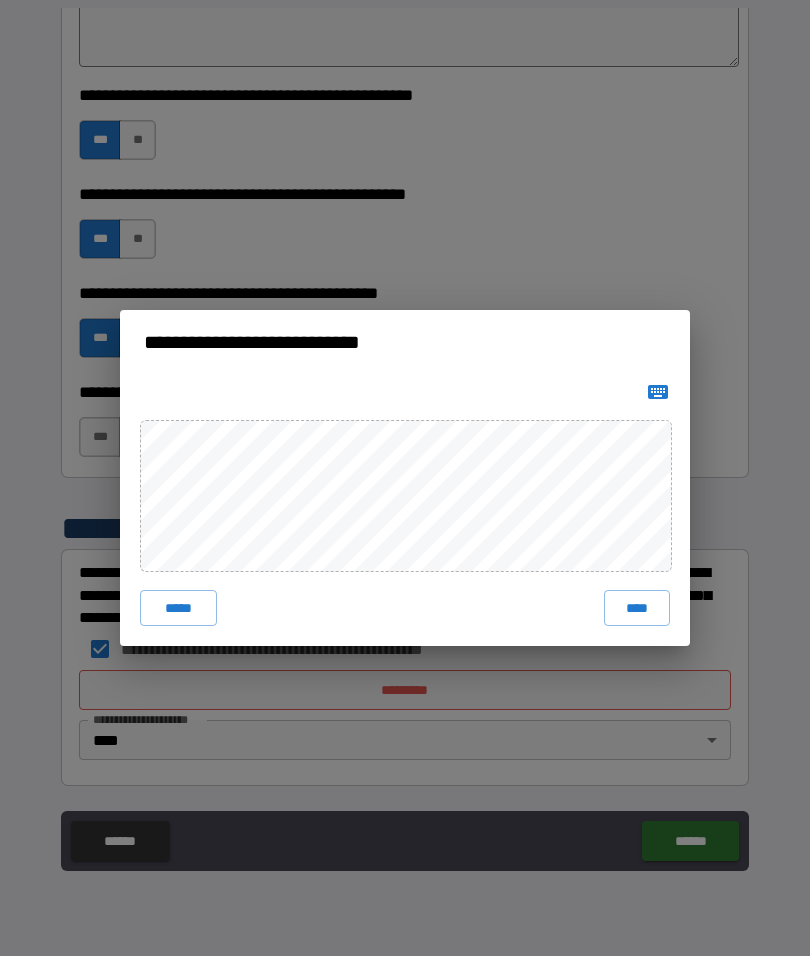 click on "****" at bounding box center [637, 608] 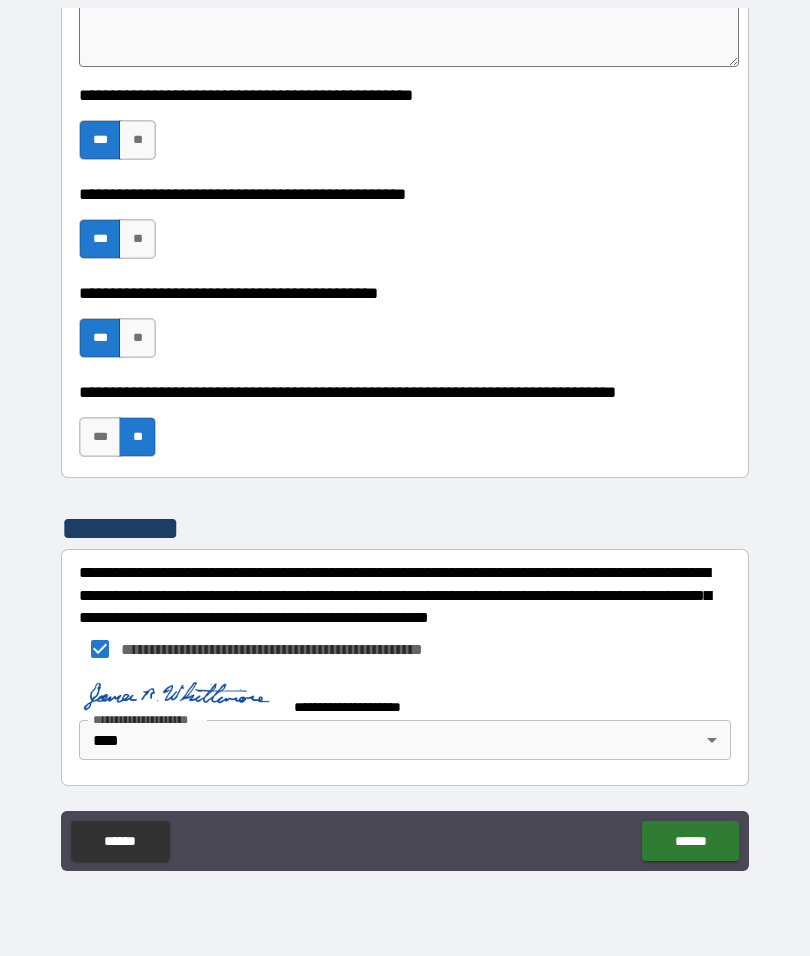 scroll, scrollTop: 4915, scrollLeft: 0, axis: vertical 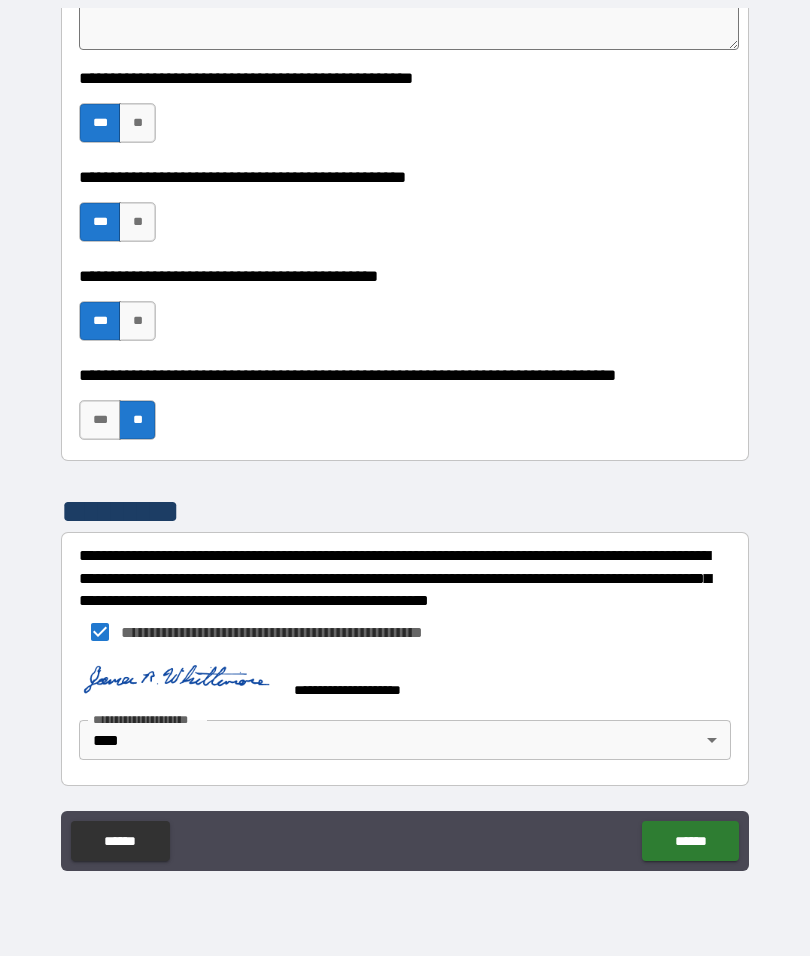 click on "******" at bounding box center (690, 841) 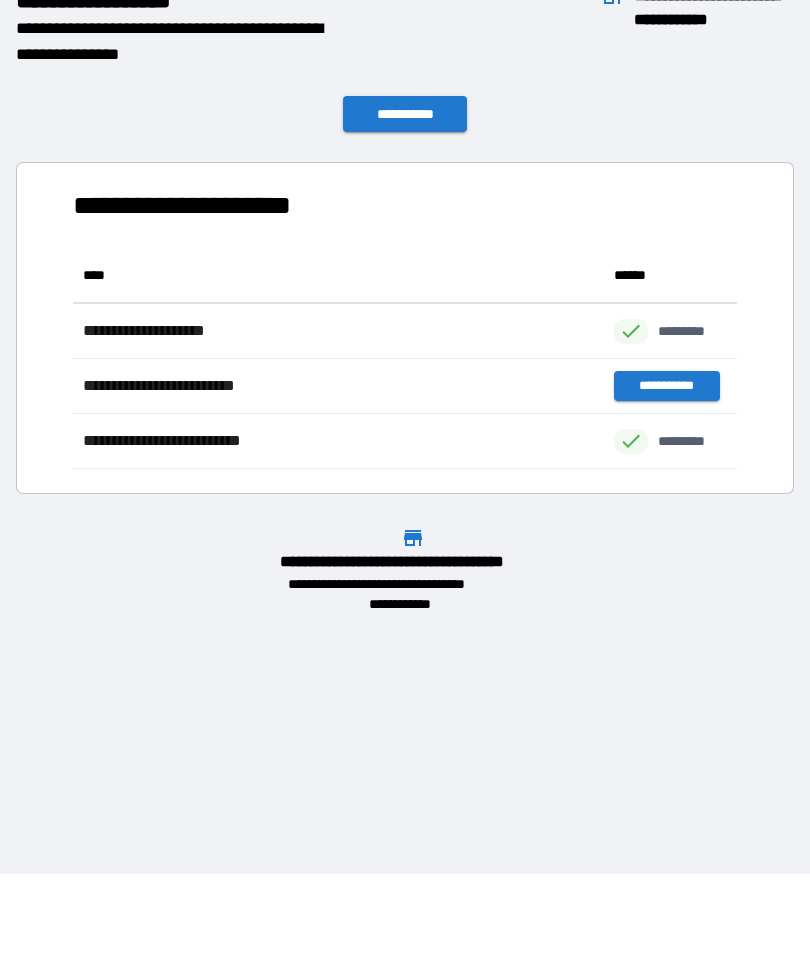 scroll, scrollTop: 1, scrollLeft: 1, axis: both 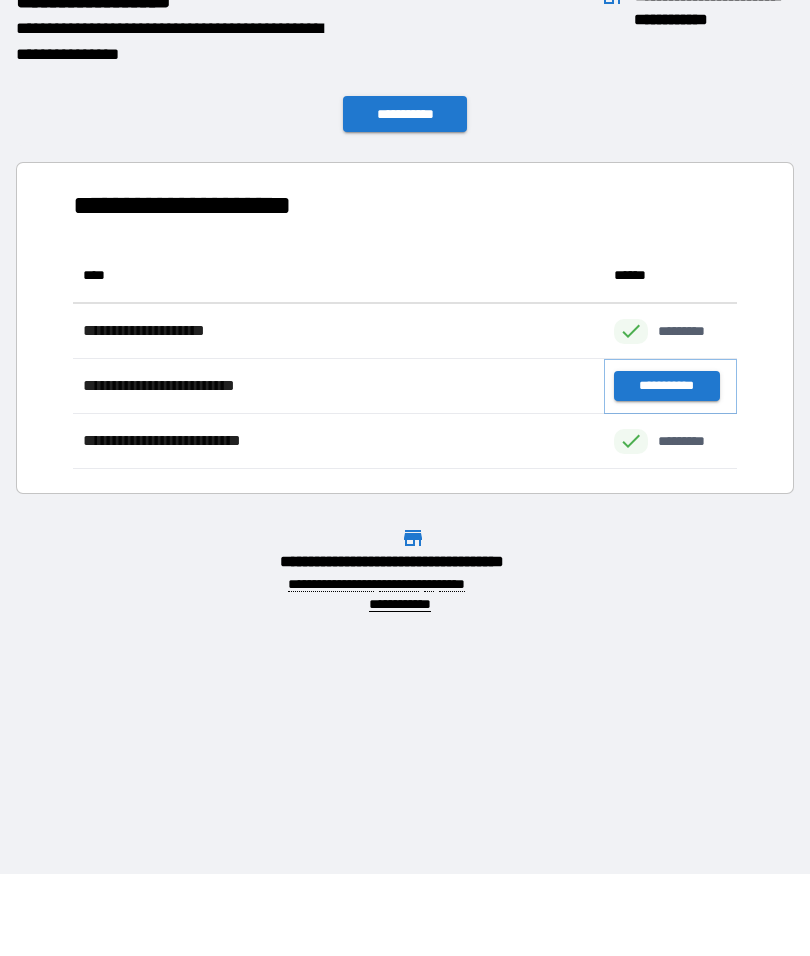 click on "**********" at bounding box center [666, 386] 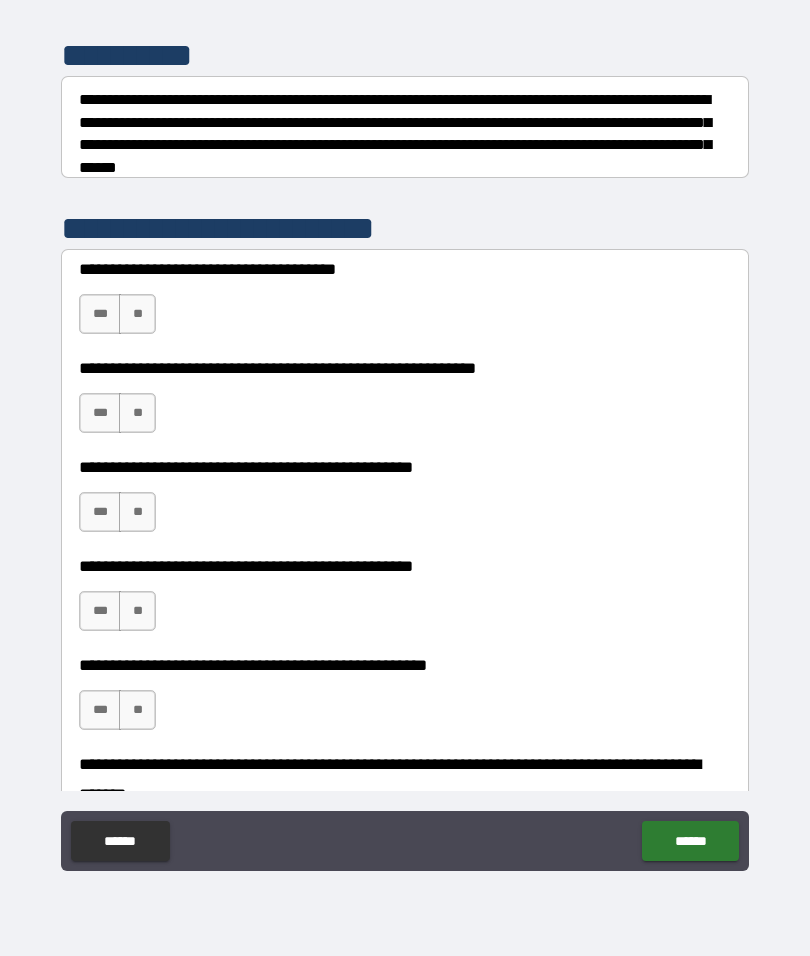 scroll, scrollTop: 248, scrollLeft: 0, axis: vertical 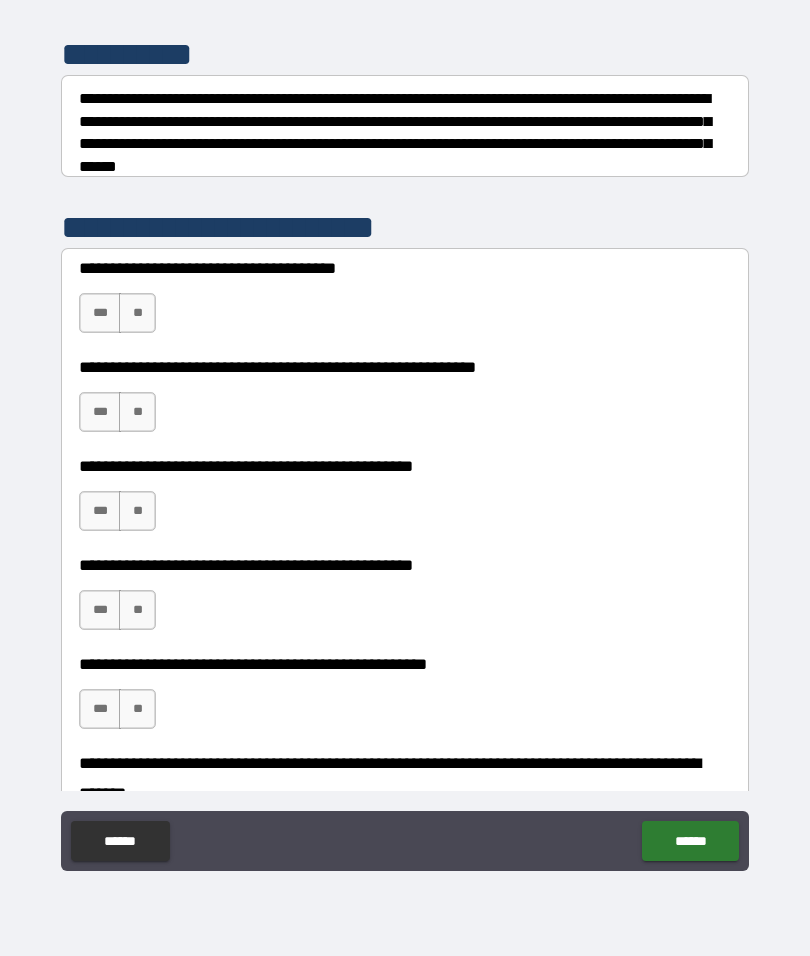 click on "***" at bounding box center (100, 313) 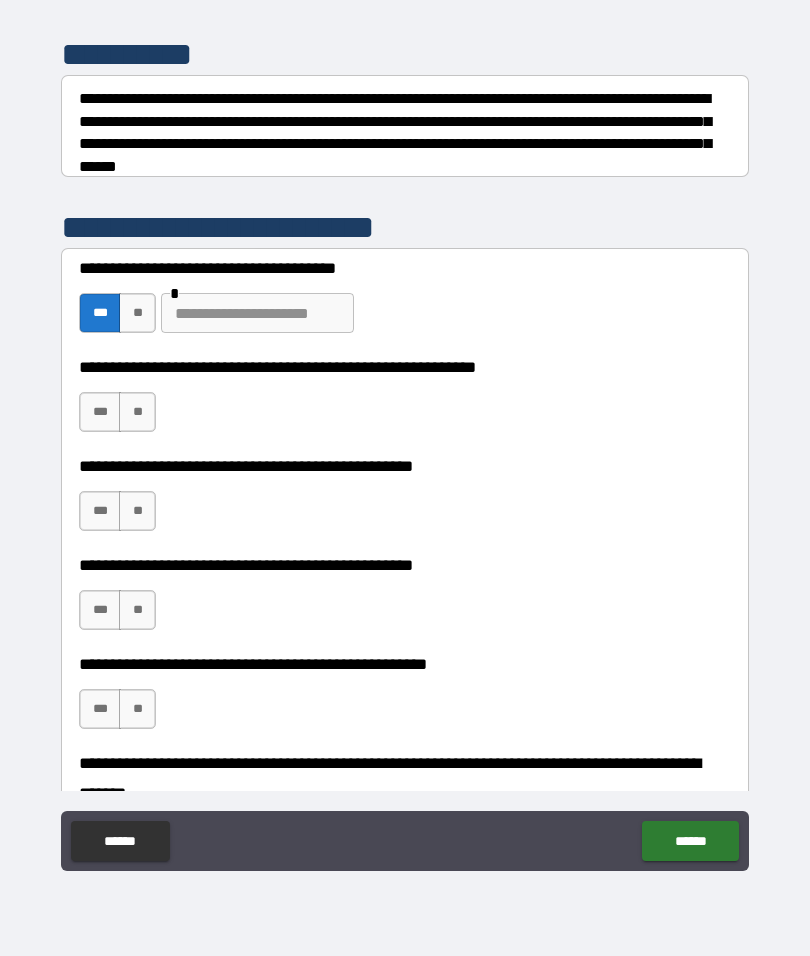 click on "**********" at bounding box center (405, 439) 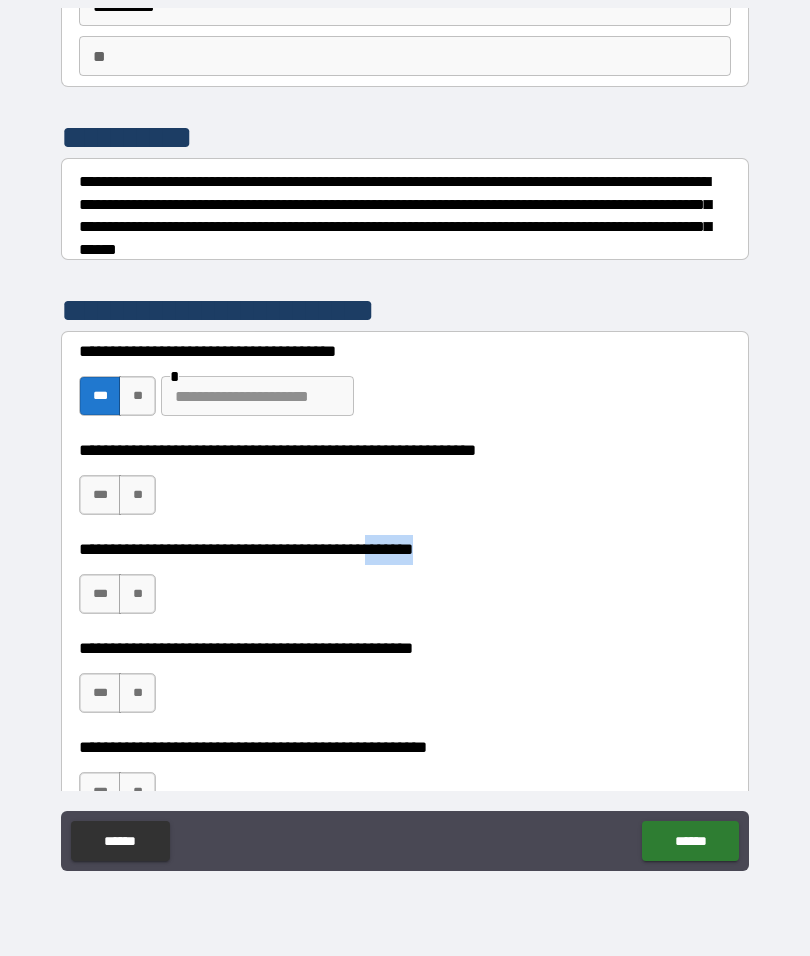 scroll, scrollTop: 158, scrollLeft: 0, axis: vertical 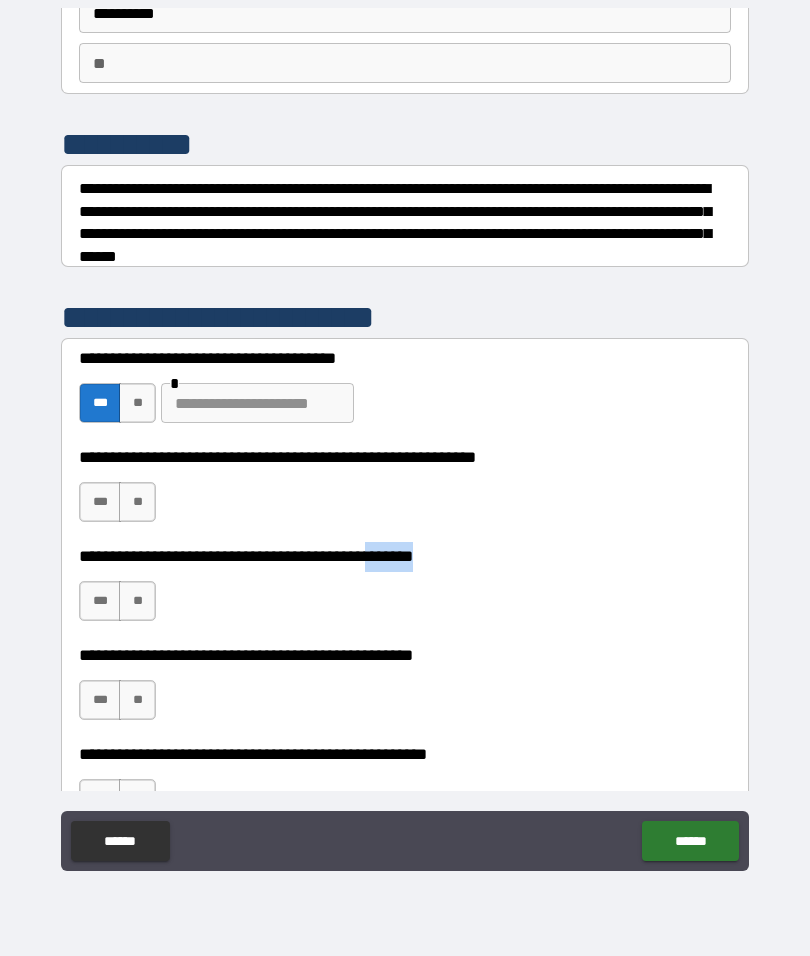 click on "**" at bounding box center (137, 502) 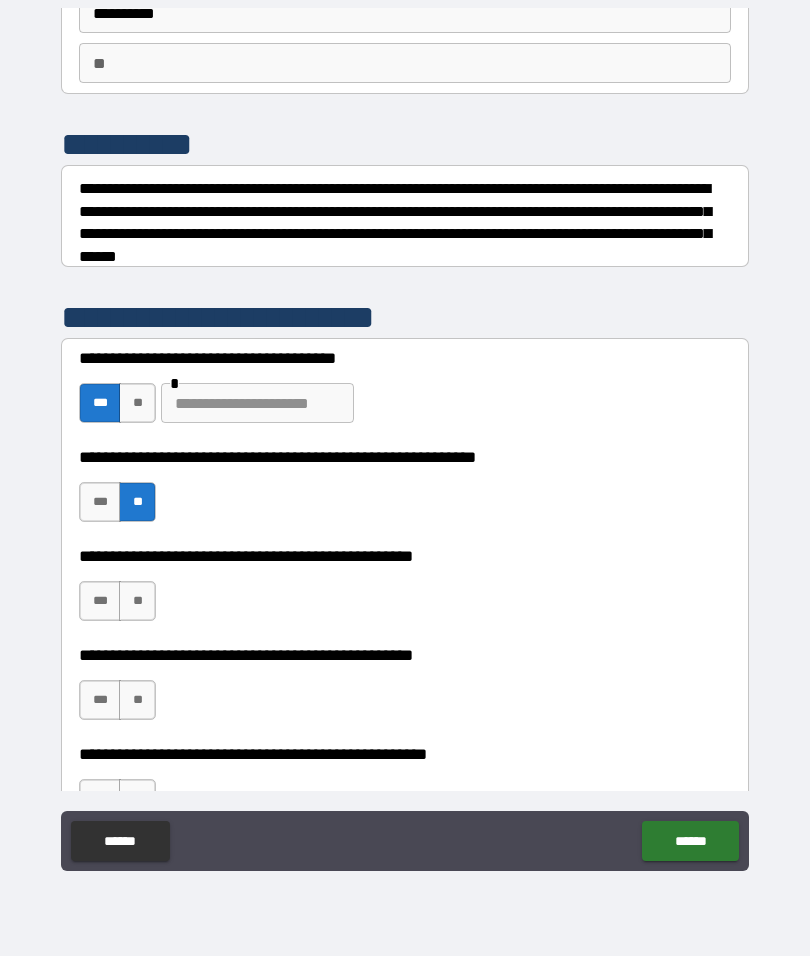 click on "***" at bounding box center [100, 601] 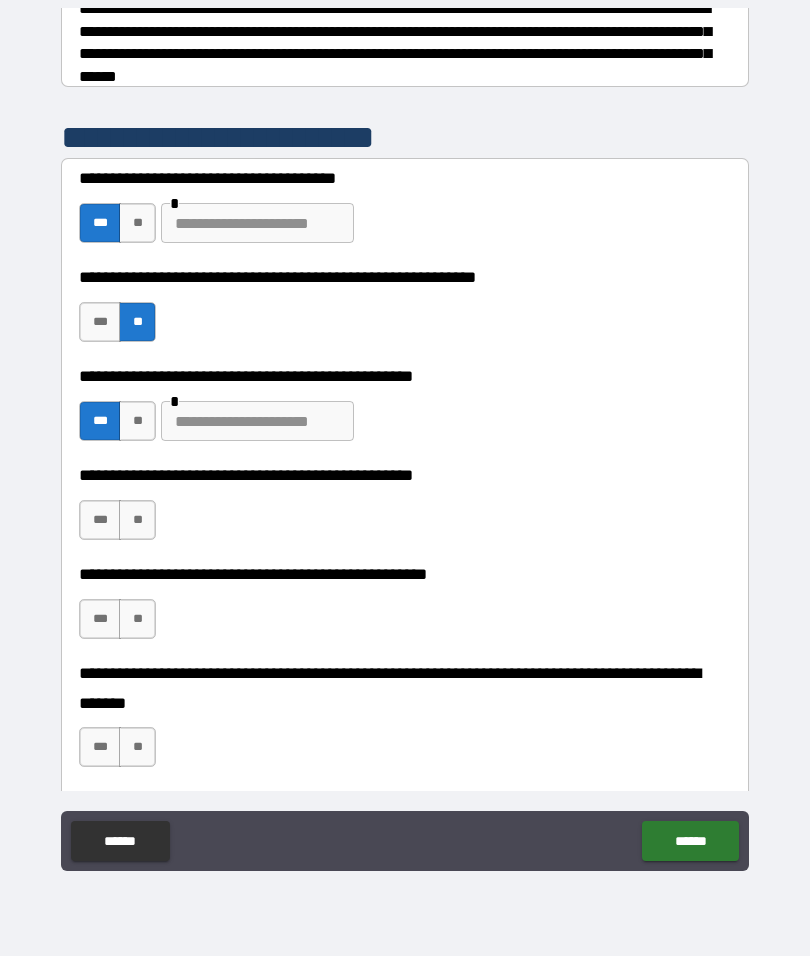 scroll, scrollTop: 339, scrollLeft: 0, axis: vertical 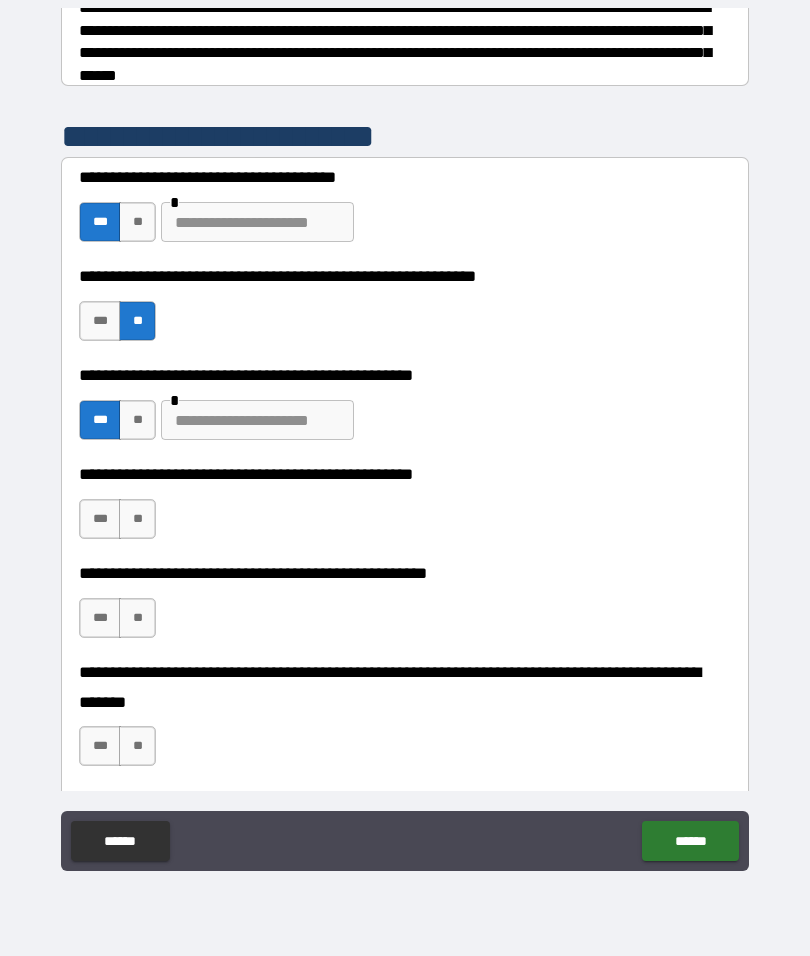 click on "***" at bounding box center (100, 519) 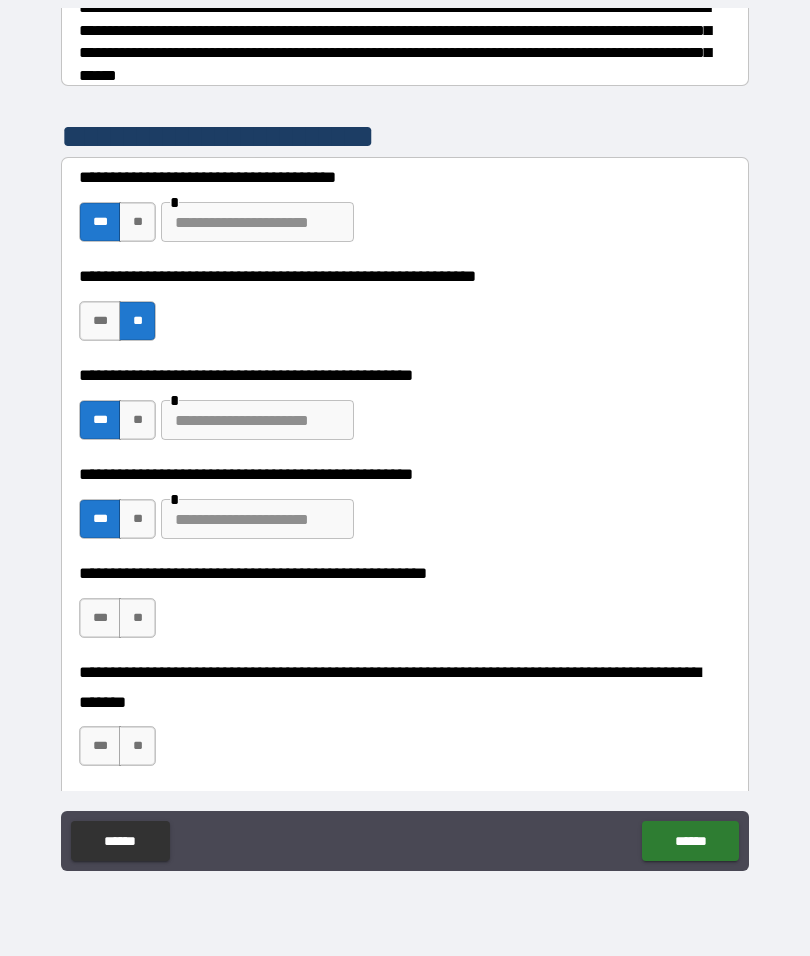 click on "**" at bounding box center (137, 618) 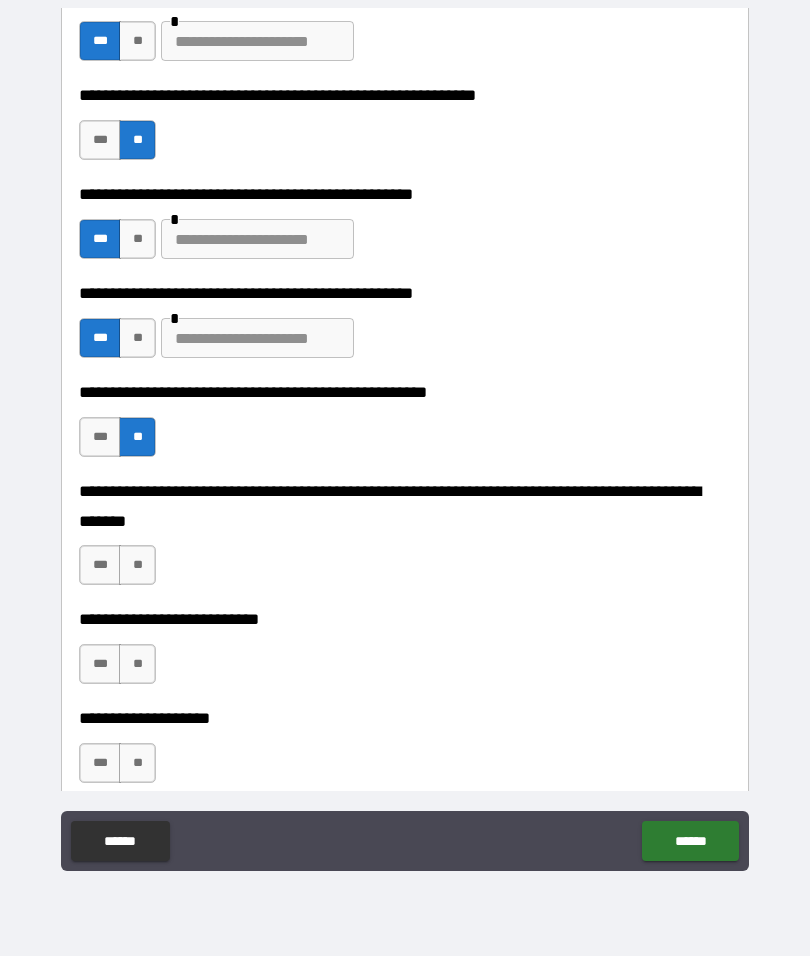 scroll, scrollTop: 527, scrollLeft: 0, axis: vertical 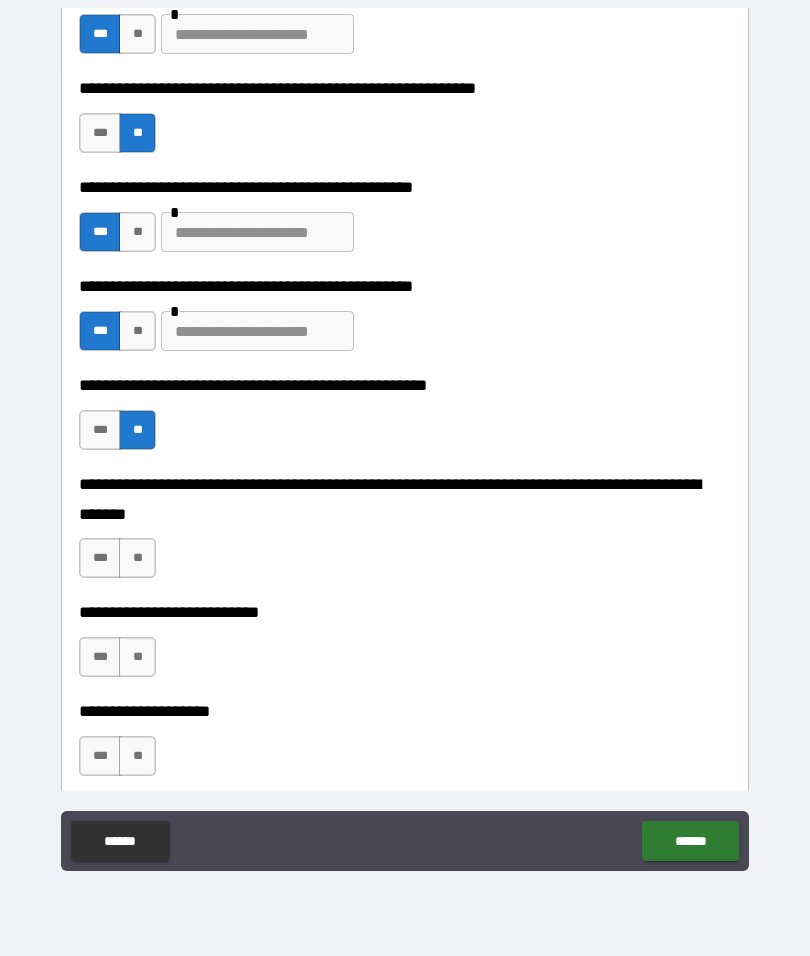 click on "**" at bounding box center (137, 558) 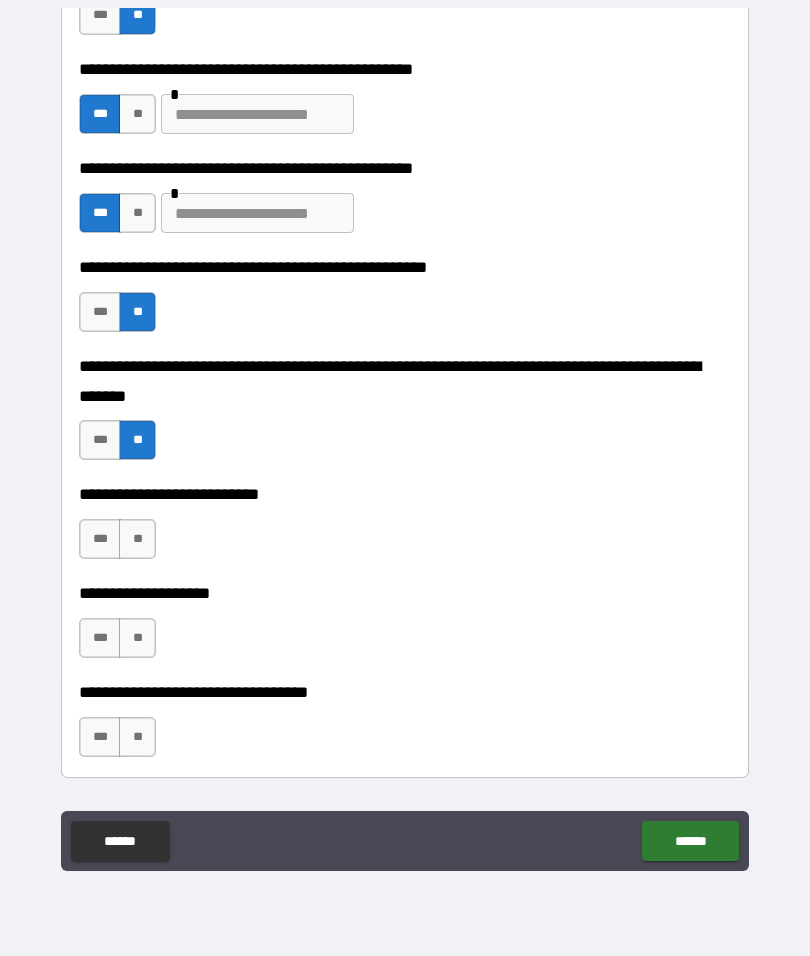 scroll, scrollTop: 650, scrollLeft: 0, axis: vertical 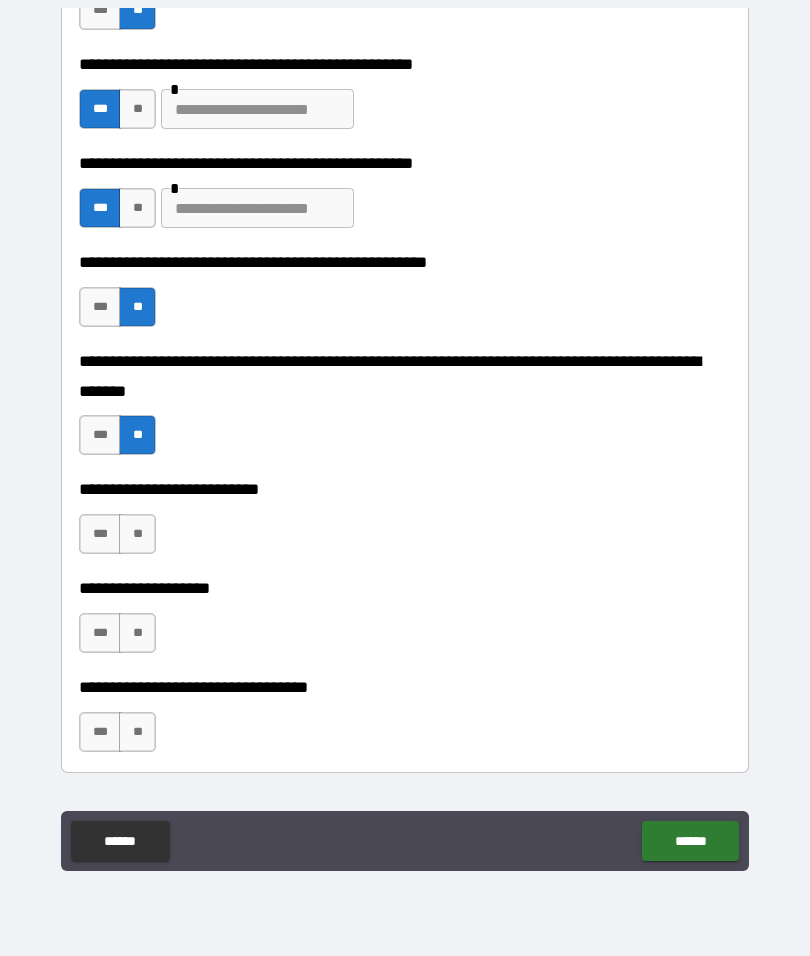 click on "**" at bounding box center (137, 534) 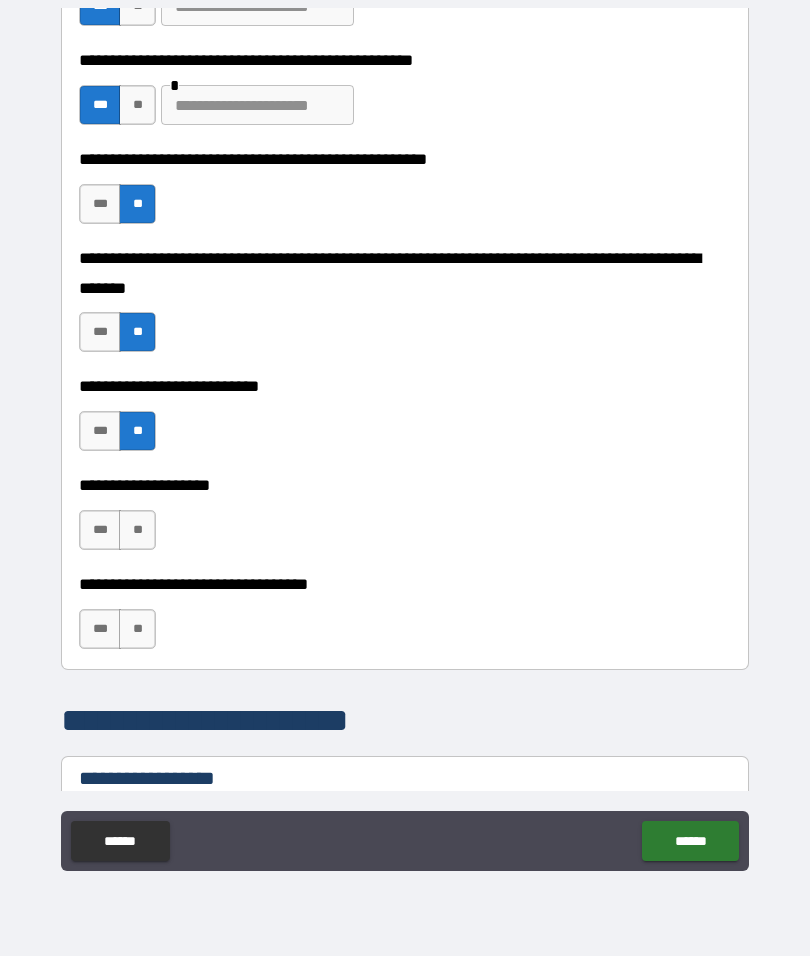 scroll, scrollTop: 750, scrollLeft: 0, axis: vertical 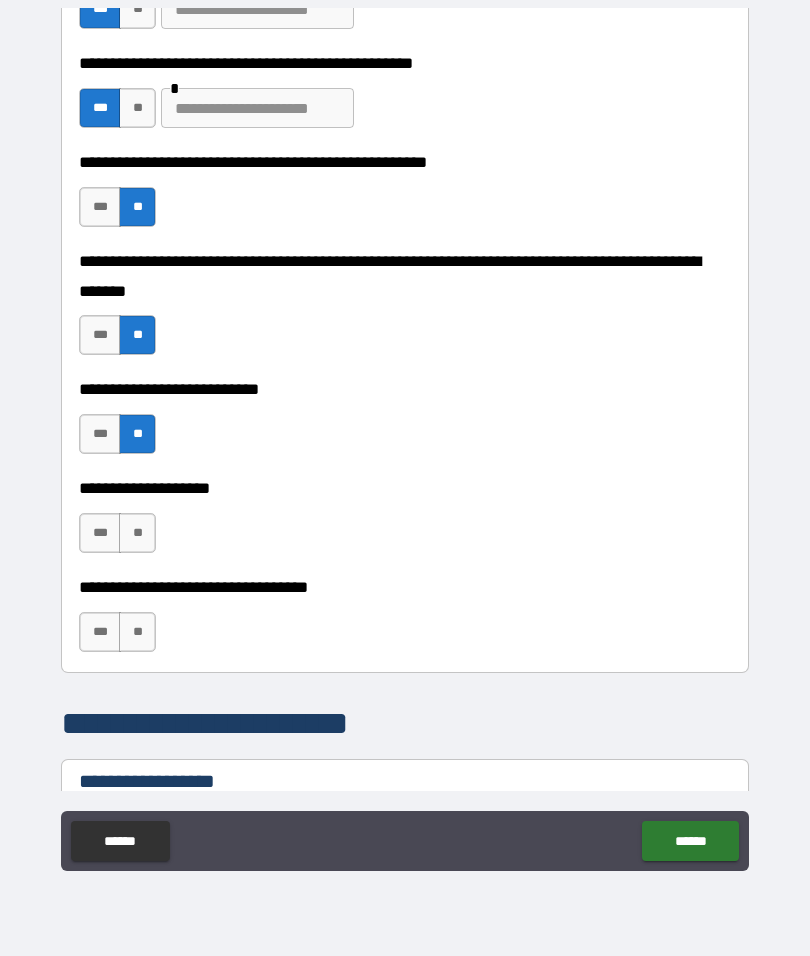 click on "**" at bounding box center [137, 533] 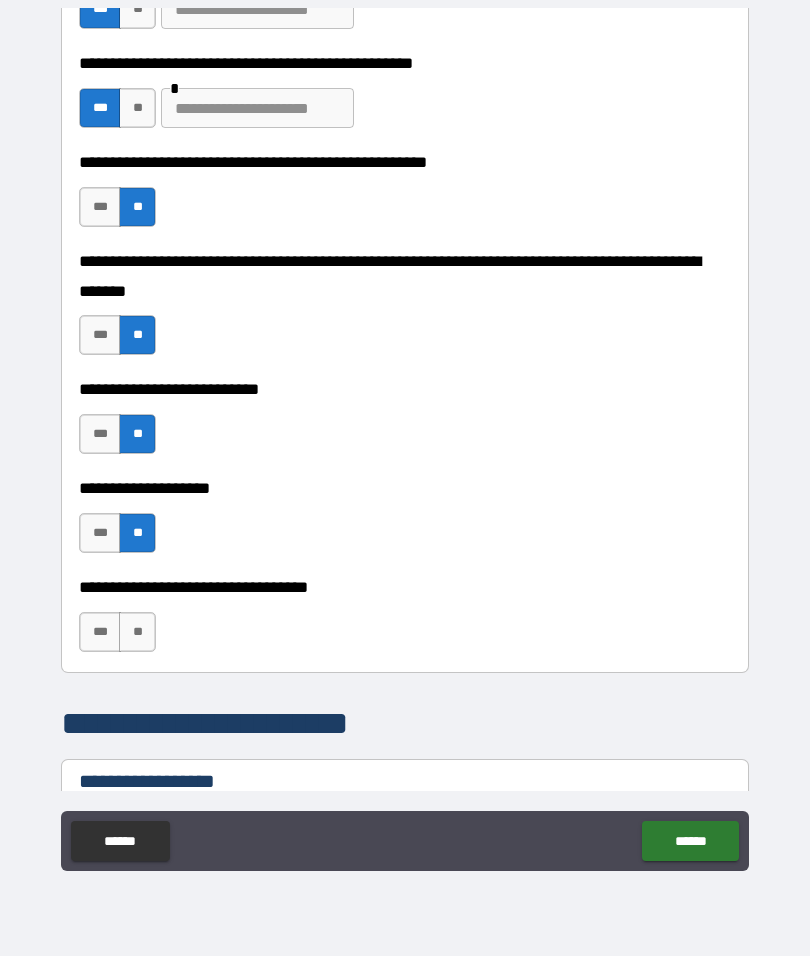 click on "**" at bounding box center (137, 632) 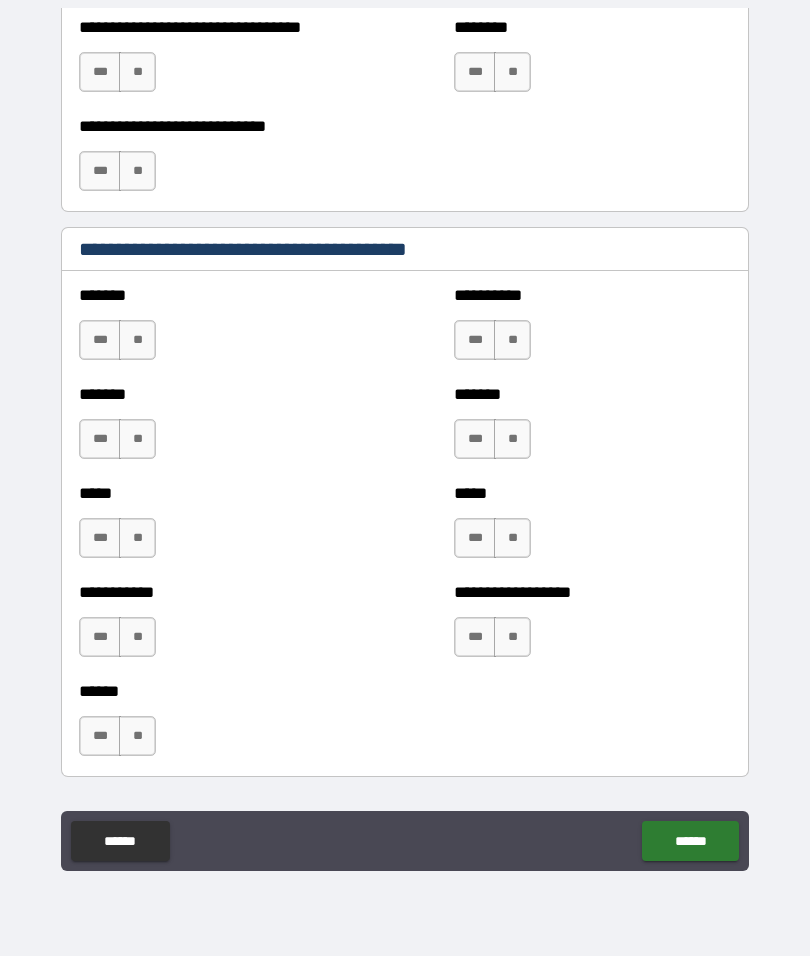 scroll, scrollTop: 1552, scrollLeft: 0, axis: vertical 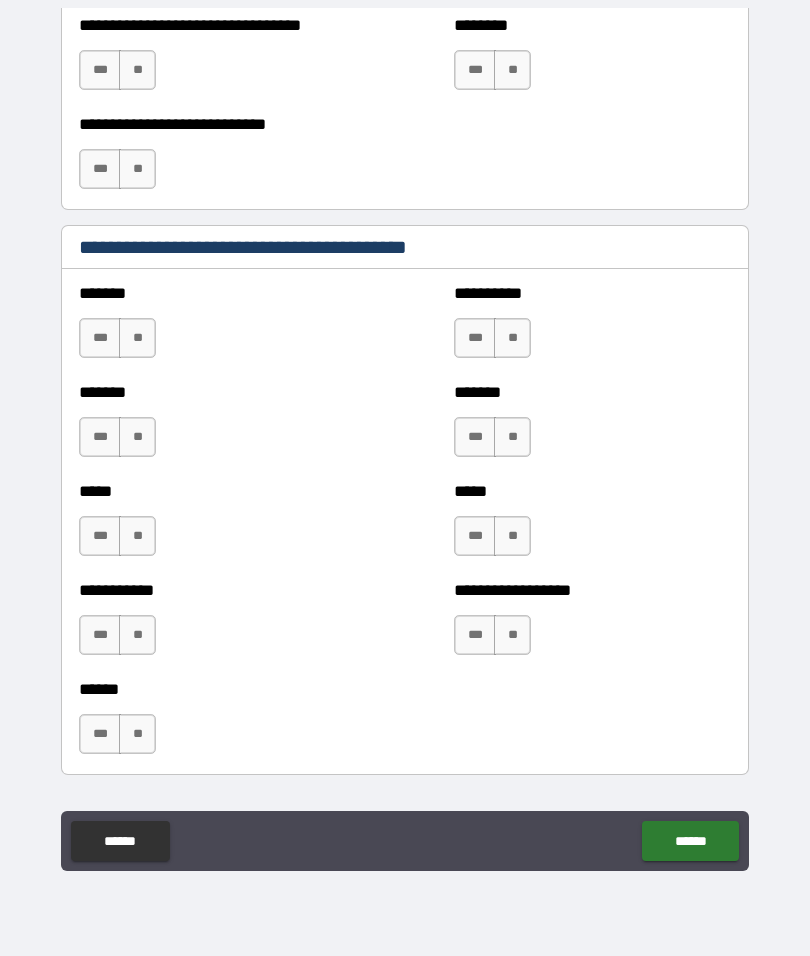 click on "**" at bounding box center (137, 338) 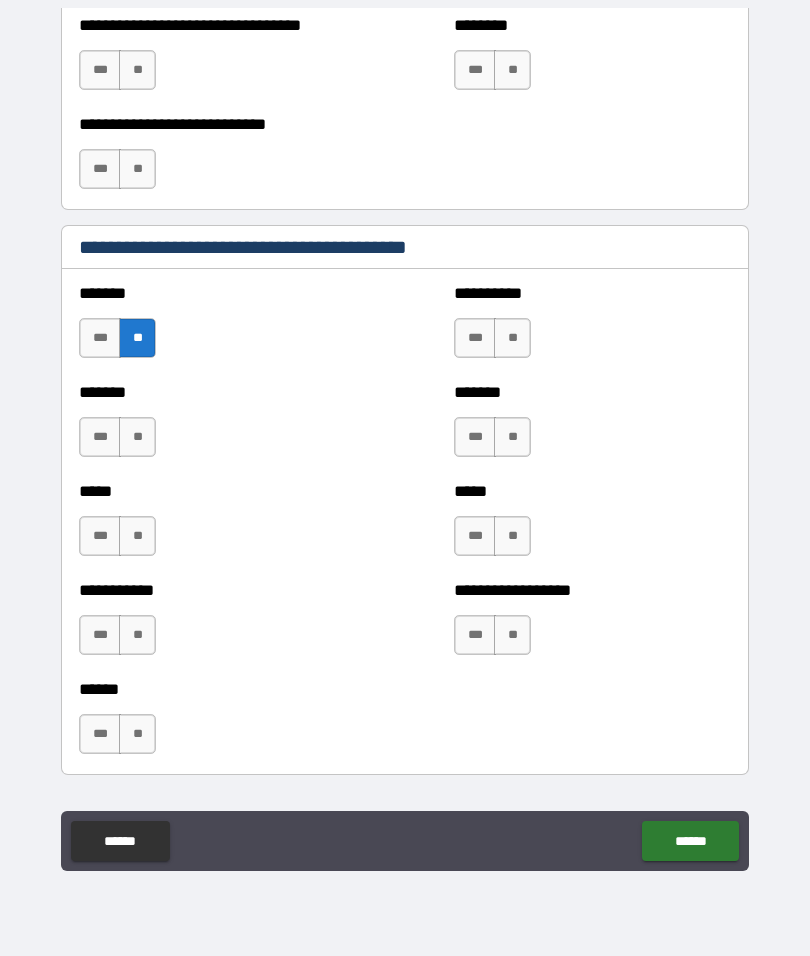 click on "**" at bounding box center [137, 437] 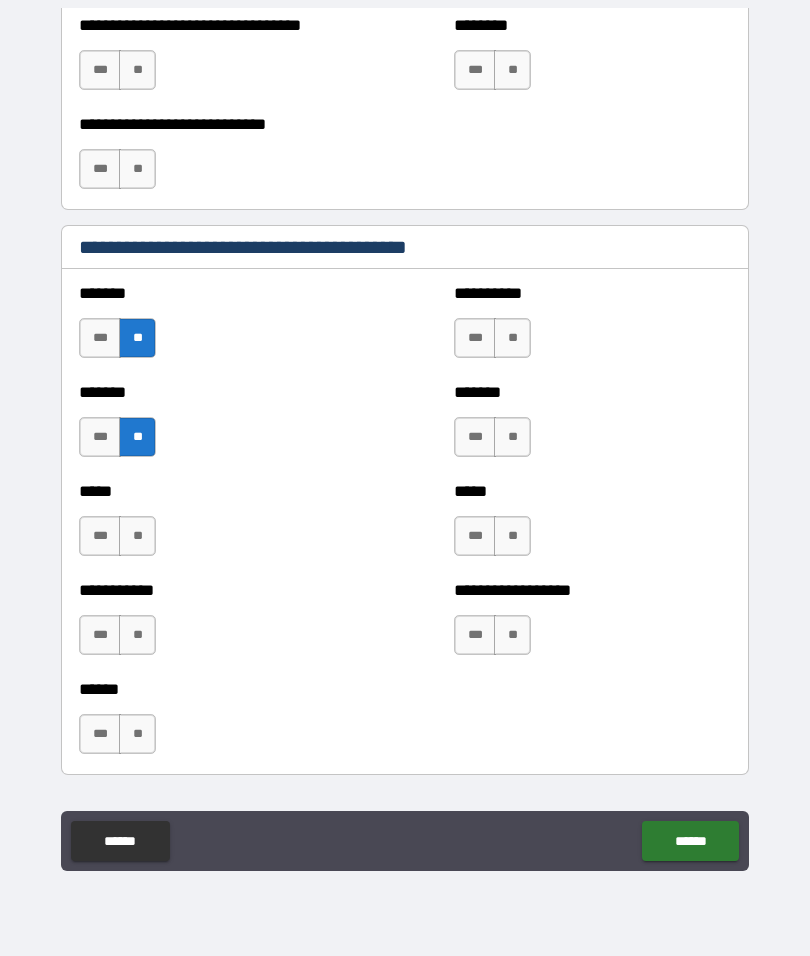 click on "**" at bounding box center [512, 338] 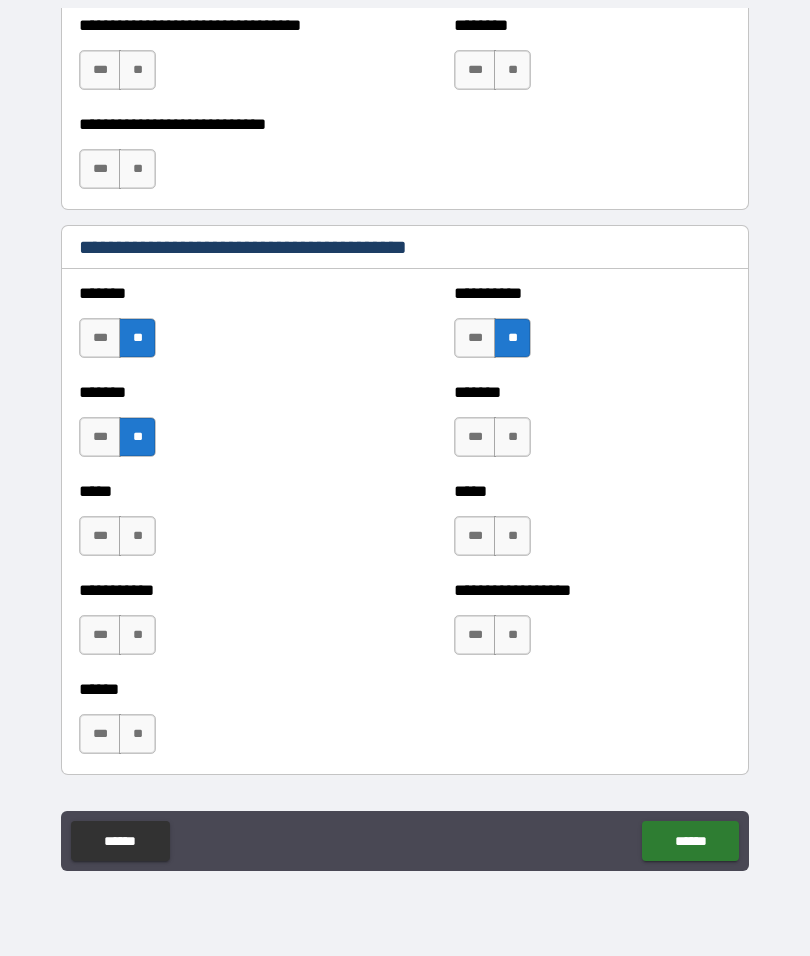 click on "******* *** **" at bounding box center (592, 427) 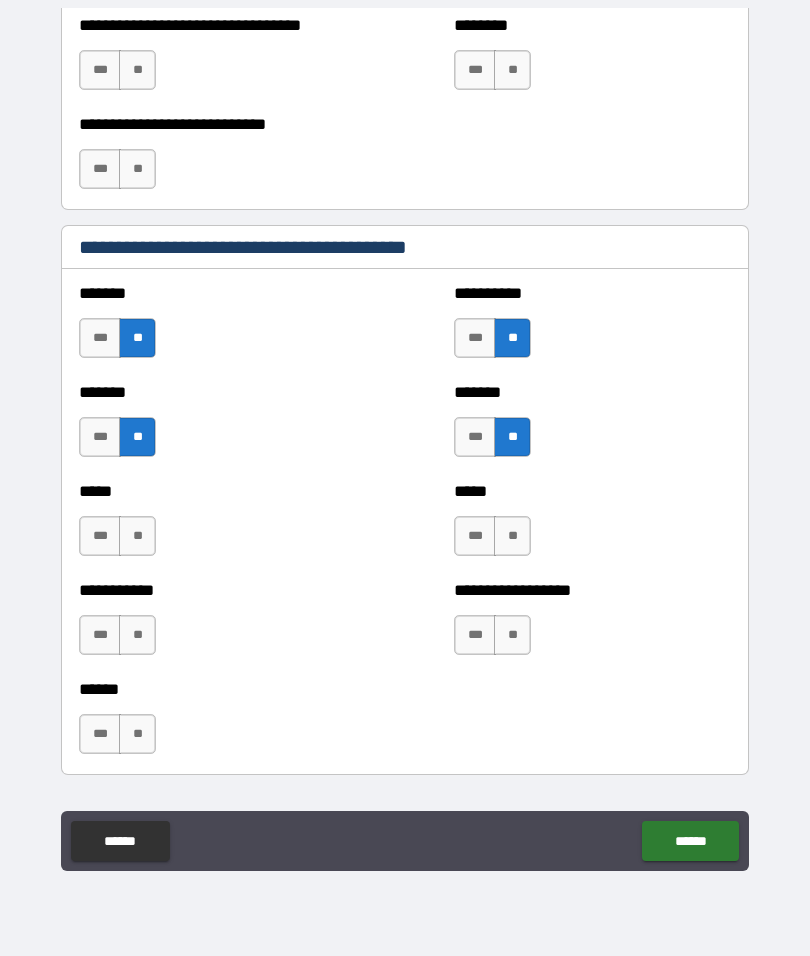 click on "**" at bounding box center (137, 536) 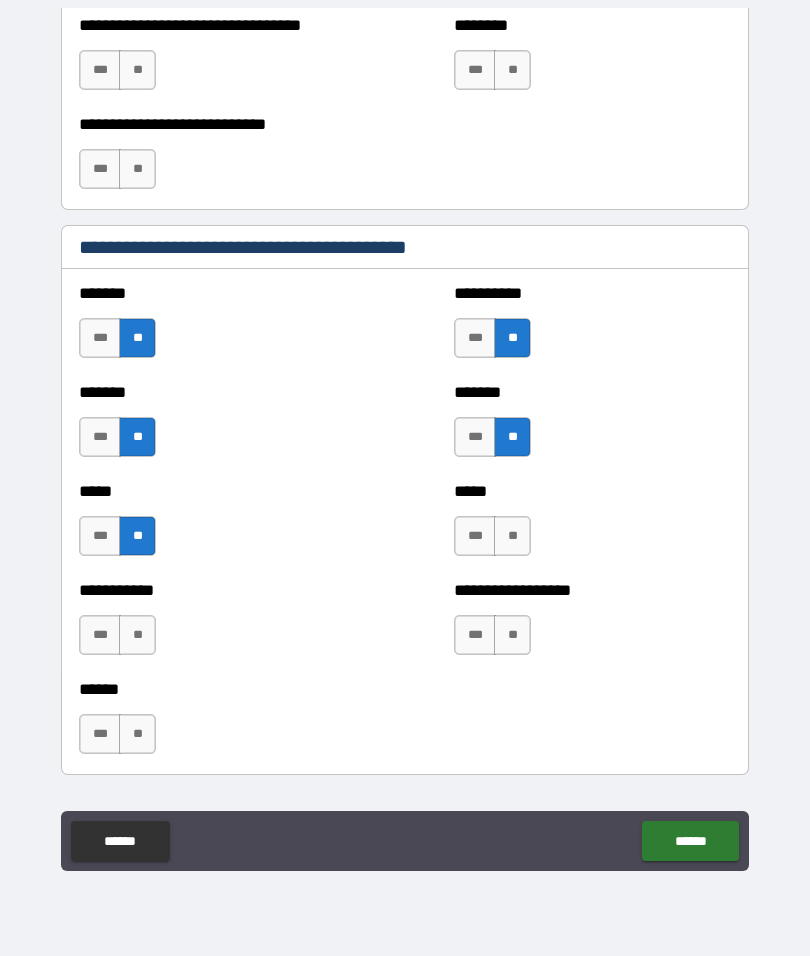 click on "**" at bounding box center (137, 635) 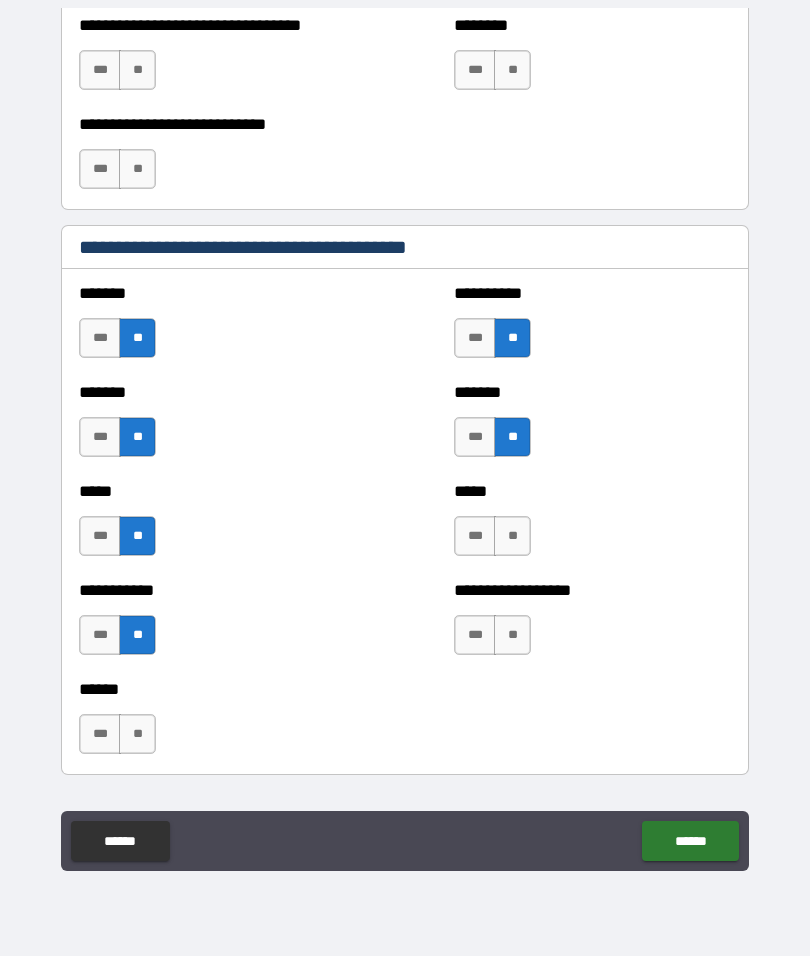 click on "**" at bounding box center (512, 635) 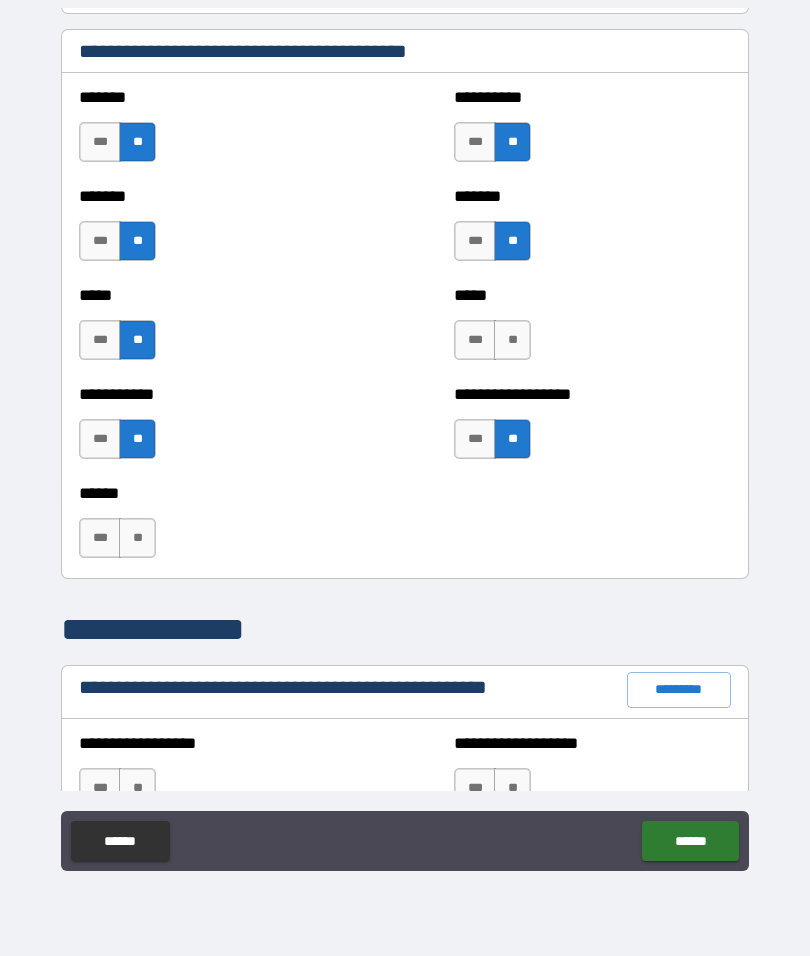 scroll, scrollTop: 1747, scrollLeft: 0, axis: vertical 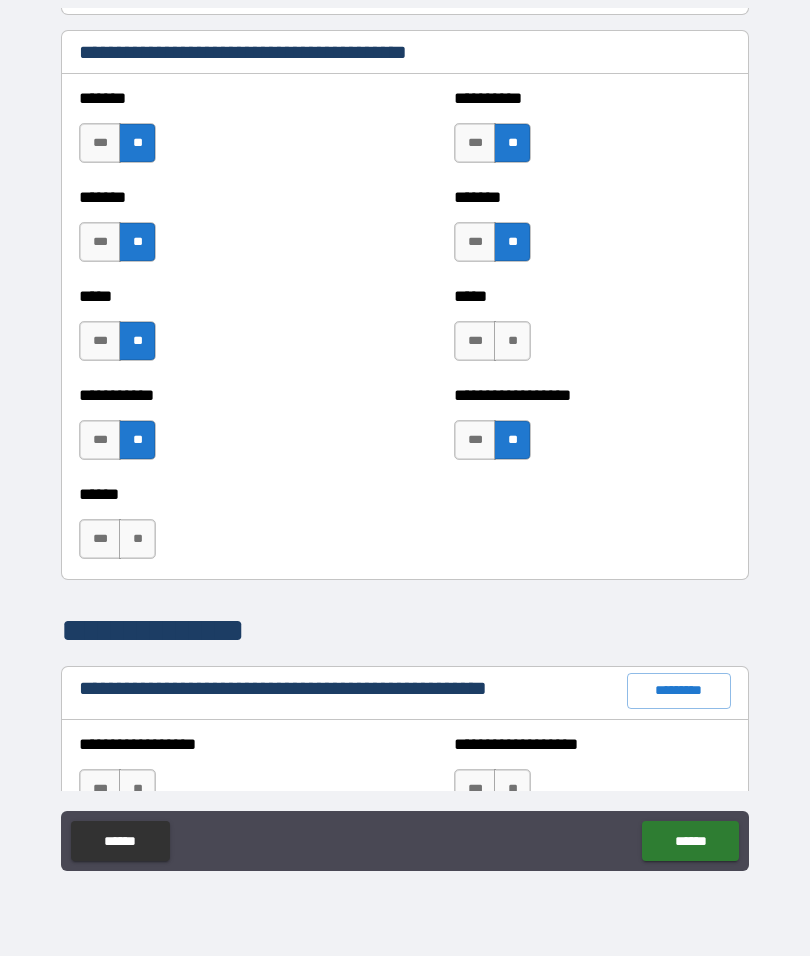 click on "**" at bounding box center (137, 539) 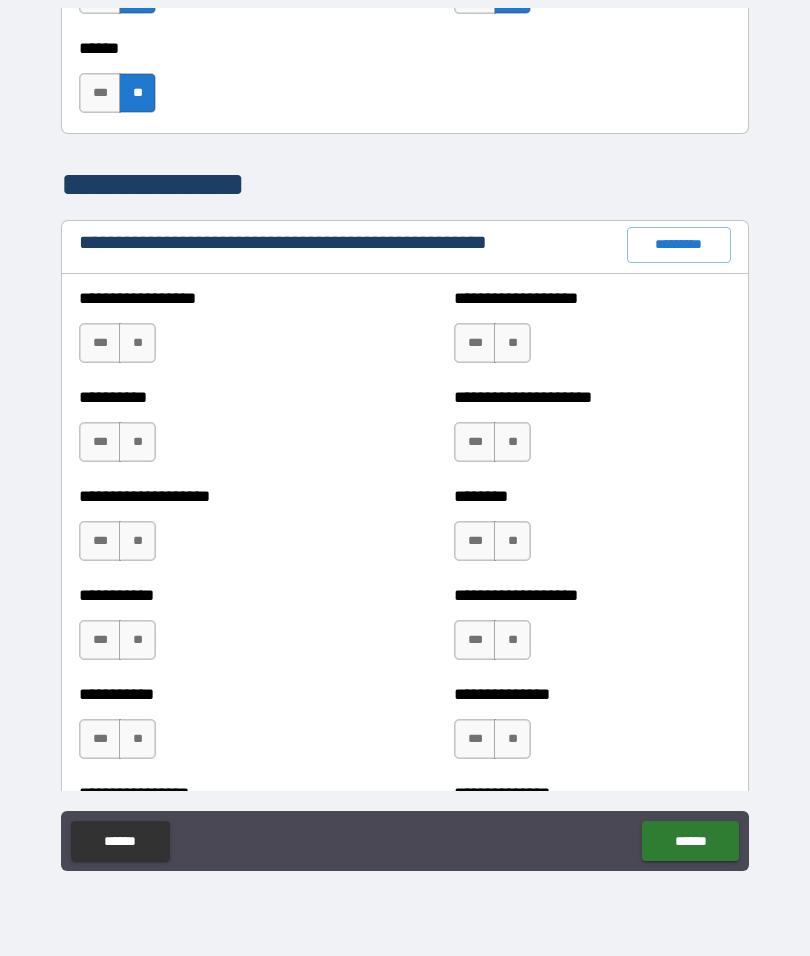 scroll, scrollTop: 2194, scrollLeft: 0, axis: vertical 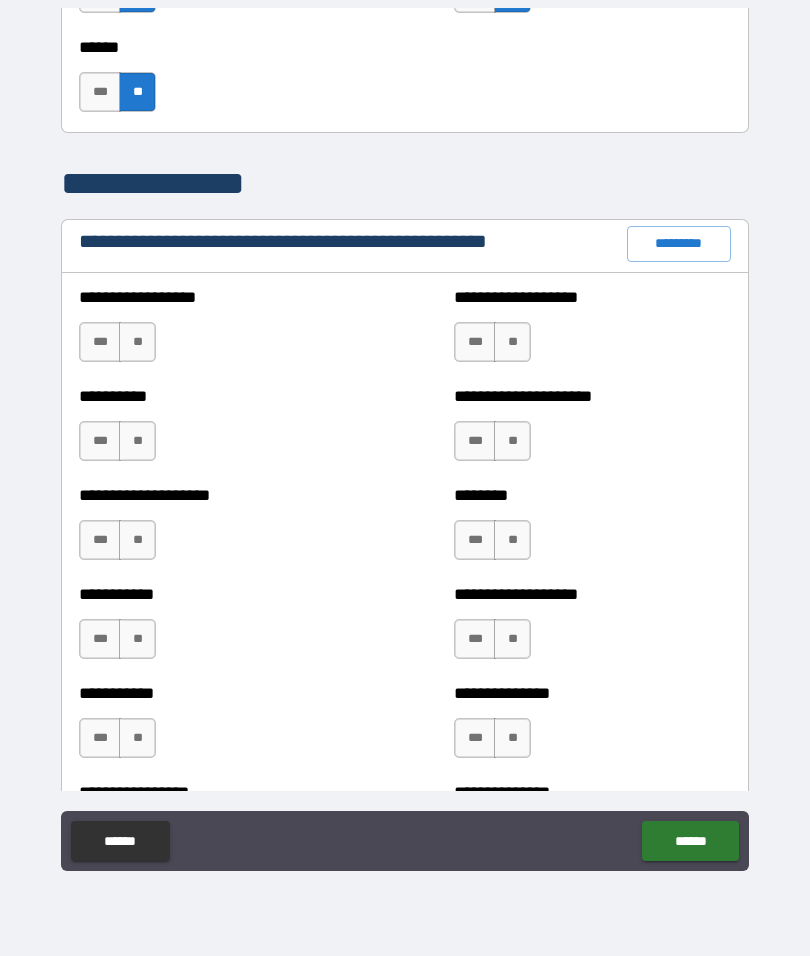 click on "**" at bounding box center [137, 342] 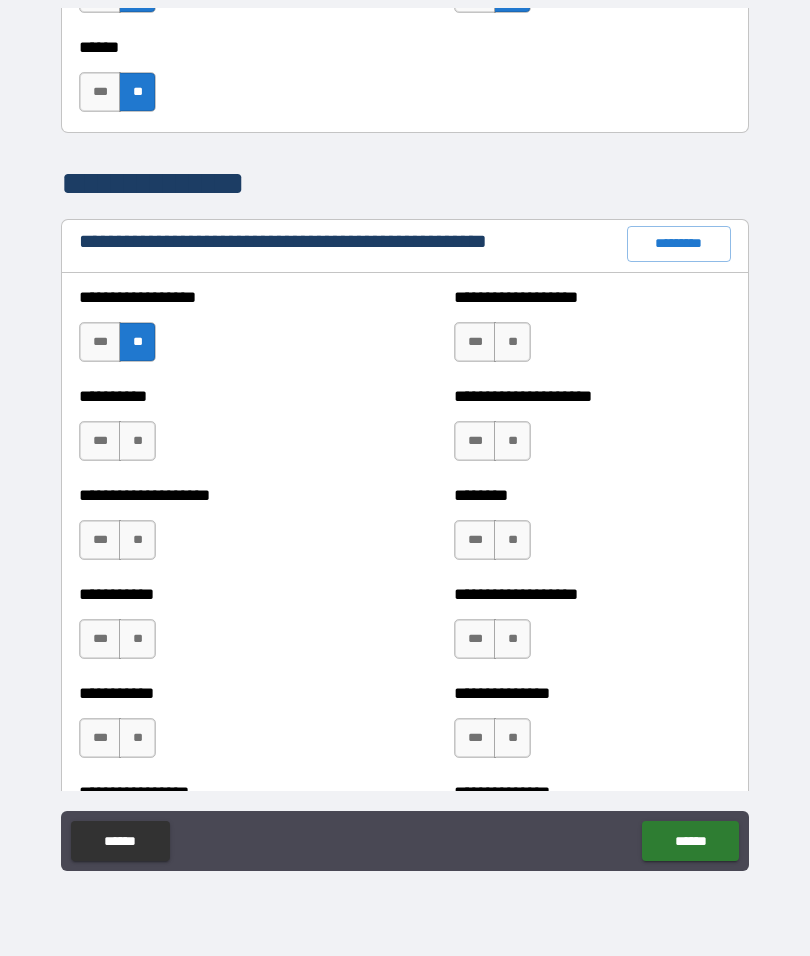 click on "**" at bounding box center [137, 441] 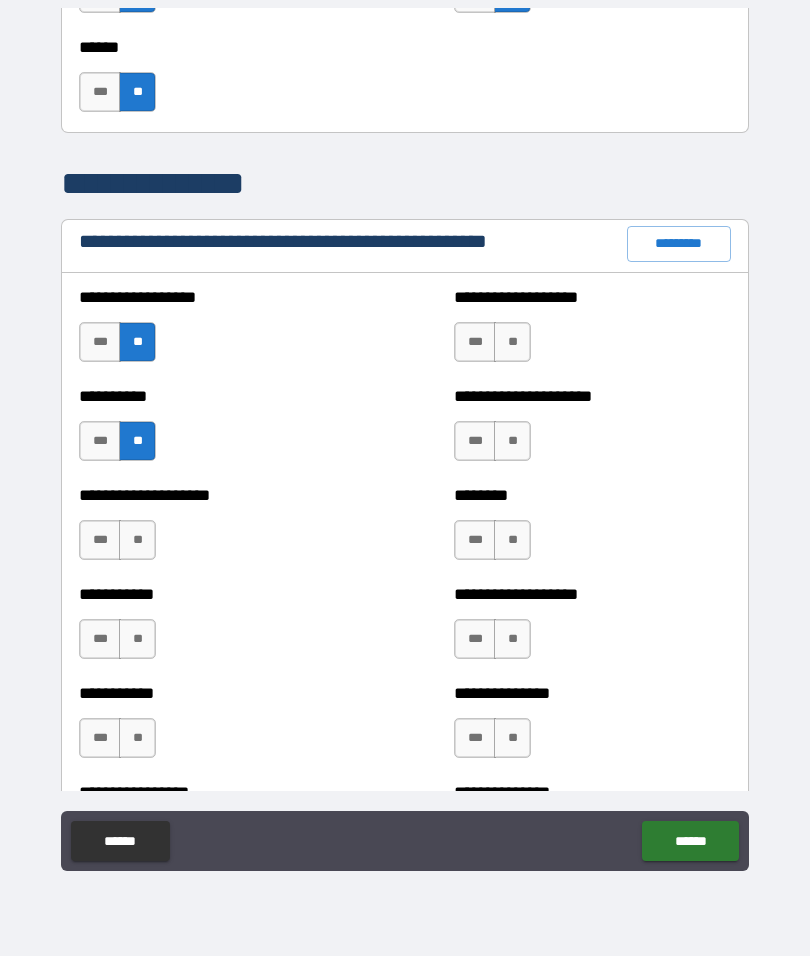 click on "**" at bounding box center (137, 540) 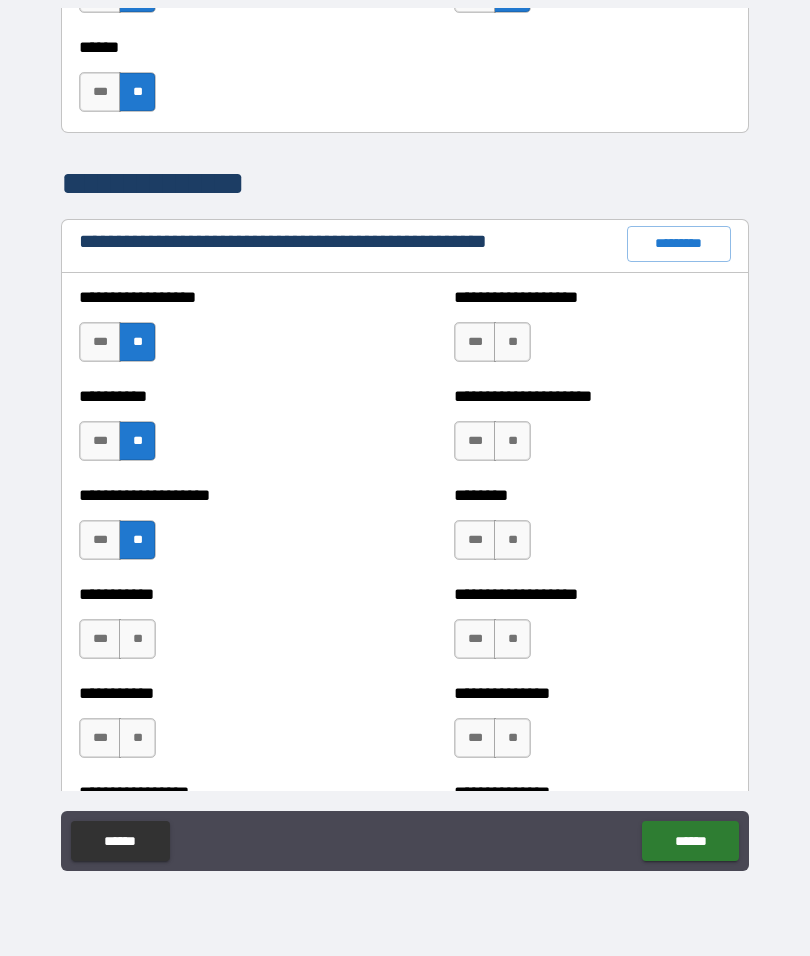 click on "**" at bounding box center [137, 639] 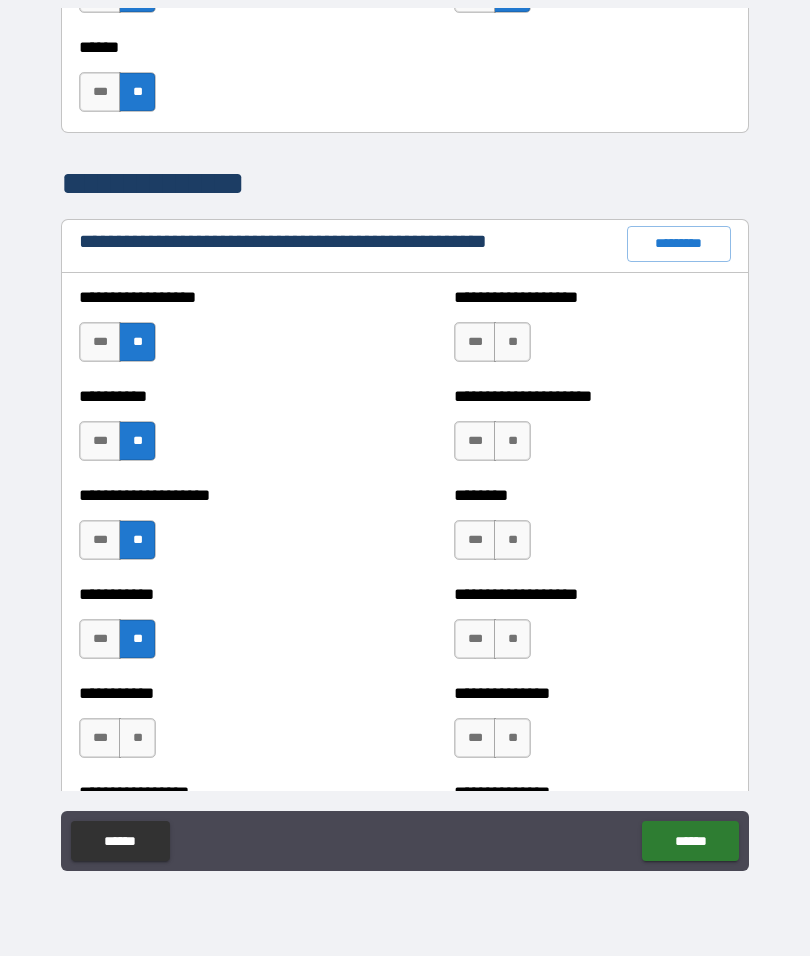 click on "**" at bounding box center (512, 540) 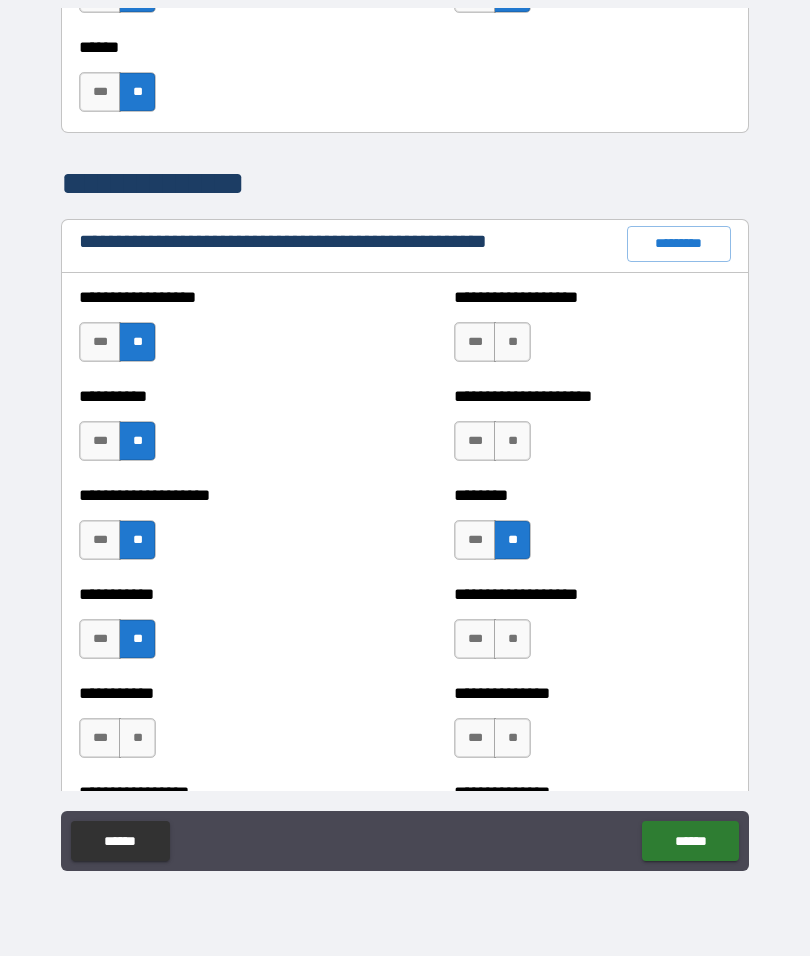 click on "**" at bounding box center (512, 441) 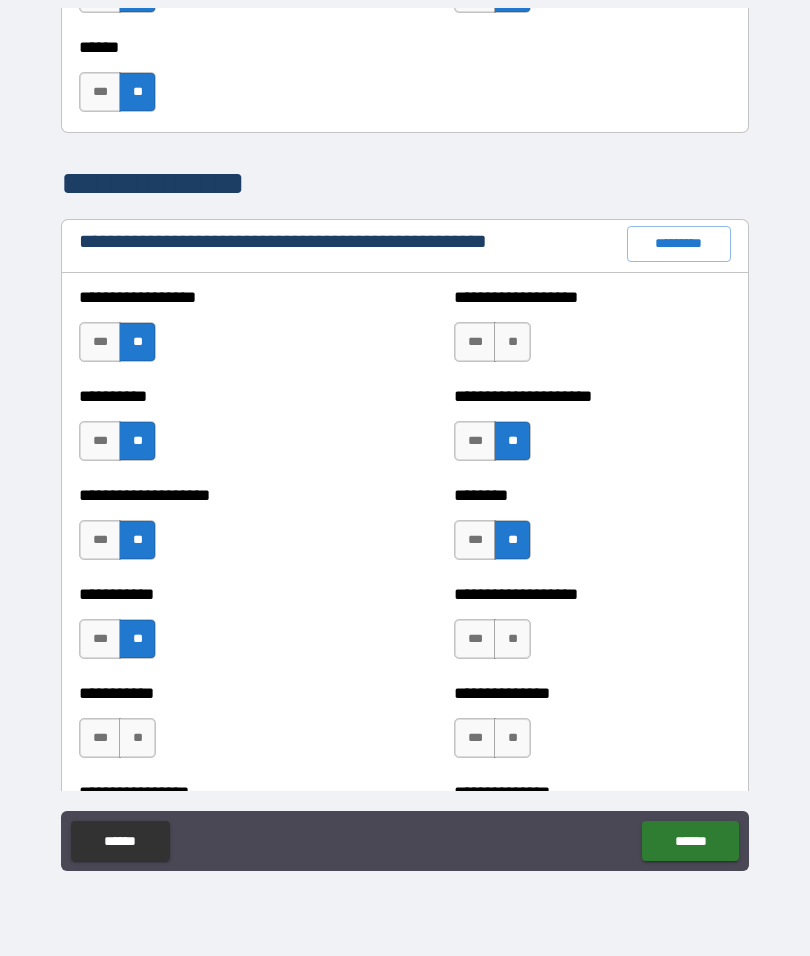 click on "**" at bounding box center (512, 639) 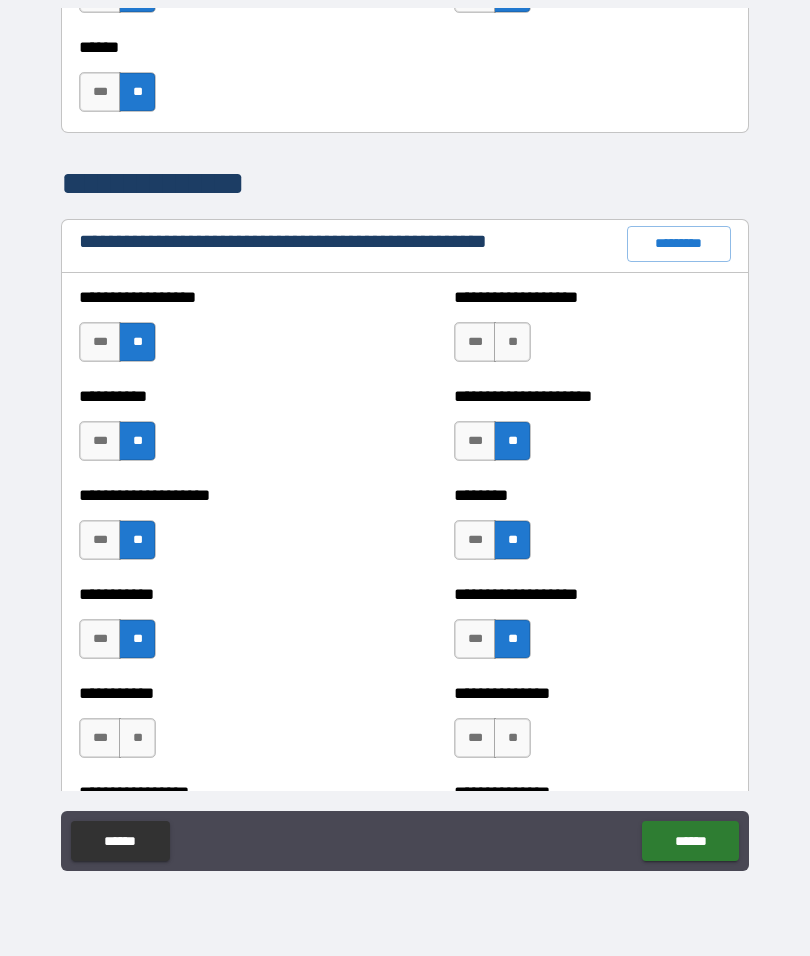 click on "**" at bounding box center [512, 738] 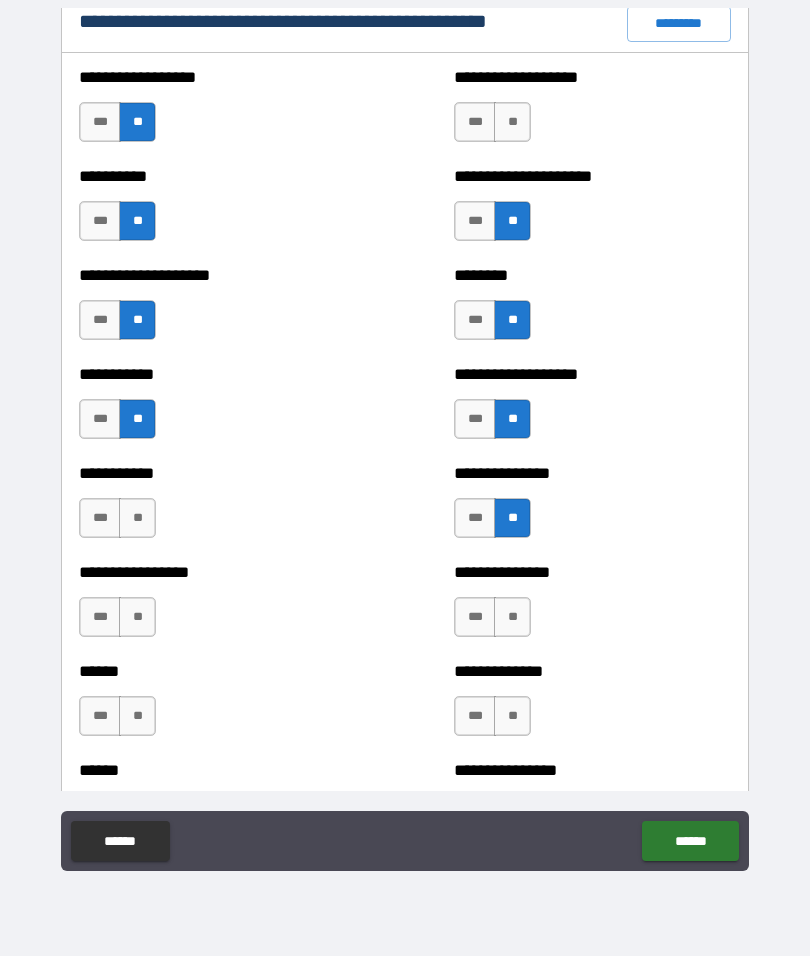scroll, scrollTop: 2408, scrollLeft: 0, axis: vertical 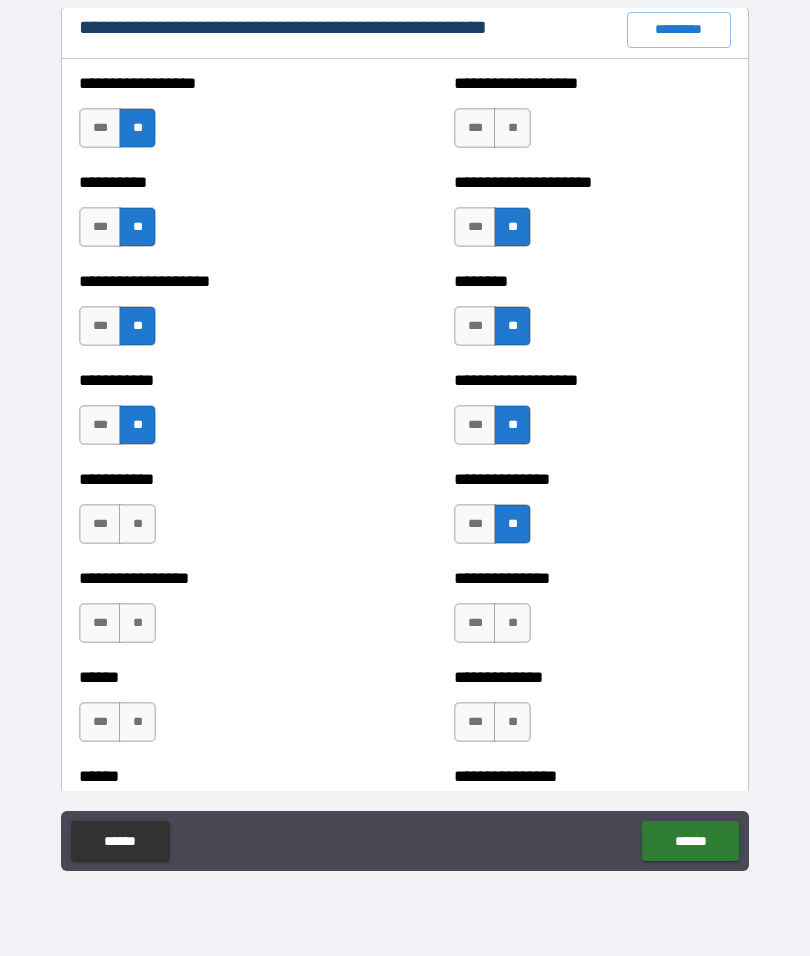 click on "**" at bounding box center [137, 623] 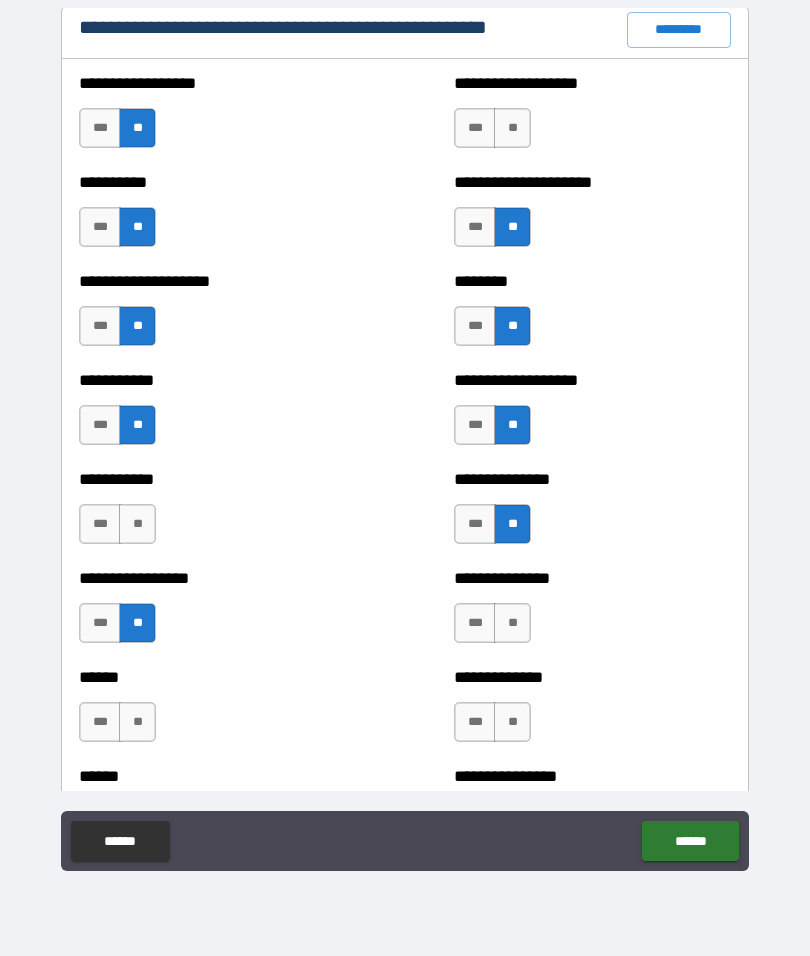click on "**" at bounding box center [512, 623] 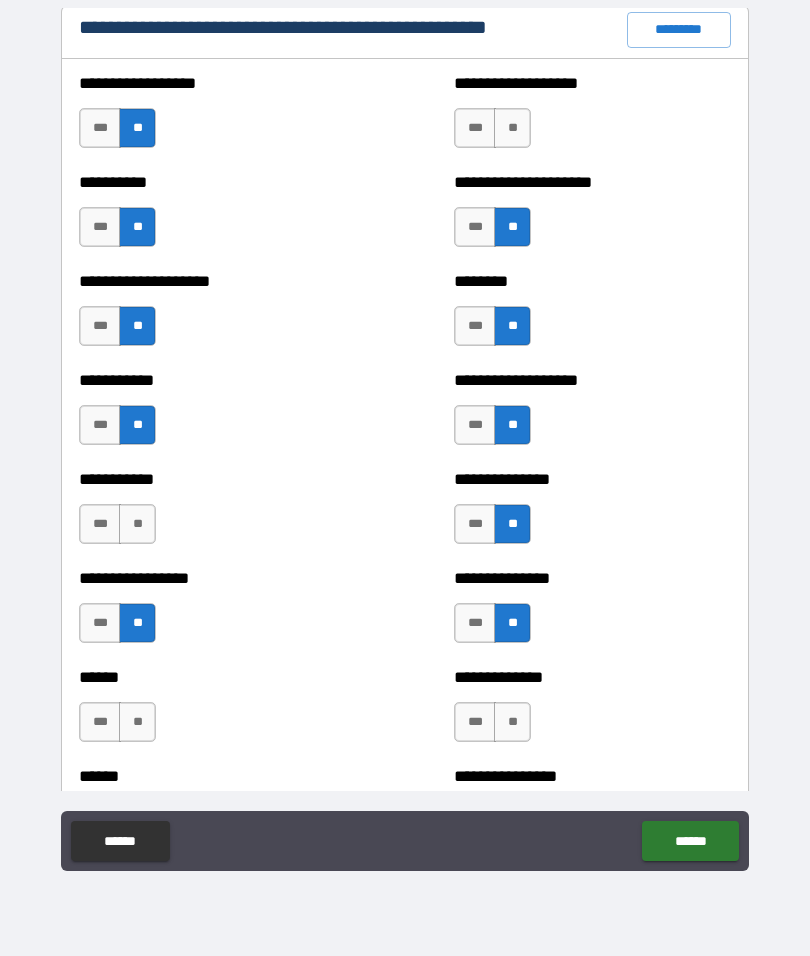 click on "**" at bounding box center [137, 722] 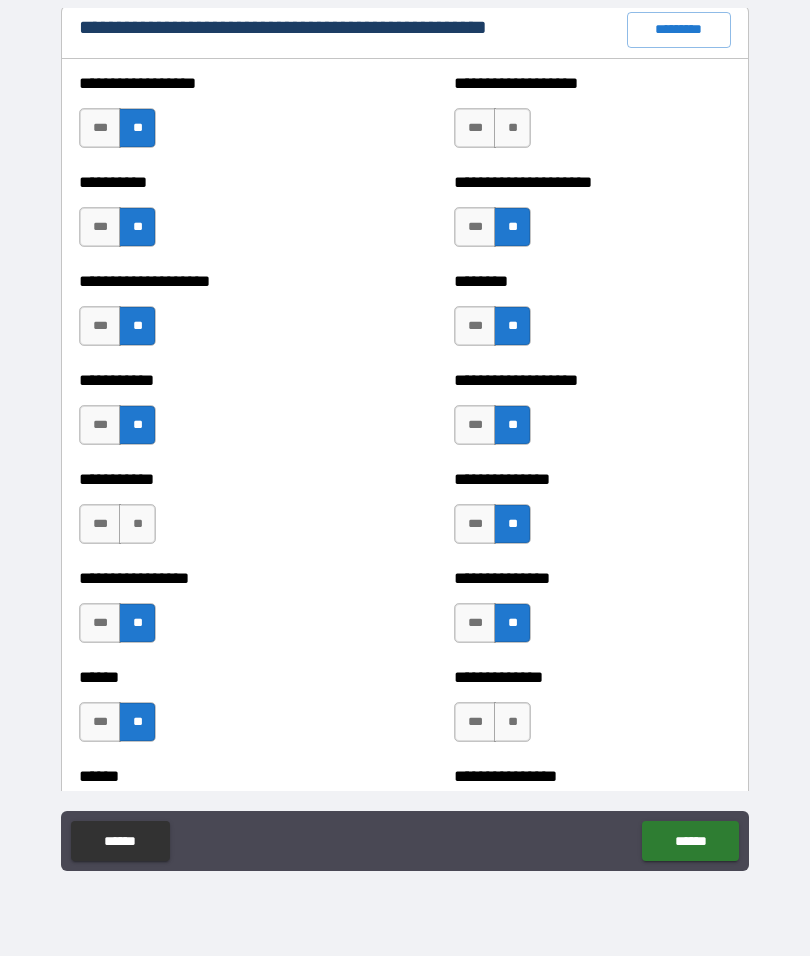 click on "**" at bounding box center (512, 722) 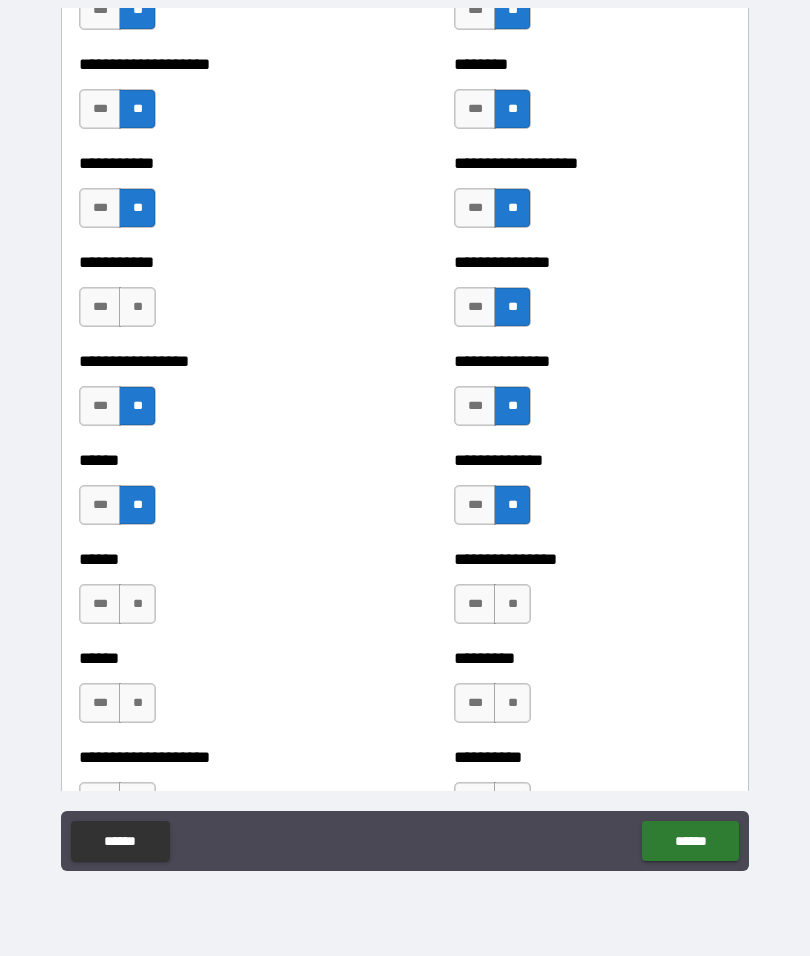 scroll, scrollTop: 2628, scrollLeft: 0, axis: vertical 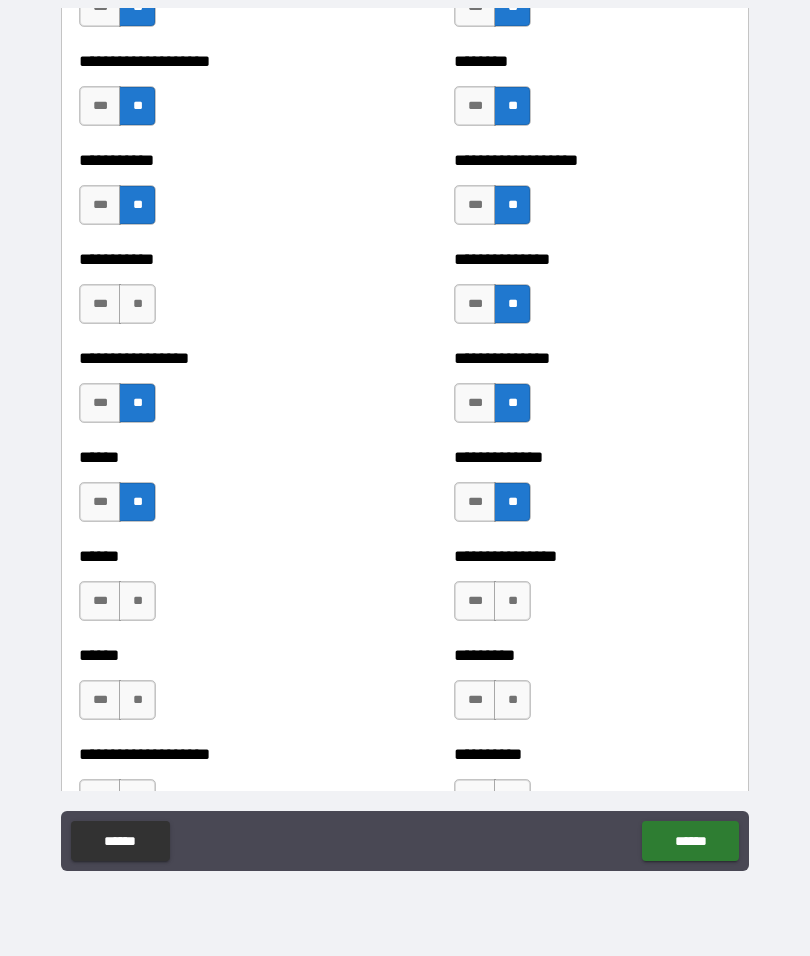 click on "**" at bounding box center [137, 601] 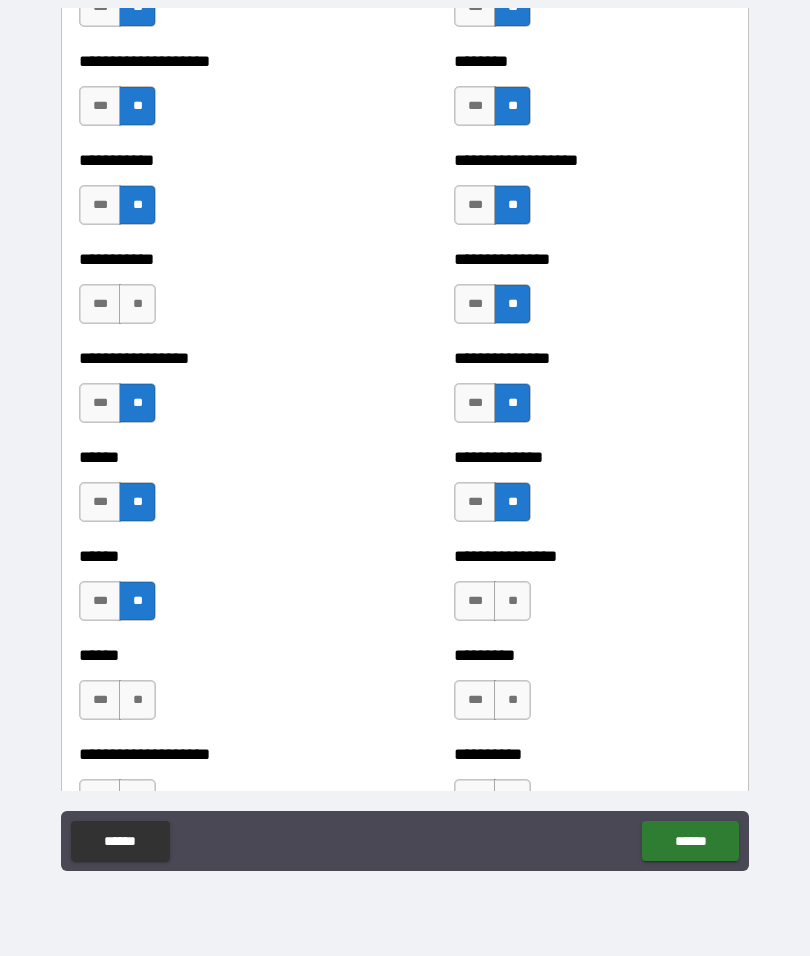 click on "**" at bounding box center (512, 601) 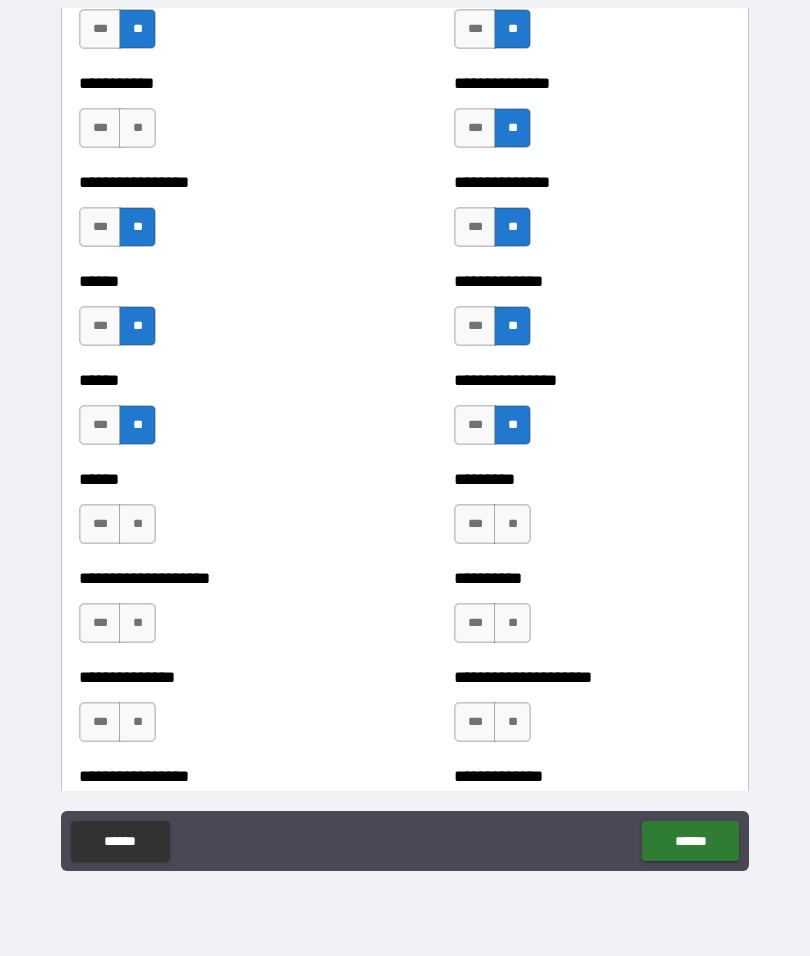 scroll, scrollTop: 2806, scrollLeft: 0, axis: vertical 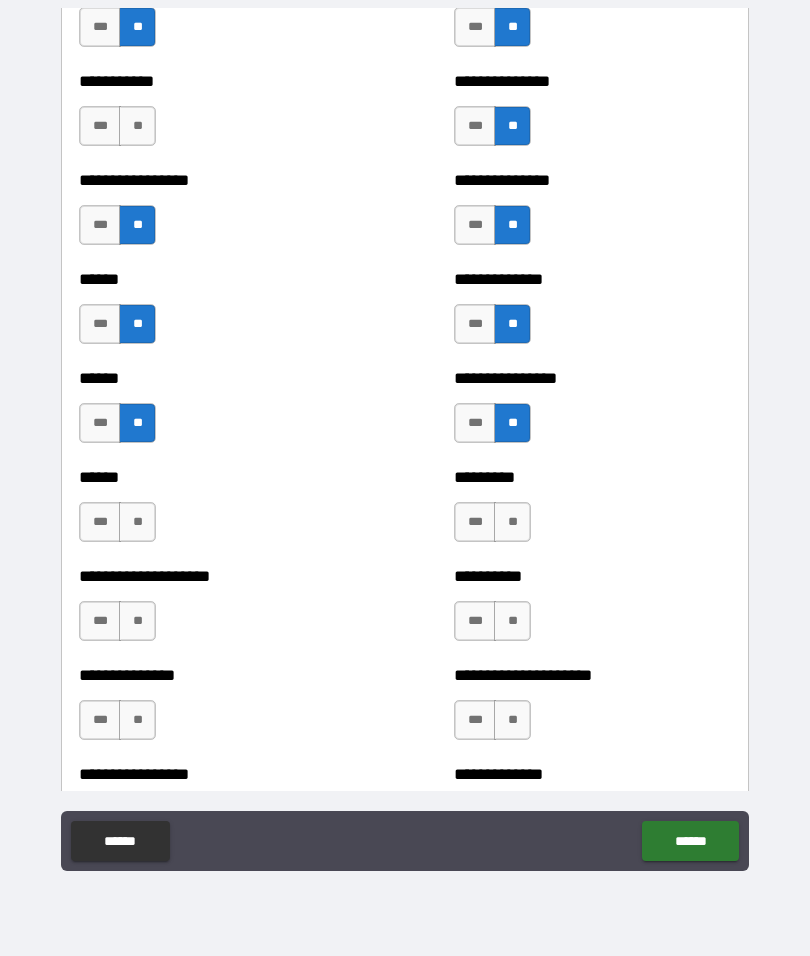 click on "**" at bounding box center [512, 522] 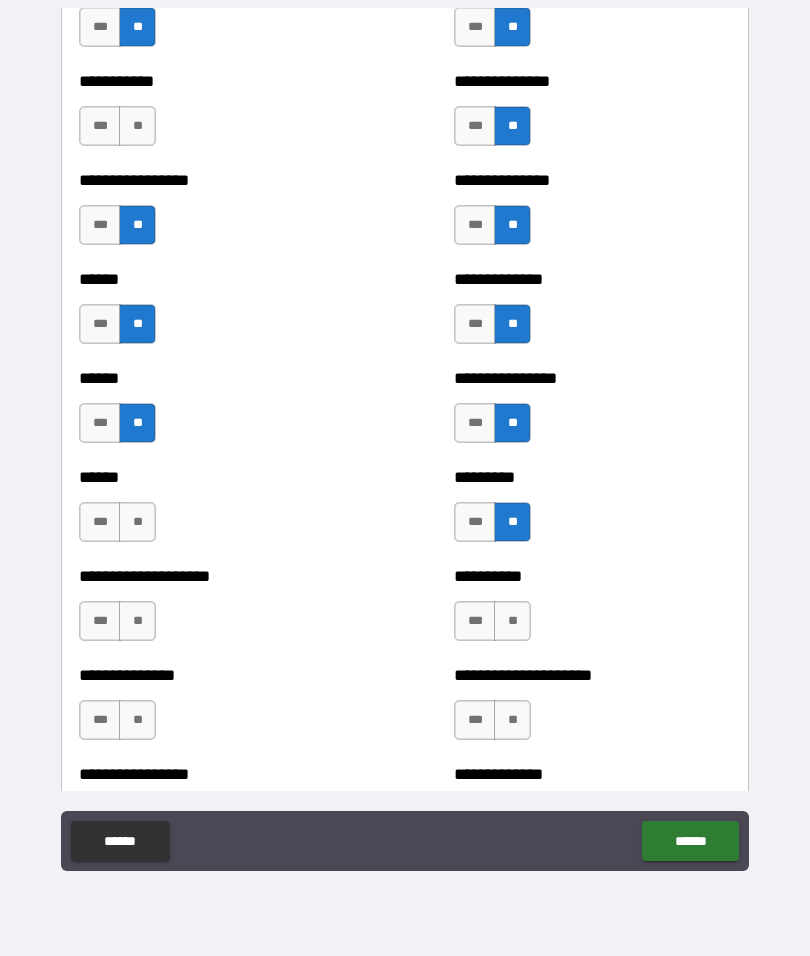 click on "**" at bounding box center (137, 522) 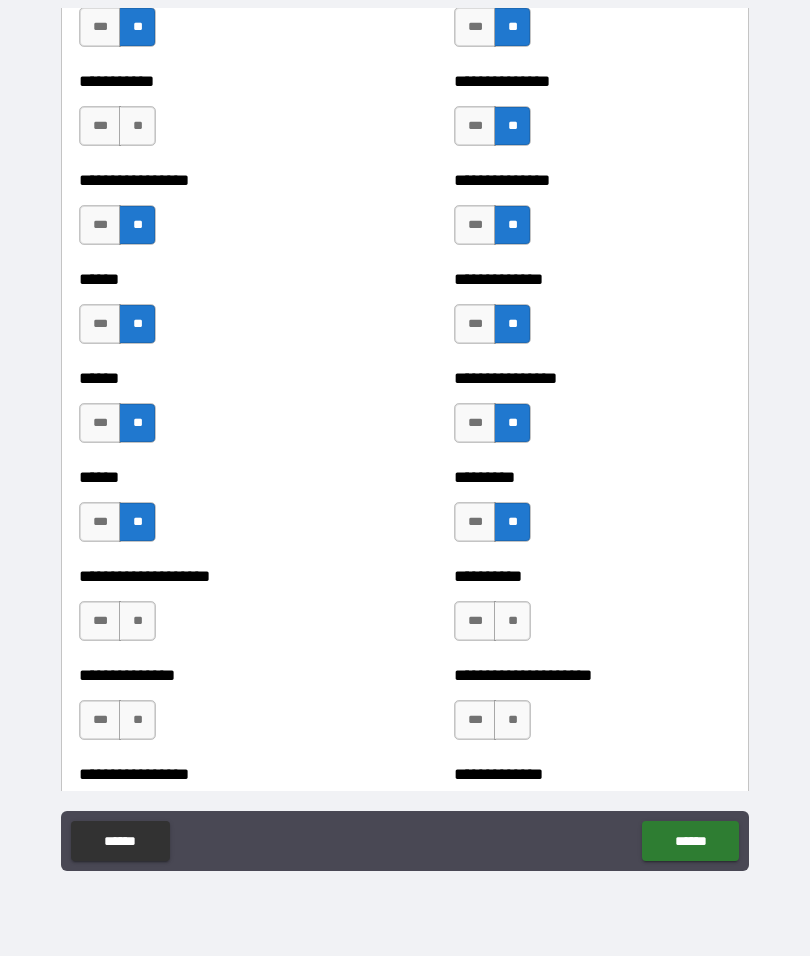 click on "**" at bounding box center (137, 621) 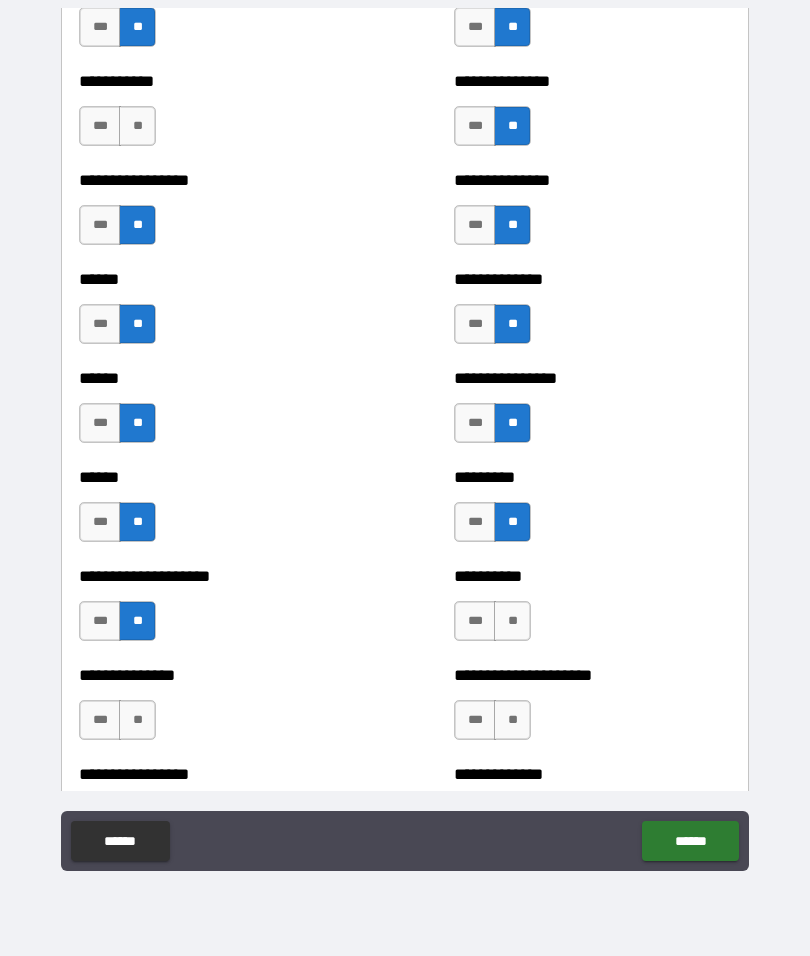 click on "**" at bounding box center (512, 621) 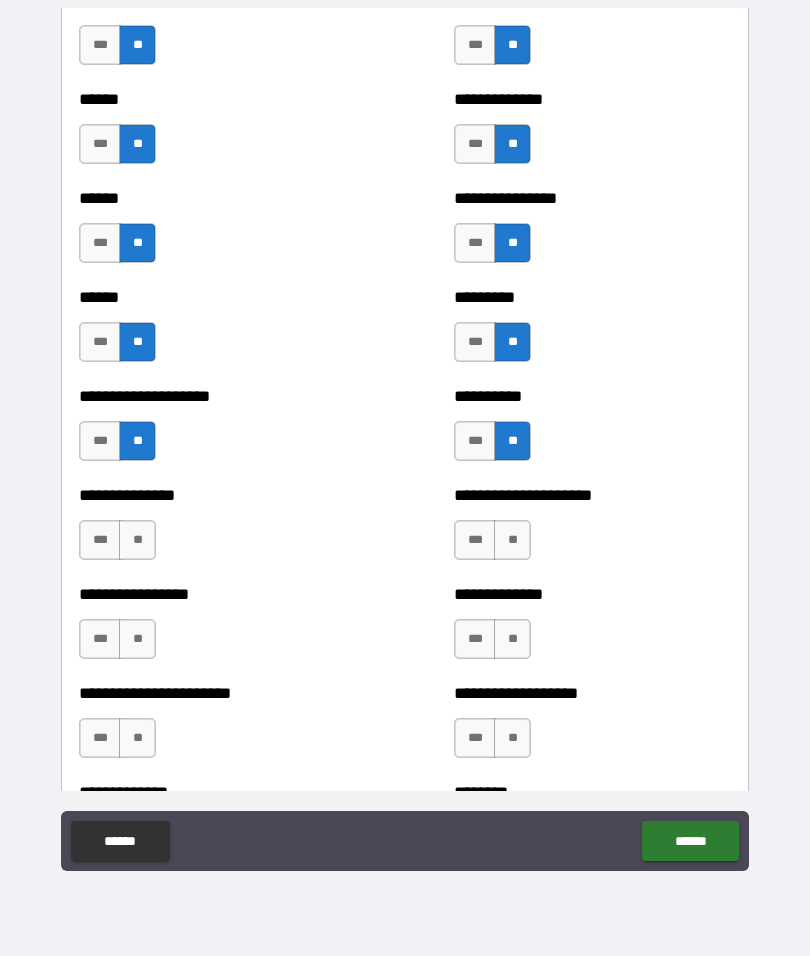 scroll, scrollTop: 2987, scrollLeft: 0, axis: vertical 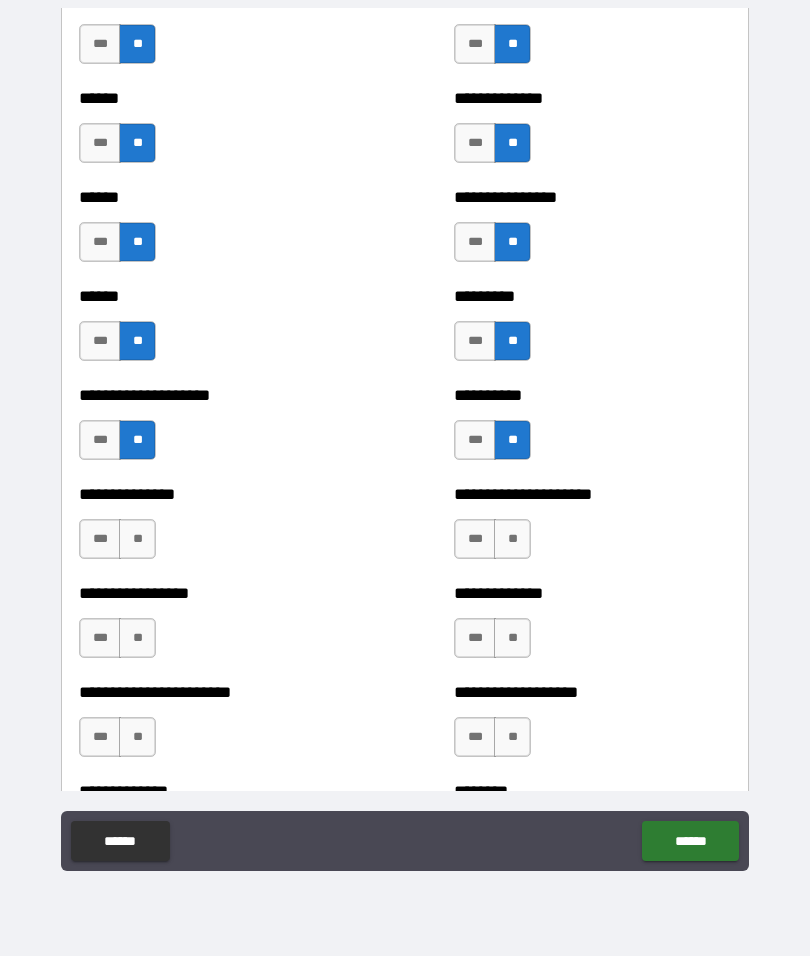 click on "**" at bounding box center (137, 539) 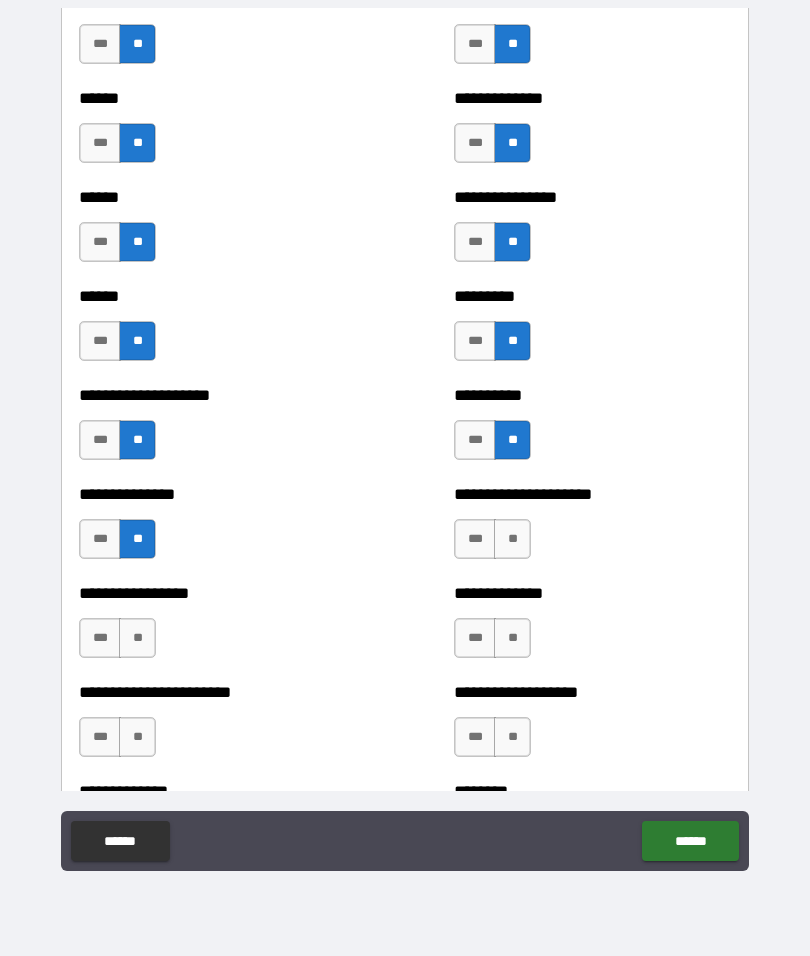 click on "**" at bounding box center [512, 539] 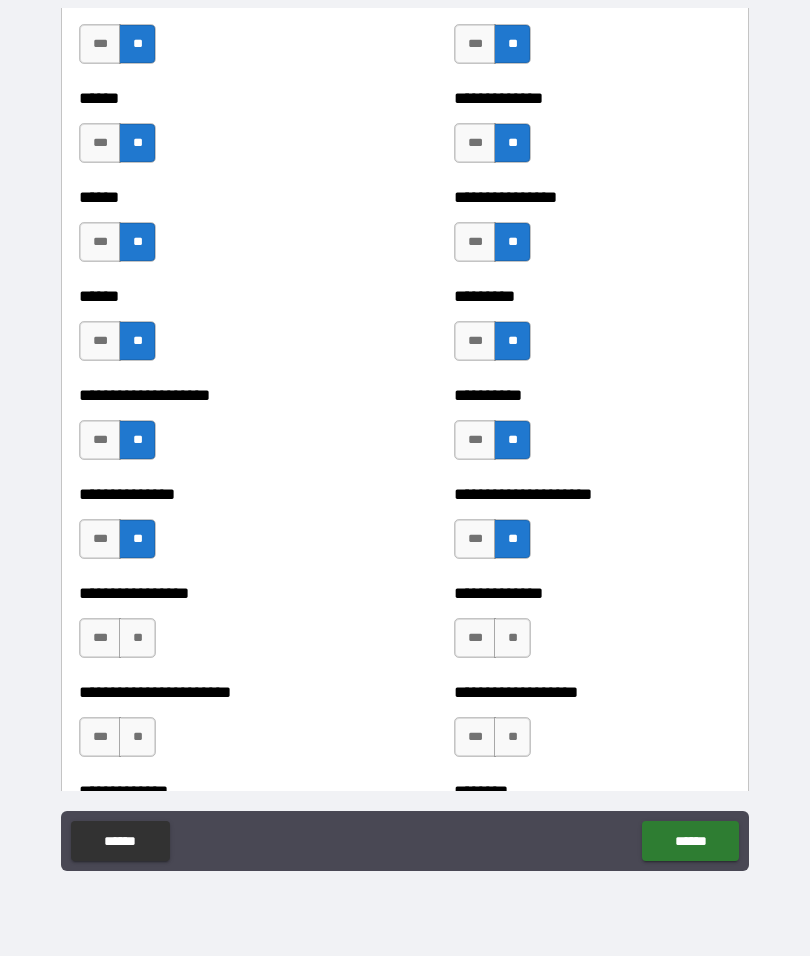 click on "**" at bounding box center (137, 638) 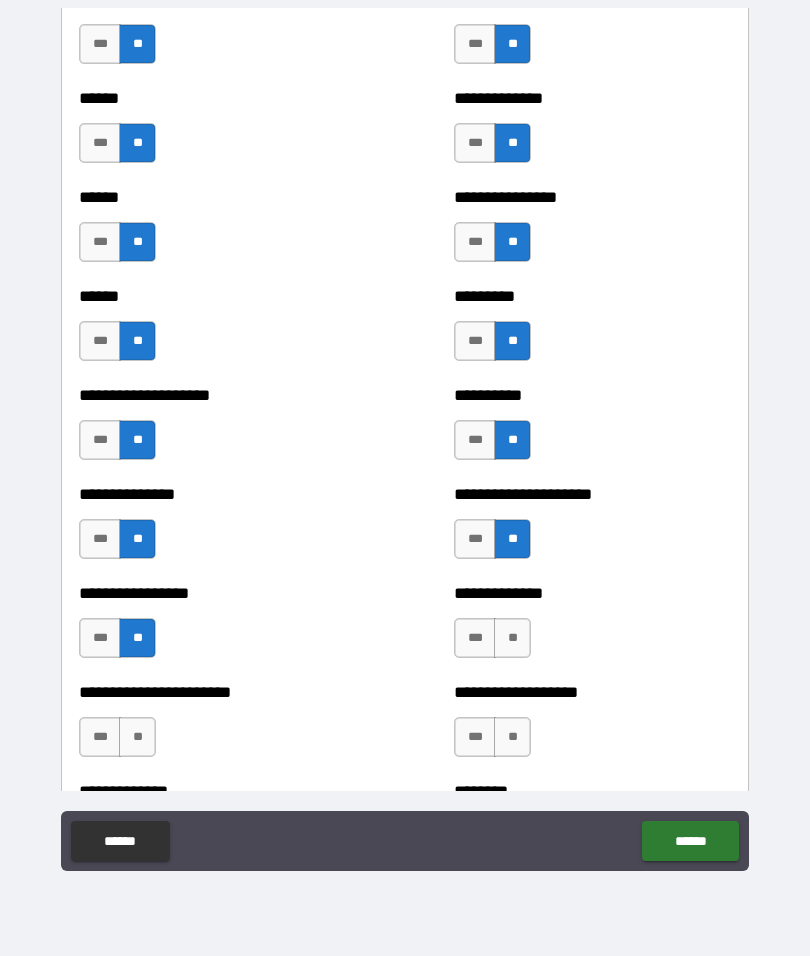 click on "**" at bounding box center [512, 638] 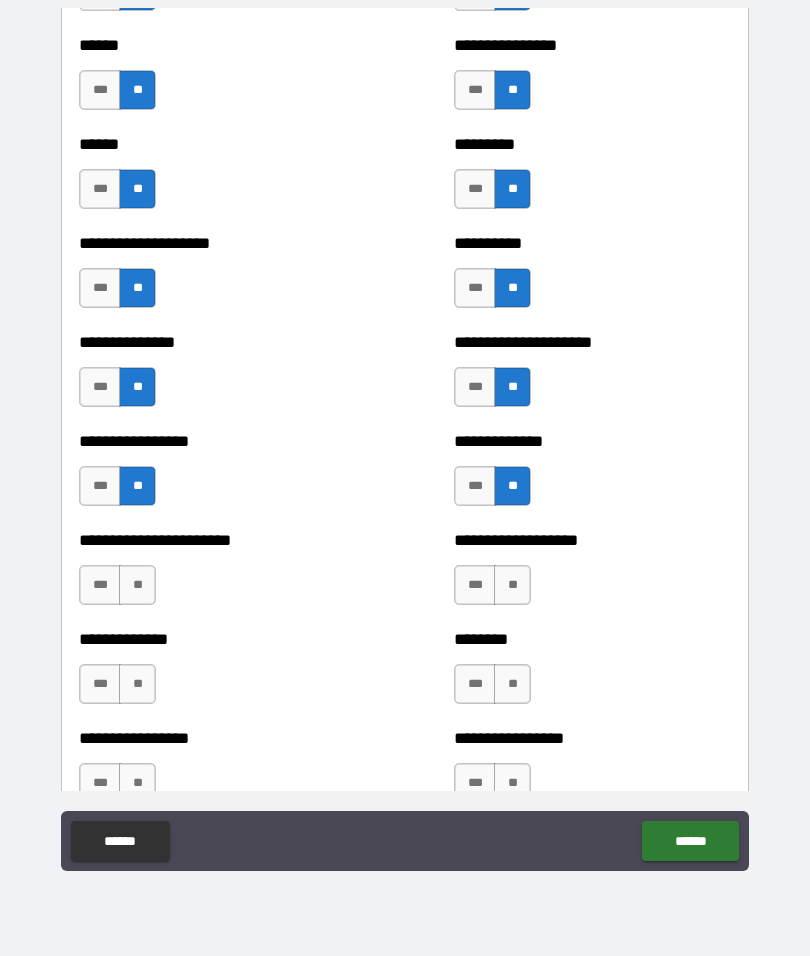 scroll, scrollTop: 3142, scrollLeft: 0, axis: vertical 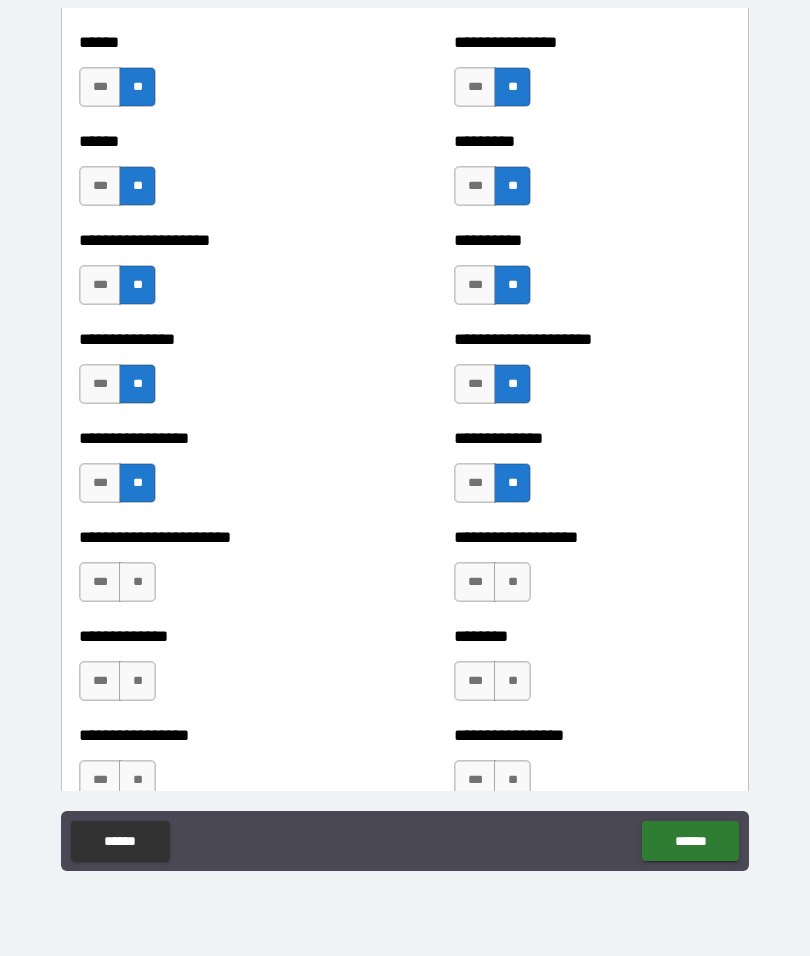 click on "**" at bounding box center (137, 582) 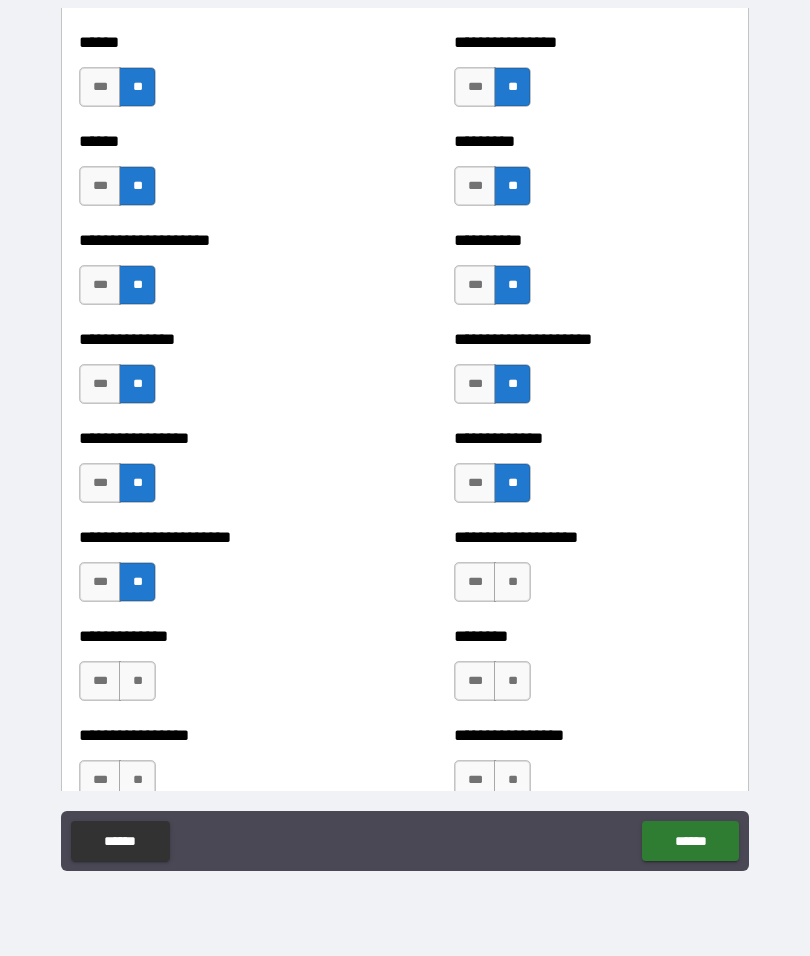 click on "**" at bounding box center [512, 582] 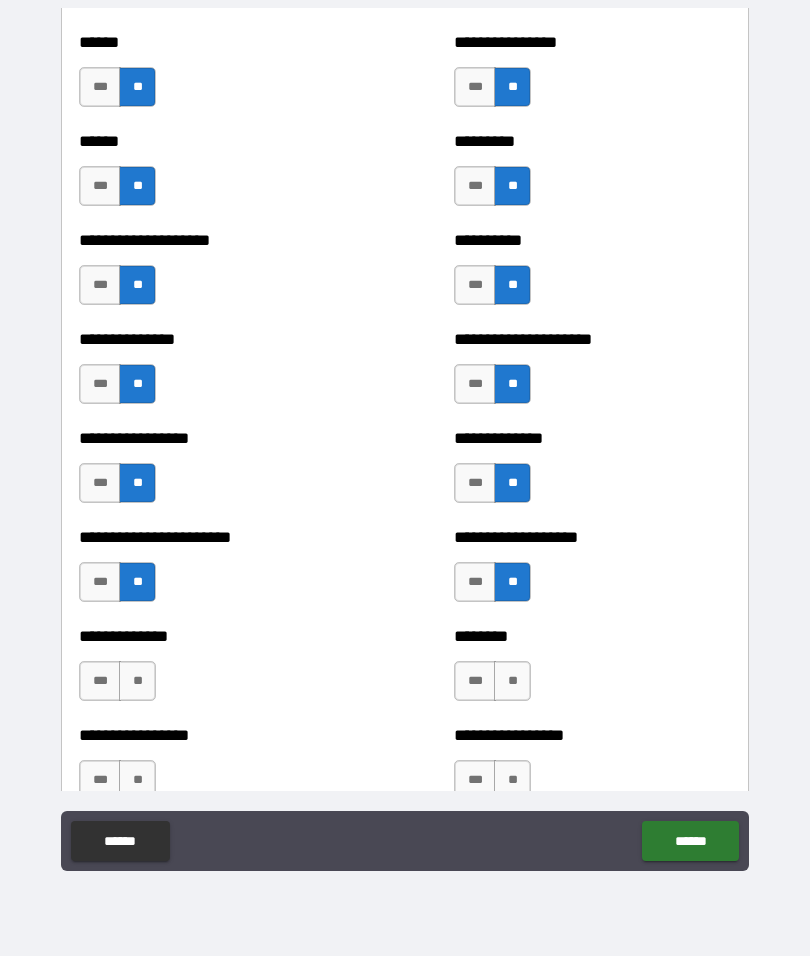 click on "**" at bounding box center (137, 681) 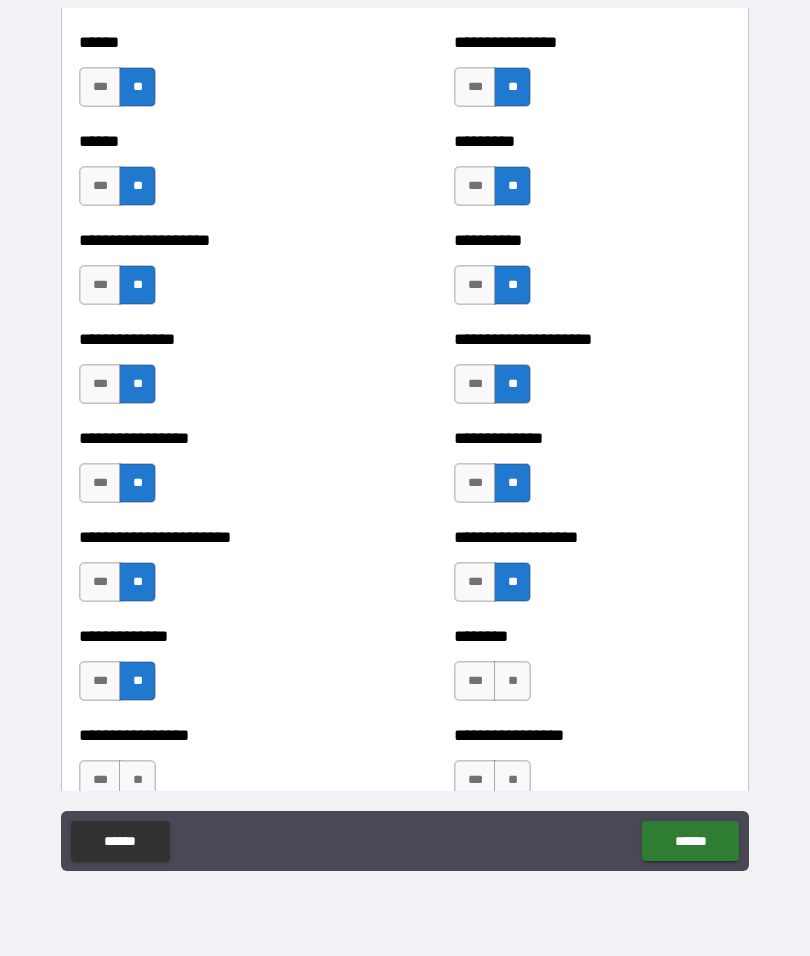 click on "**" at bounding box center [512, 681] 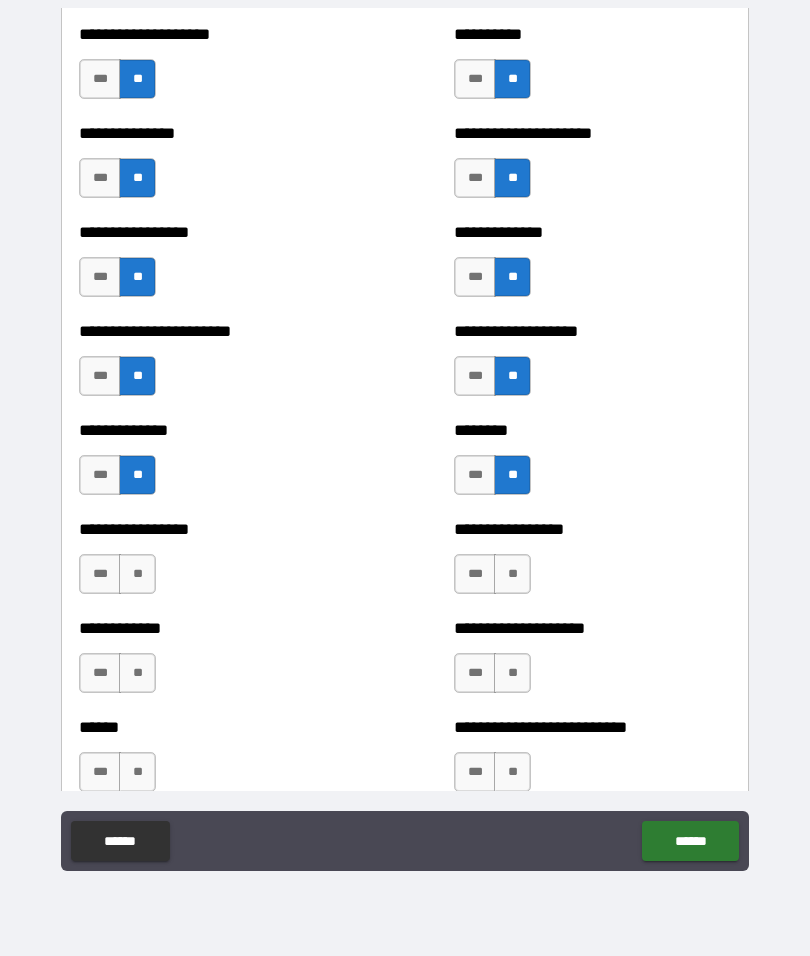 scroll, scrollTop: 3349, scrollLeft: 0, axis: vertical 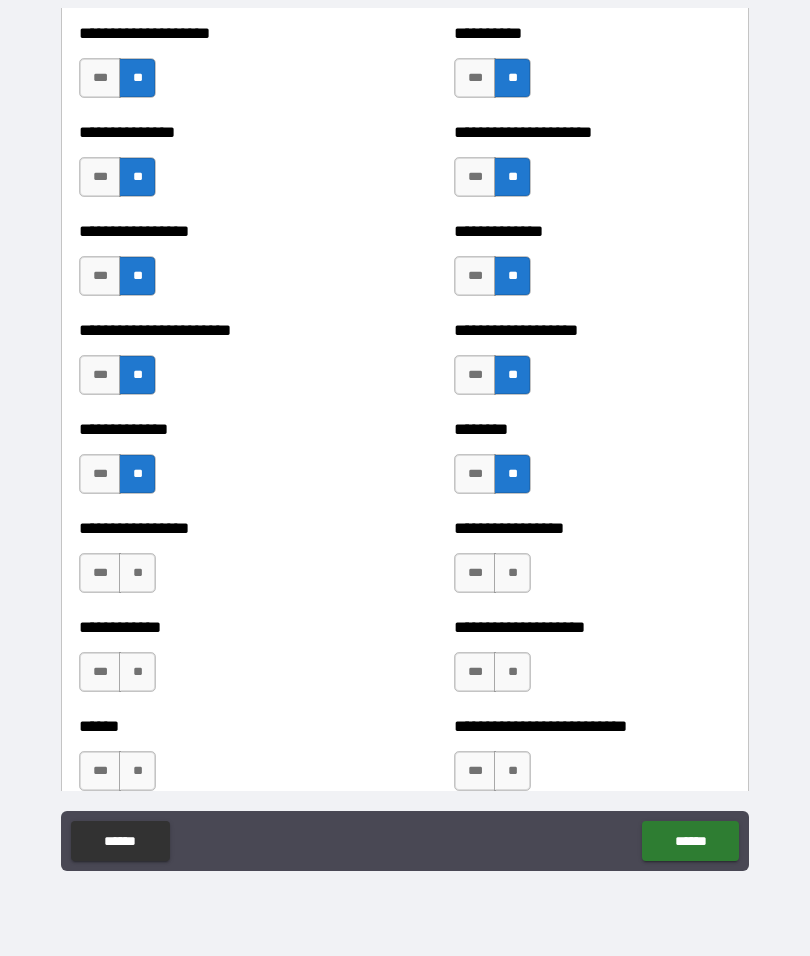 click on "**" at bounding box center [137, 573] 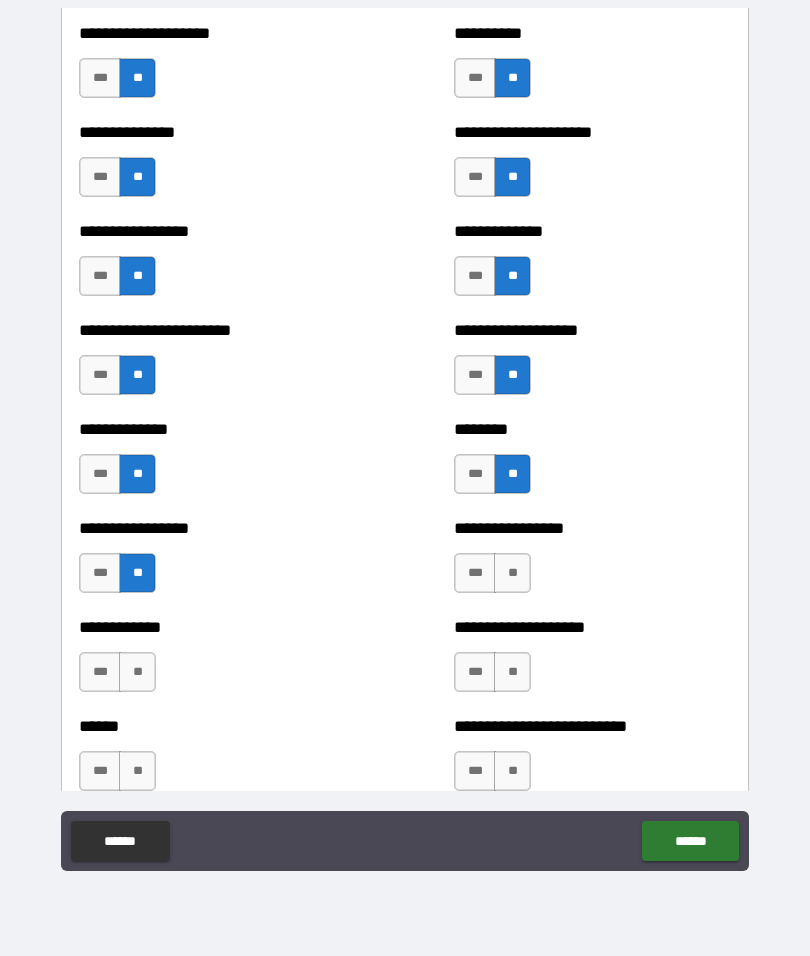 click on "**" at bounding box center [512, 573] 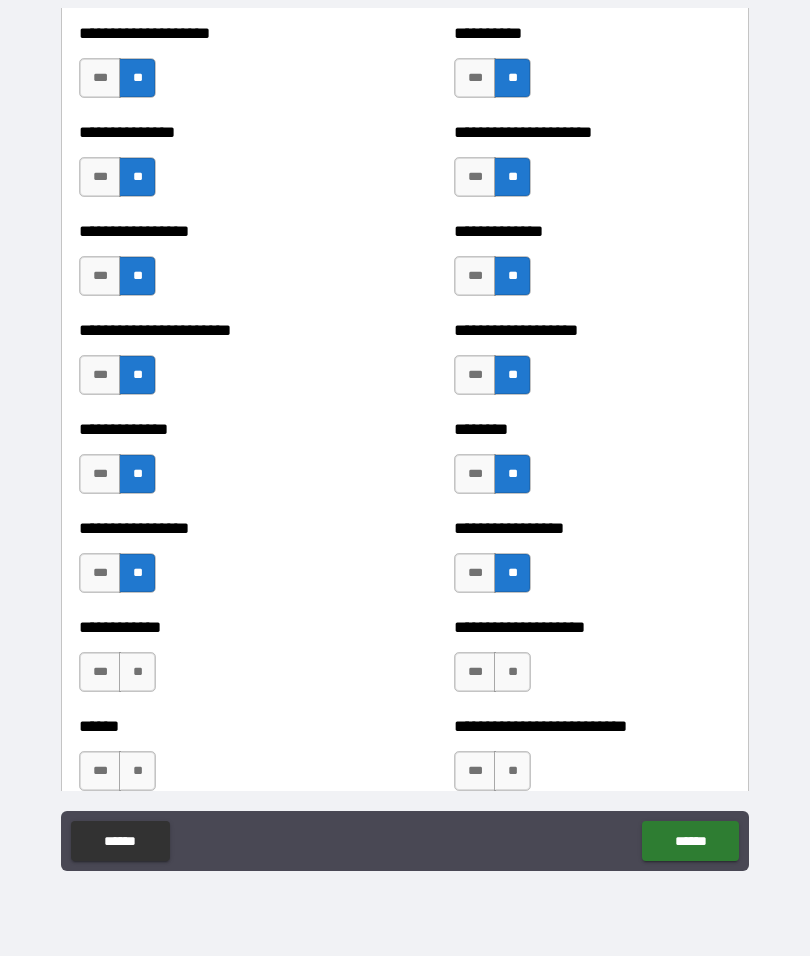 click on "**" at bounding box center [512, 672] 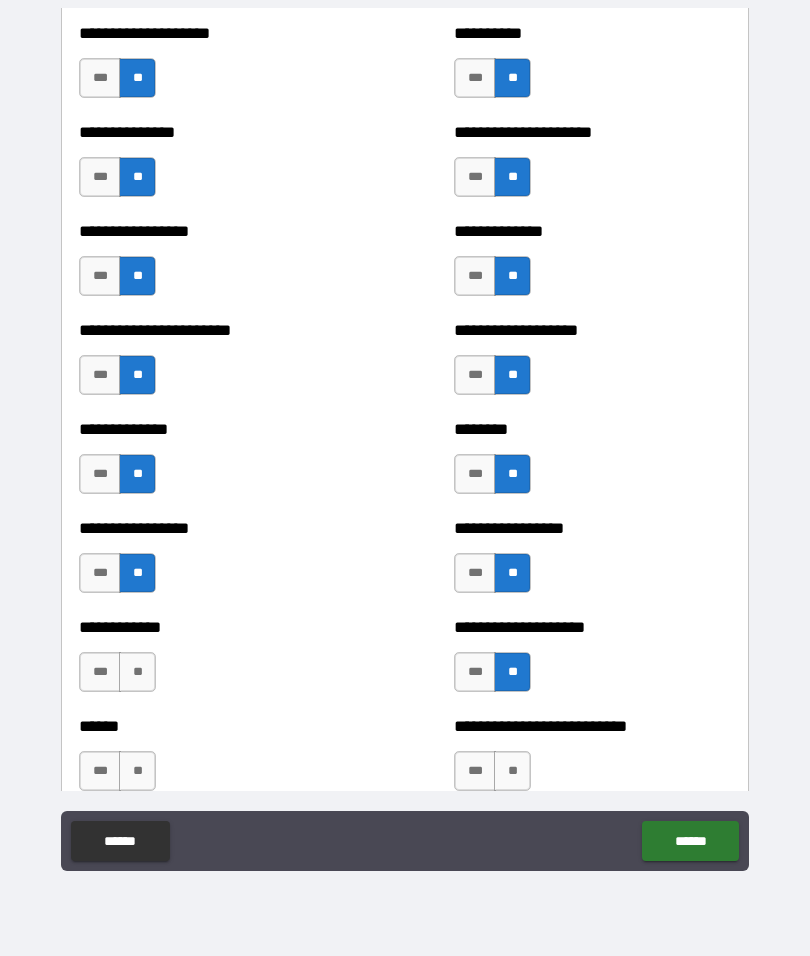 click on "**" at bounding box center (137, 771) 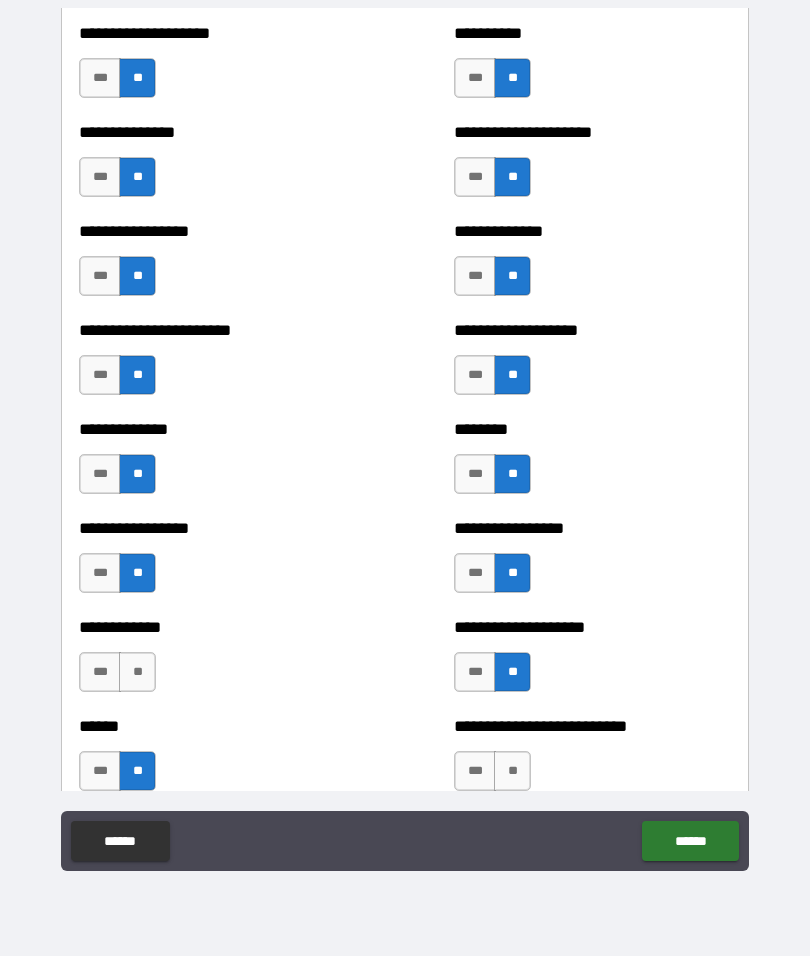 click on "**" at bounding box center (512, 771) 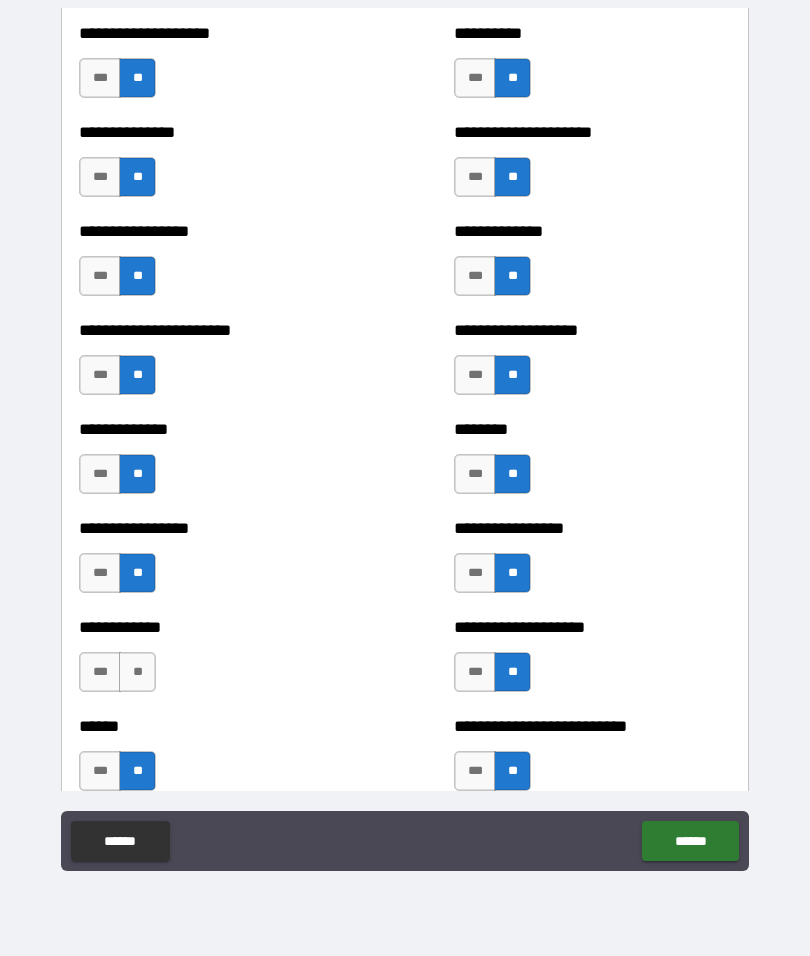 click on "***" at bounding box center [100, 672] 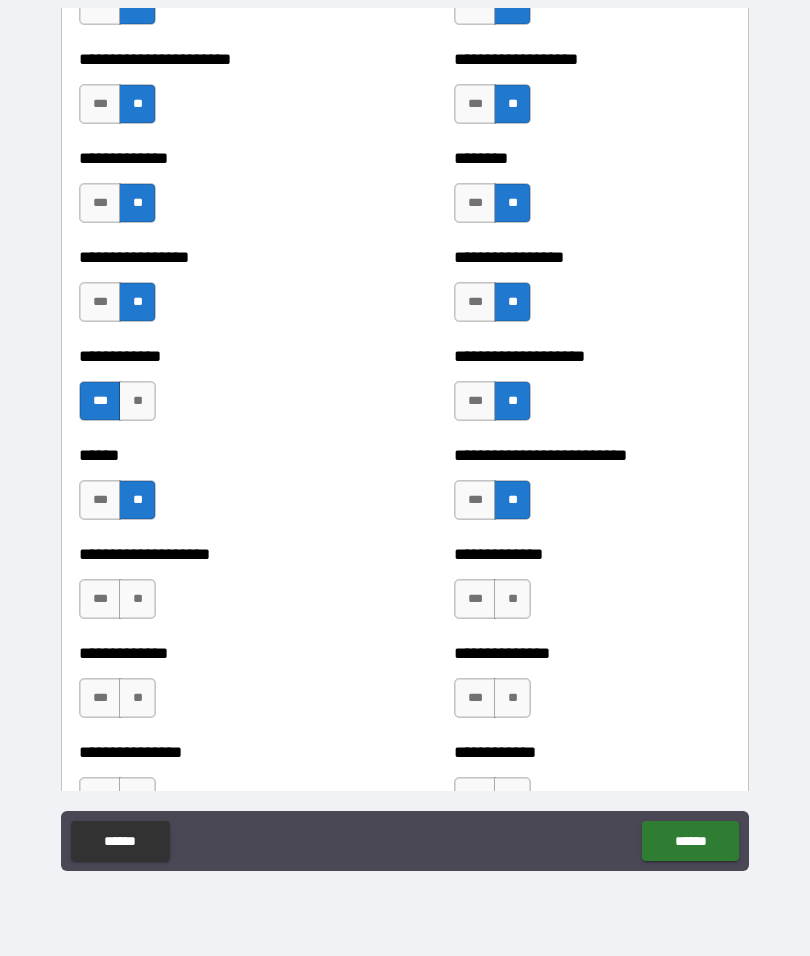 scroll, scrollTop: 3621, scrollLeft: 0, axis: vertical 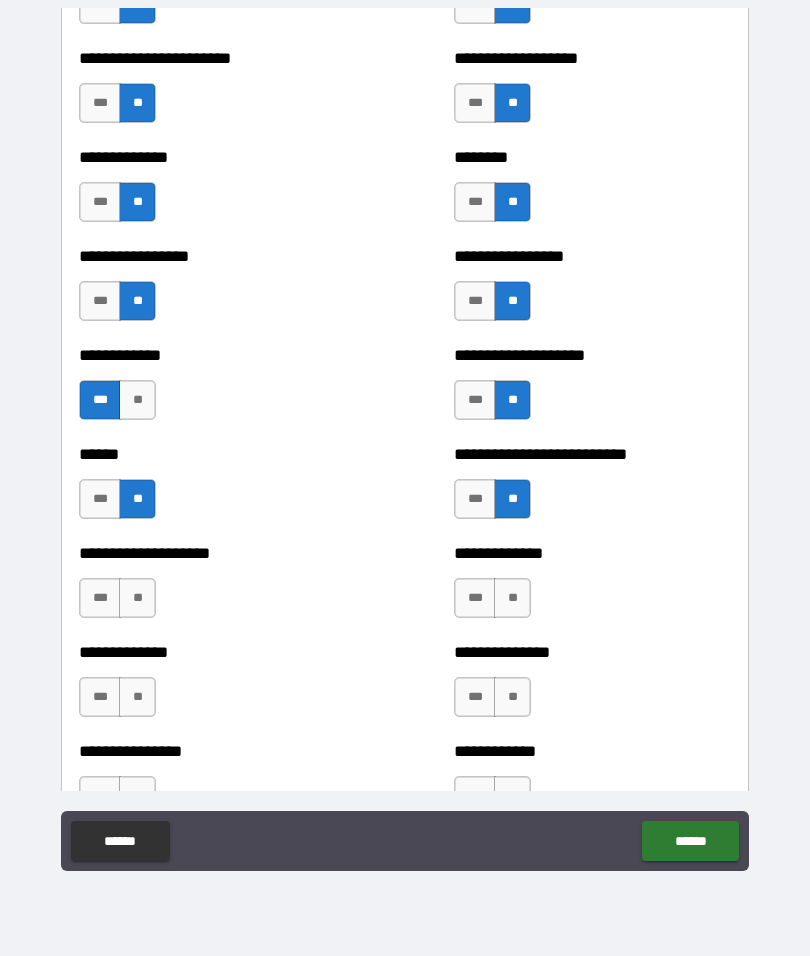 click on "**" at bounding box center (512, 598) 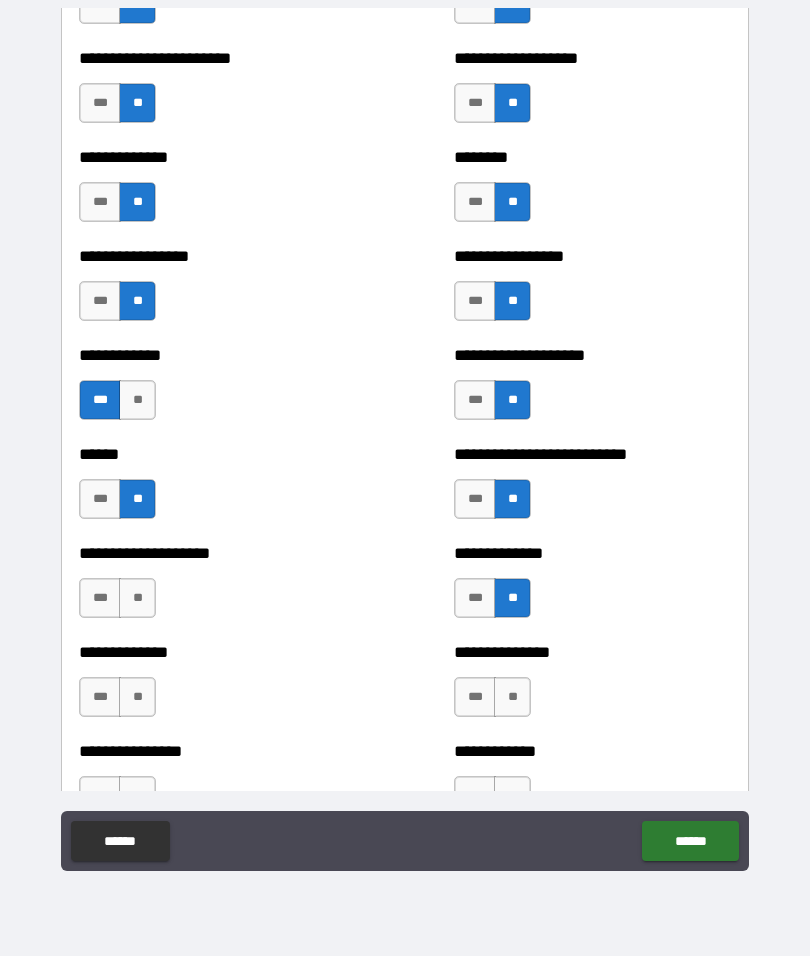 click on "**" at bounding box center (137, 598) 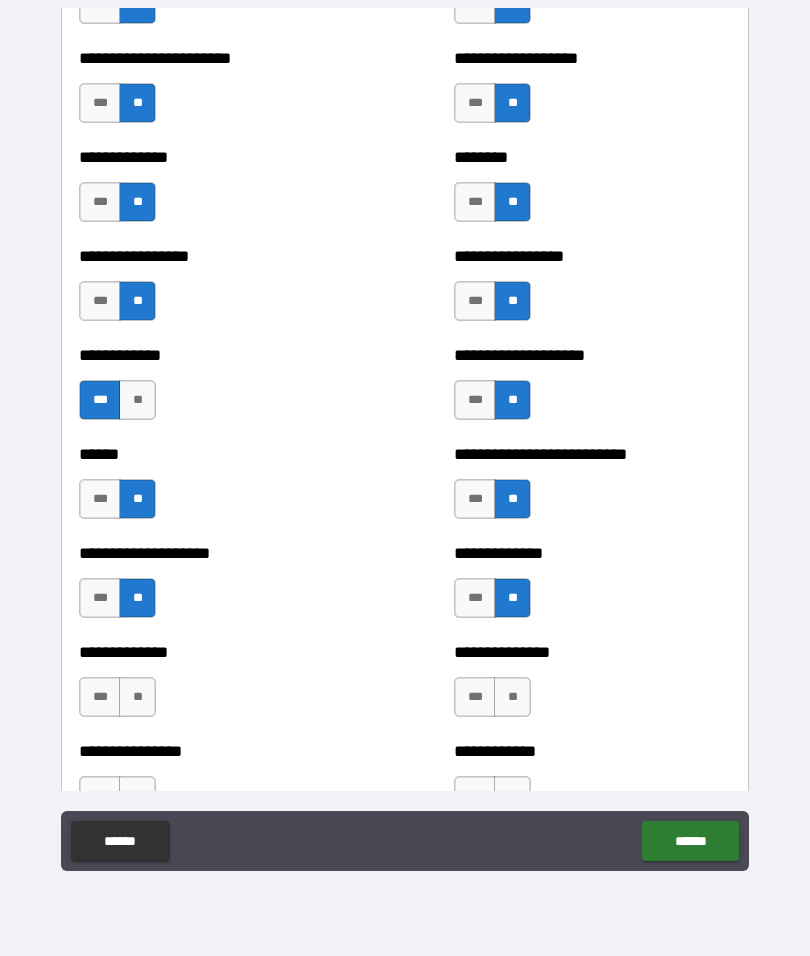 click on "**" at bounding box center [137, 697] 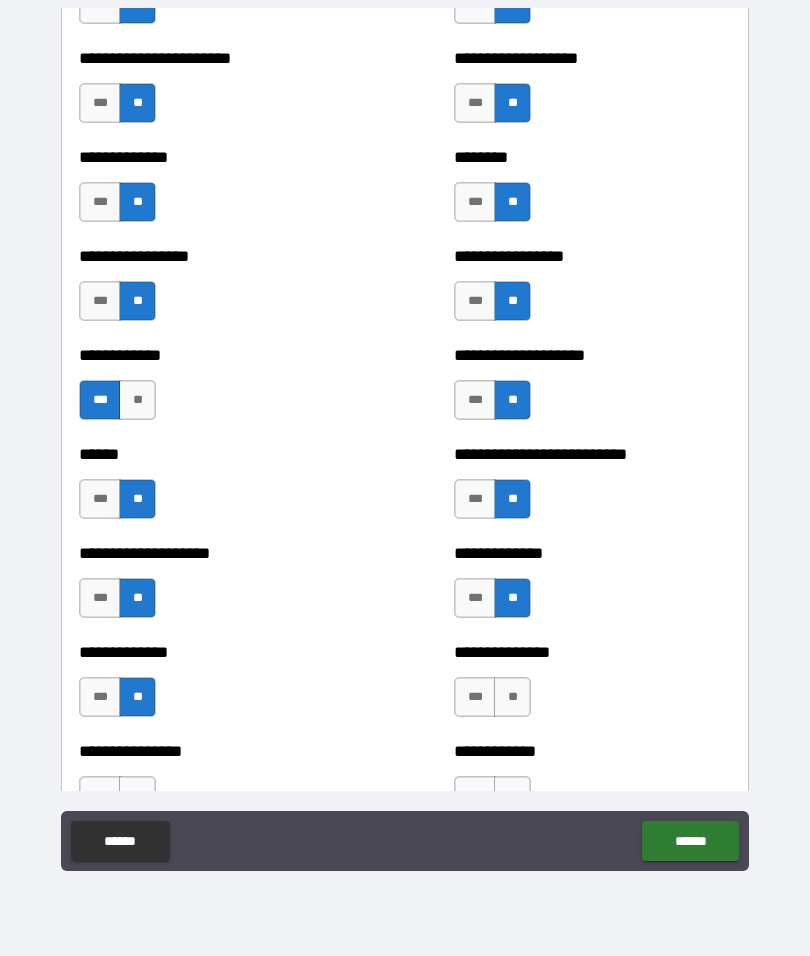 click on "**" at bounding box center (512, 697) 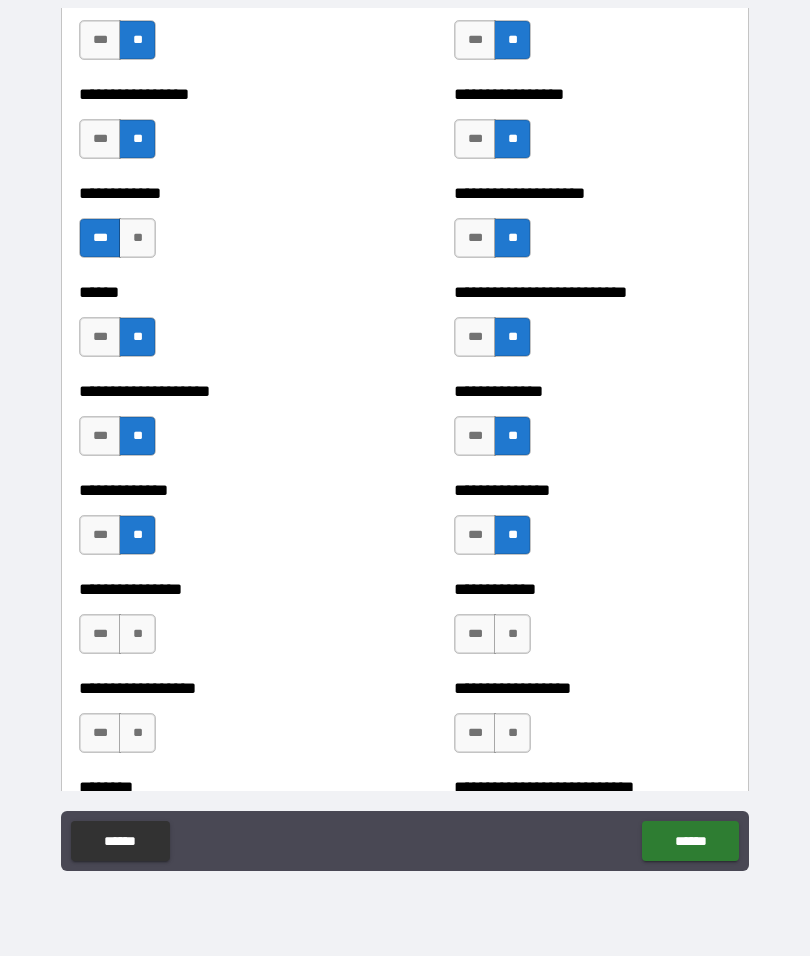 scroll, scrollTop: 3785, scrollLeft: 0, axis: vertical 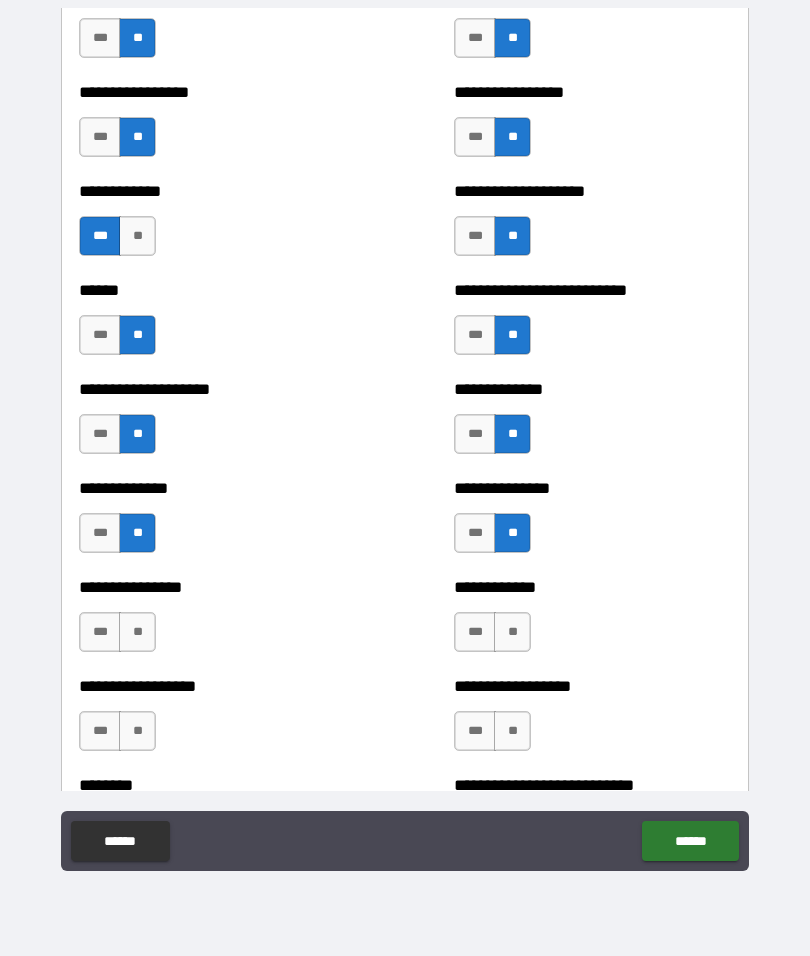 click on "**" at bounding box center [137, 632] 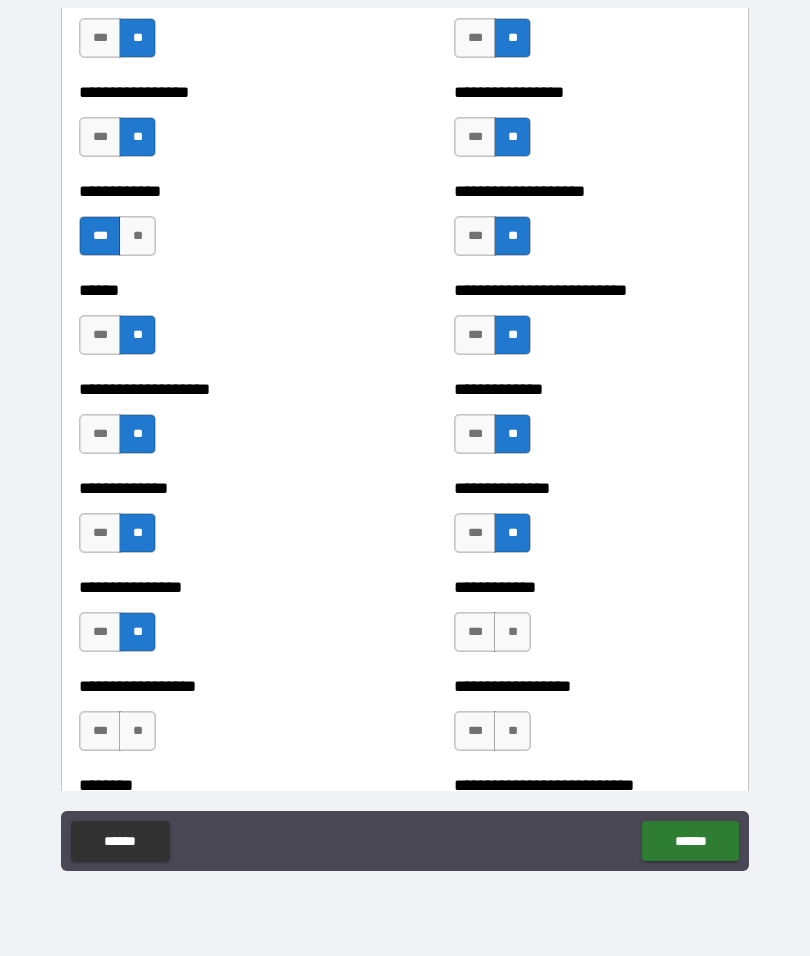 click on "**" at bounding box center [512, 632] 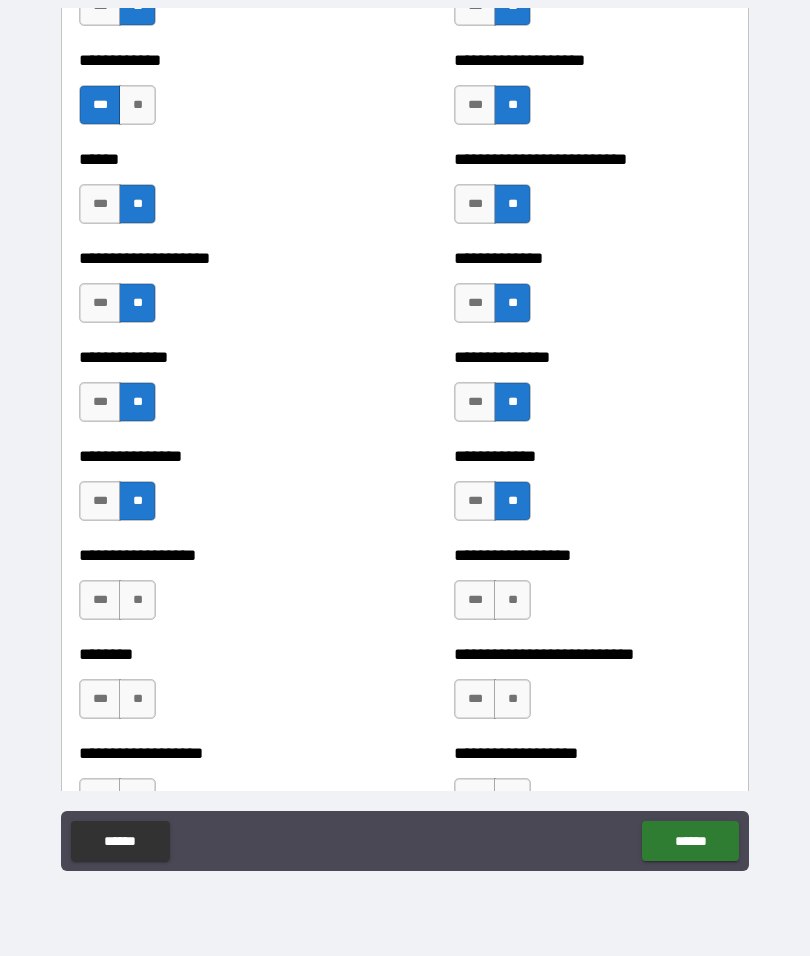 scroll, scrollTop: 3922, scrollLeft: 0, axis: vertical 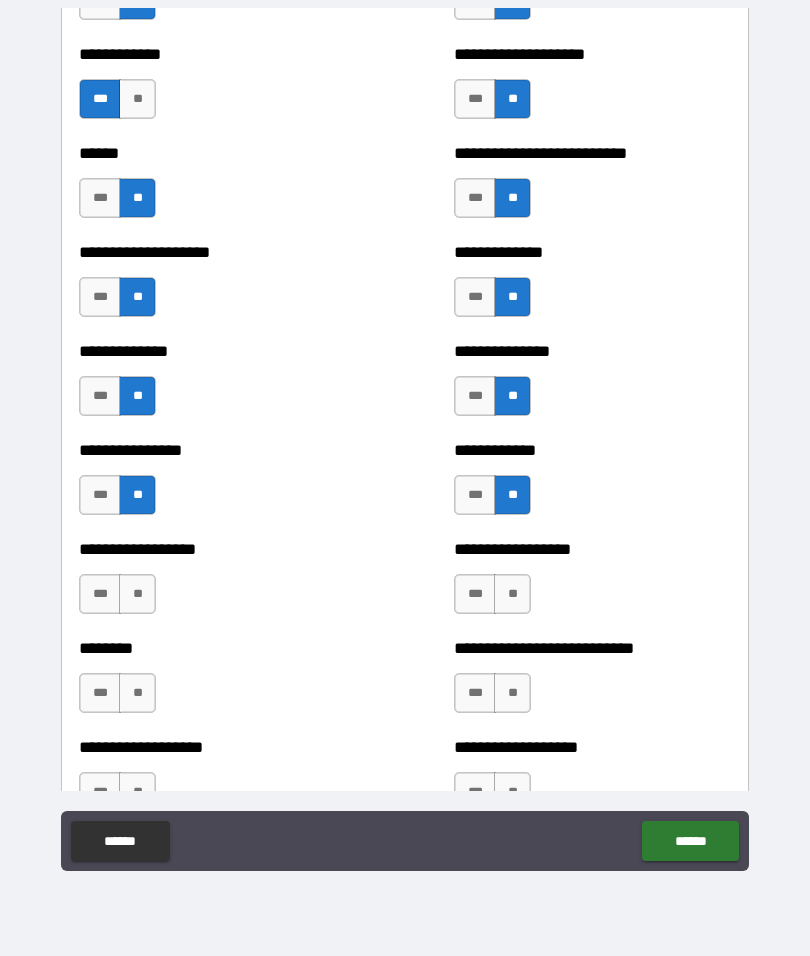 click on "**" at bounding box center (137, 594) 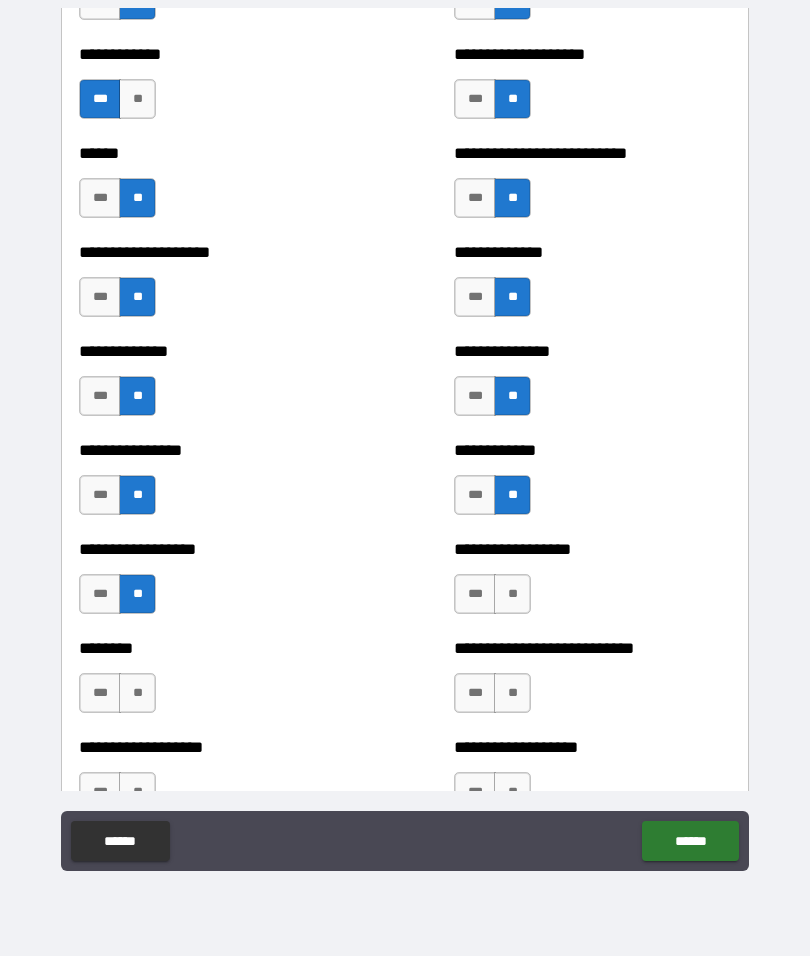 click on "**" at bounding box center [512, 594] 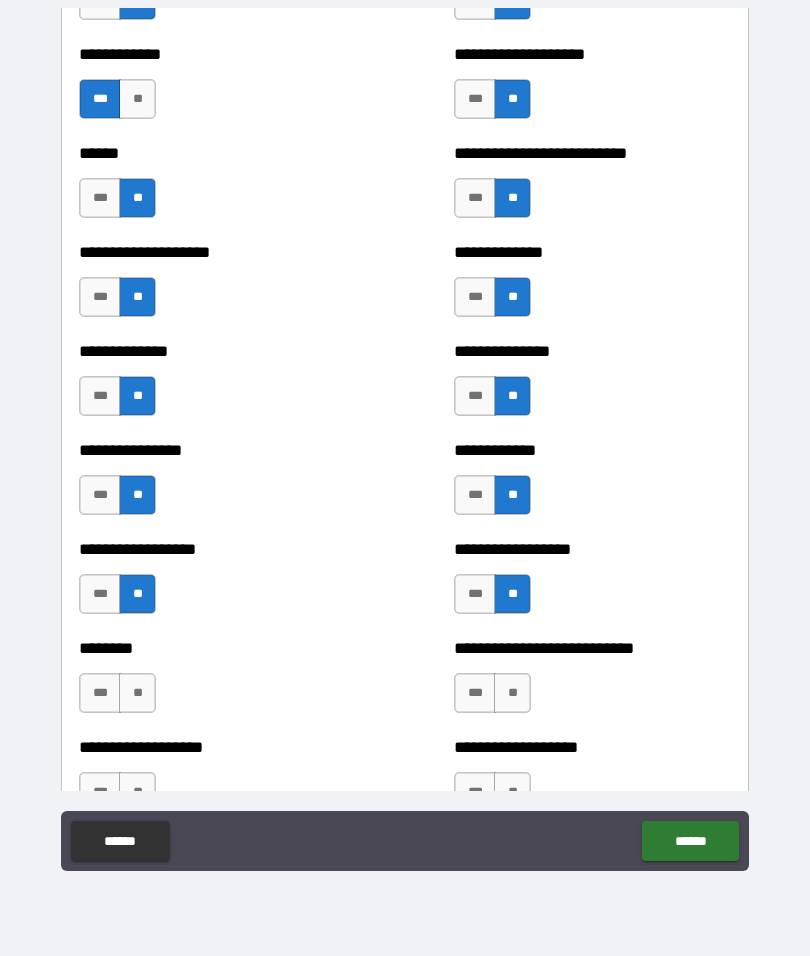 click on "**" at bounding box center (137, 693) 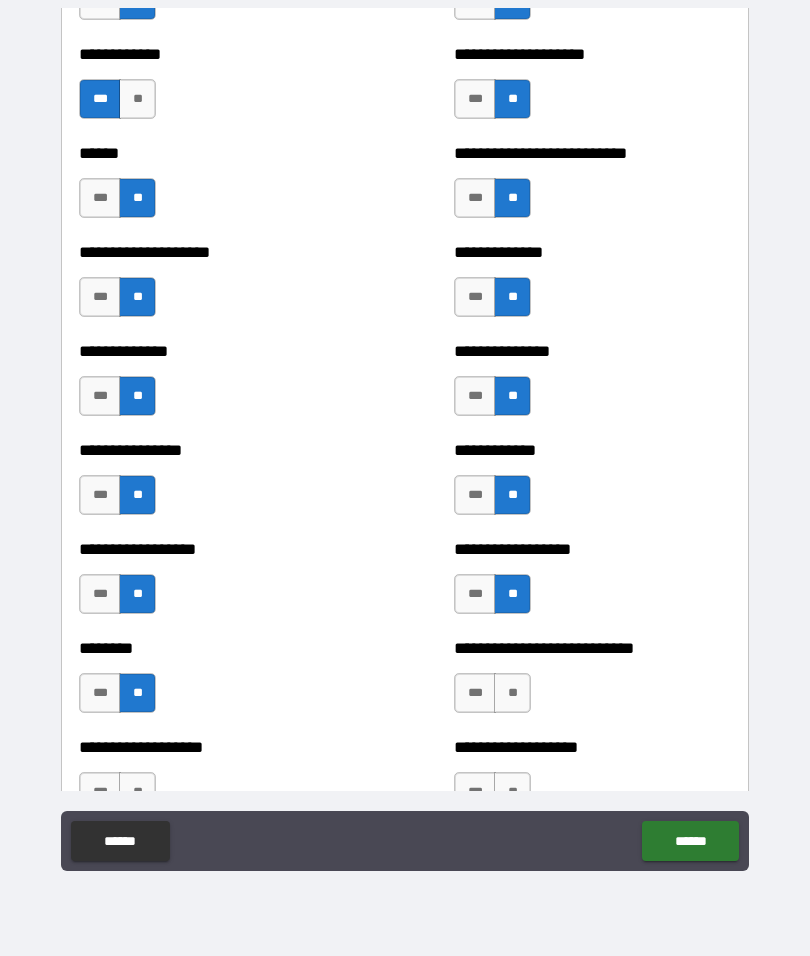 click on "**" at bounding box center (512, 693) 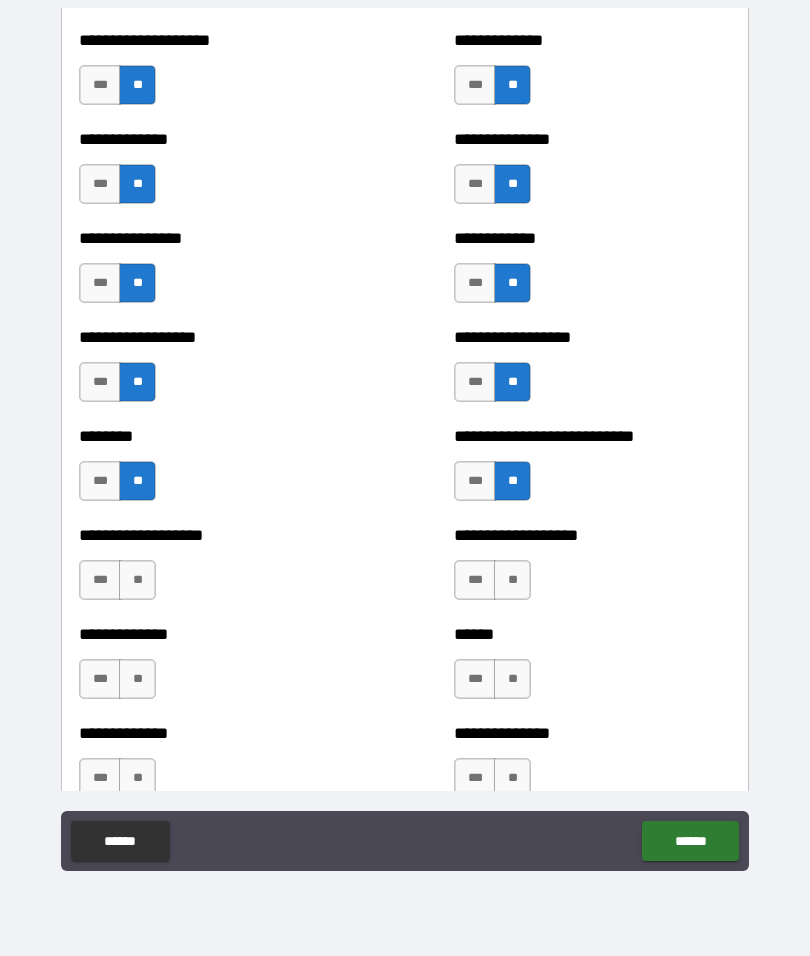 scroll, scrollTop: 4138, scrollLeft: 0, axis: vertical 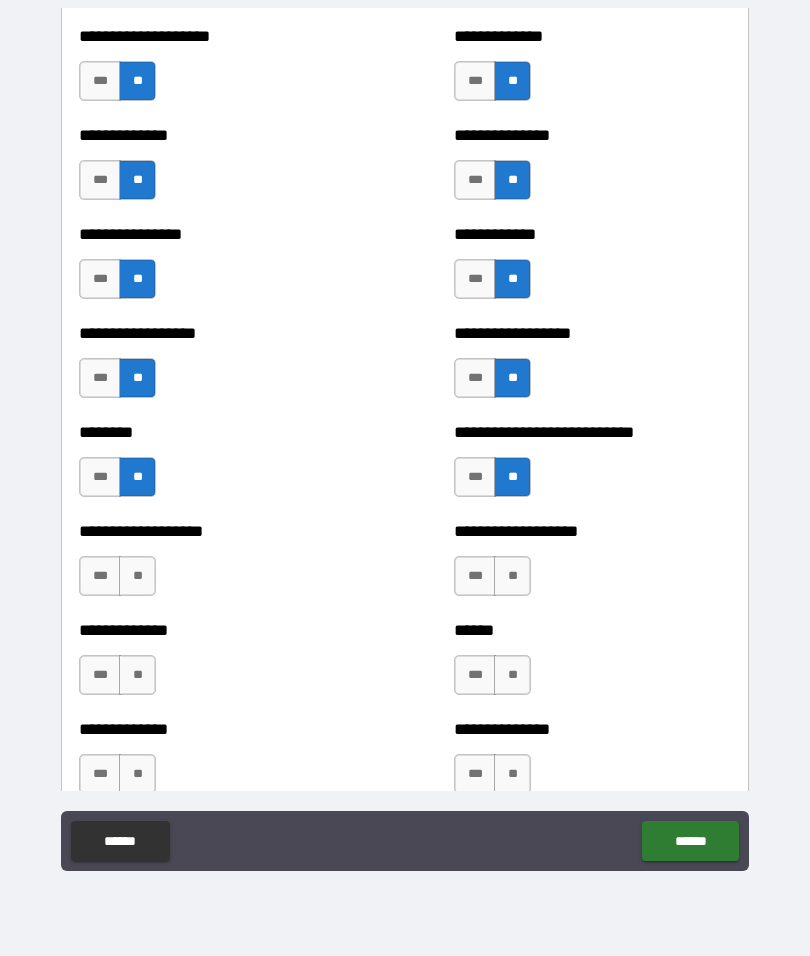 click on "**" at bounding box center [137, 576] 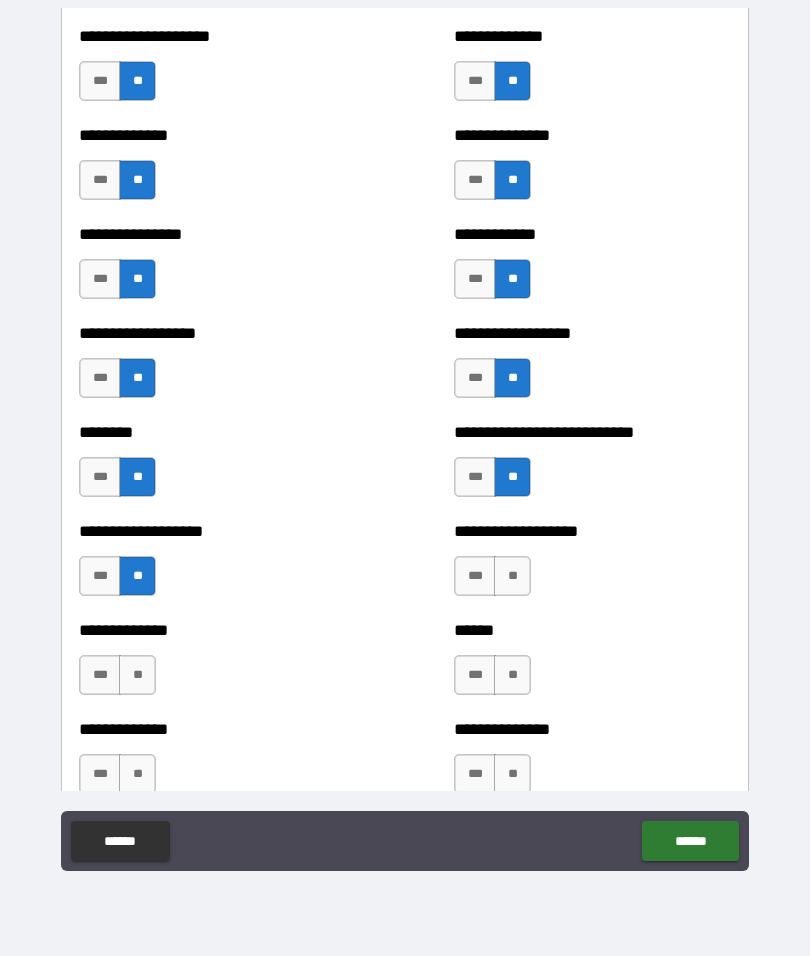click on "**" at bounding box center (512, 576) 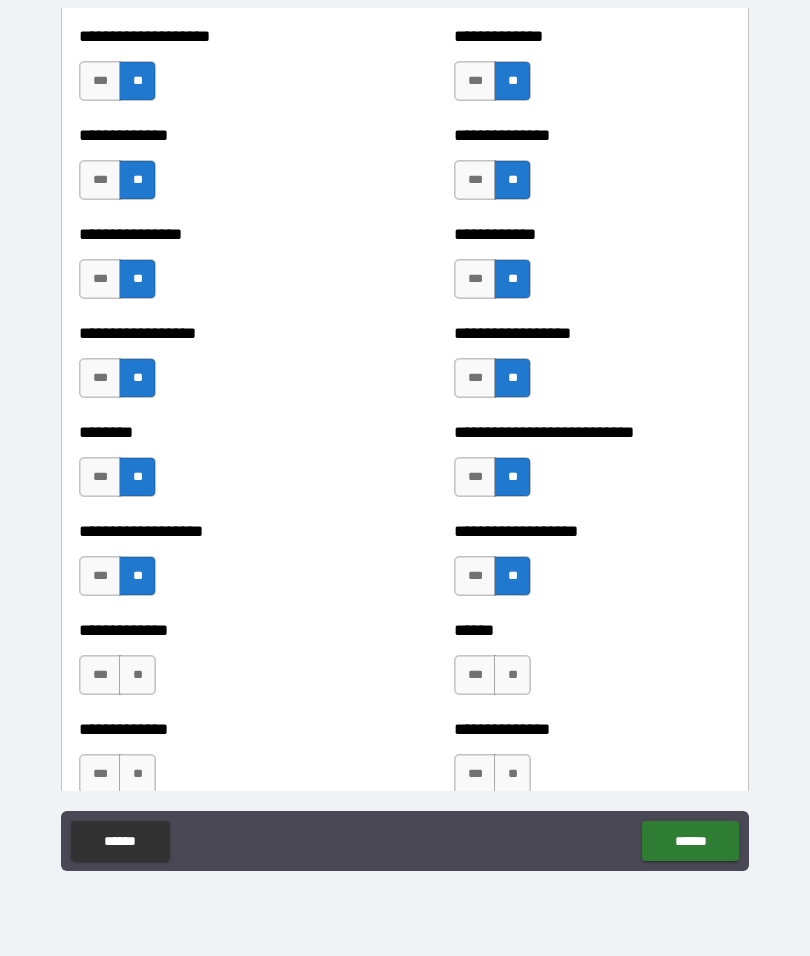 click on "**" at bounding box center [137, 675] 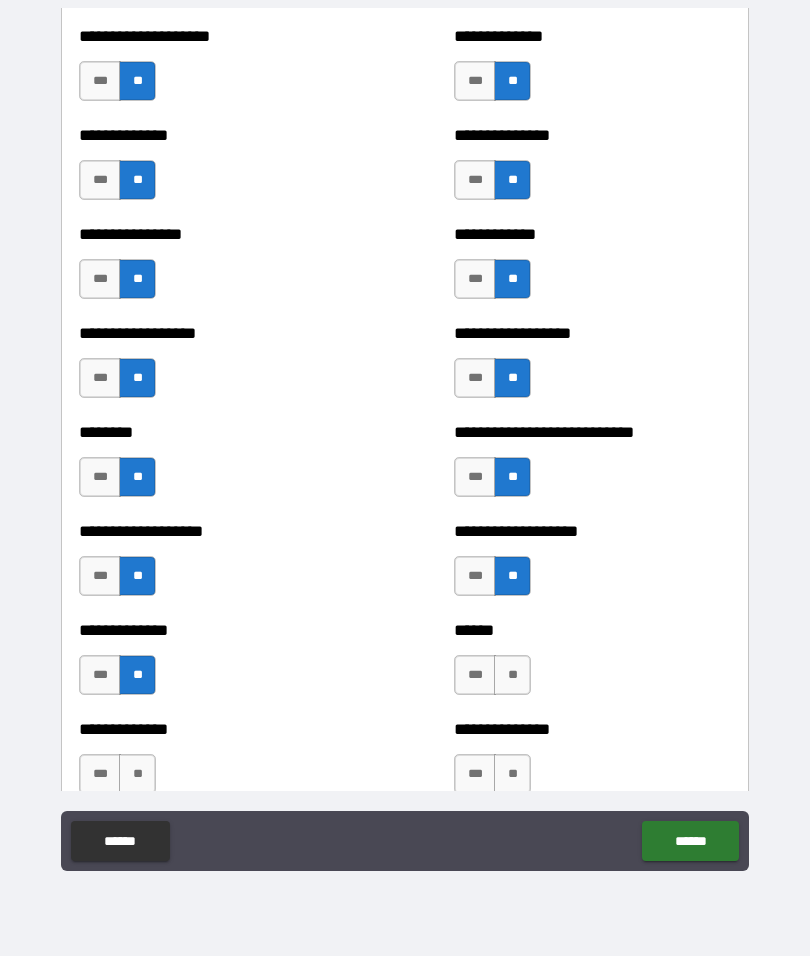 click on "***" at bounding box center [475, 675] 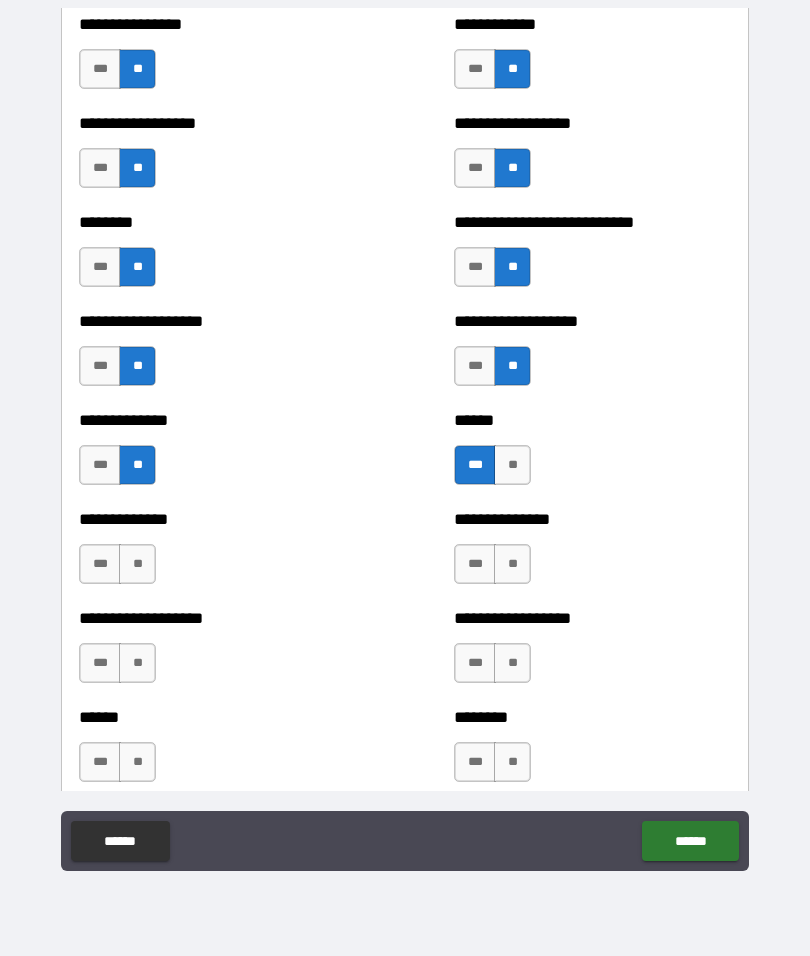 scroll, scrollTop: 4345, scrollLeft: 0, axis: vertical 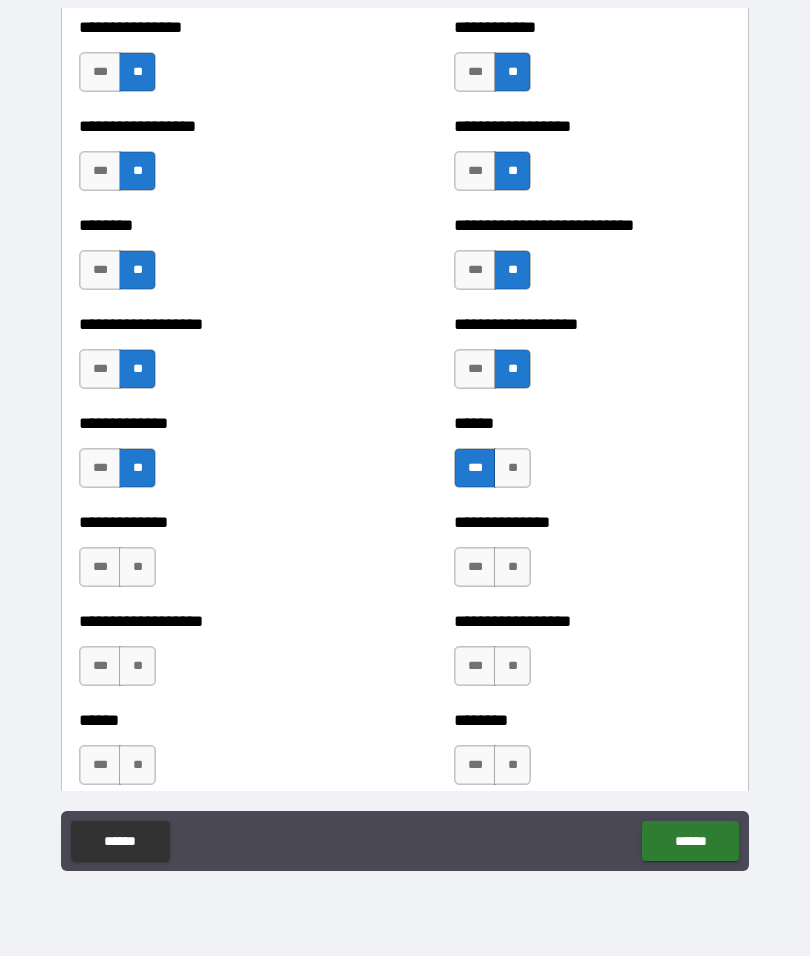 click on "**" at bounding box center (512, 567) 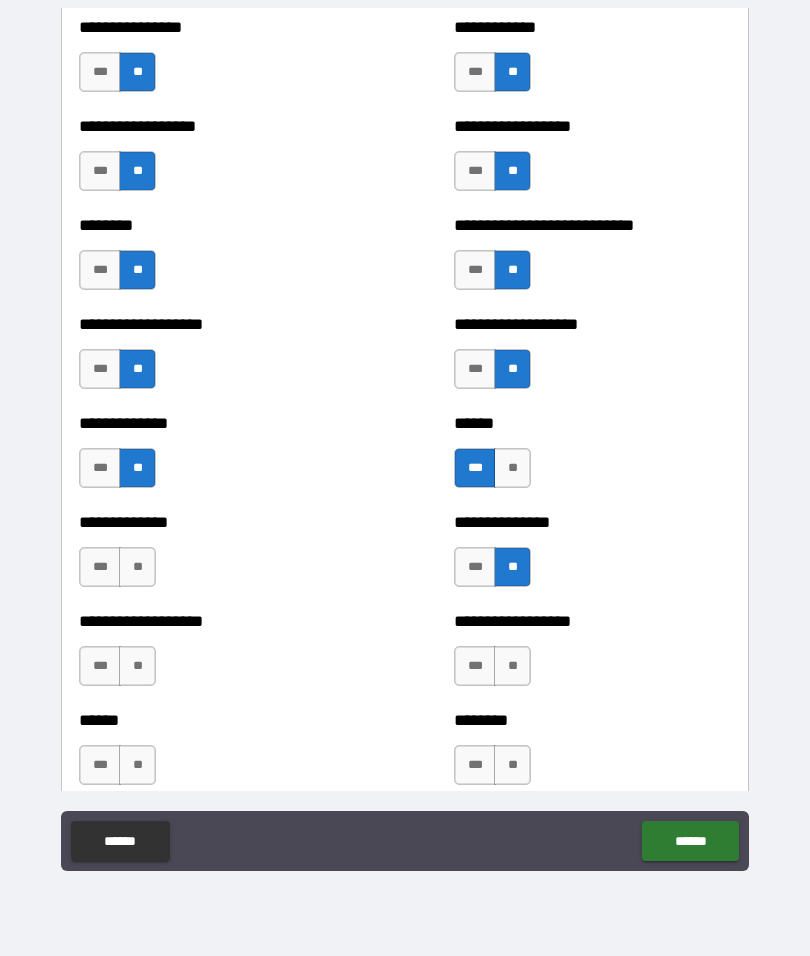 click on "**" at bounding box center [137, 567] 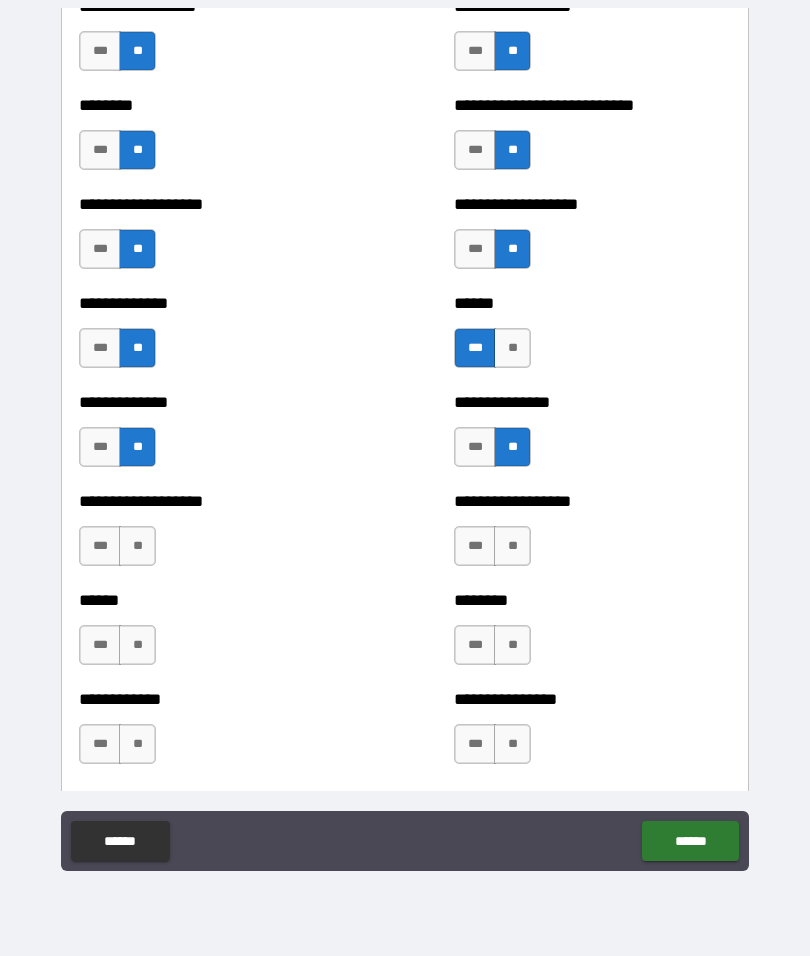 scroll, scrollTop: 4467, scrollLeft: 0, axis: vertical 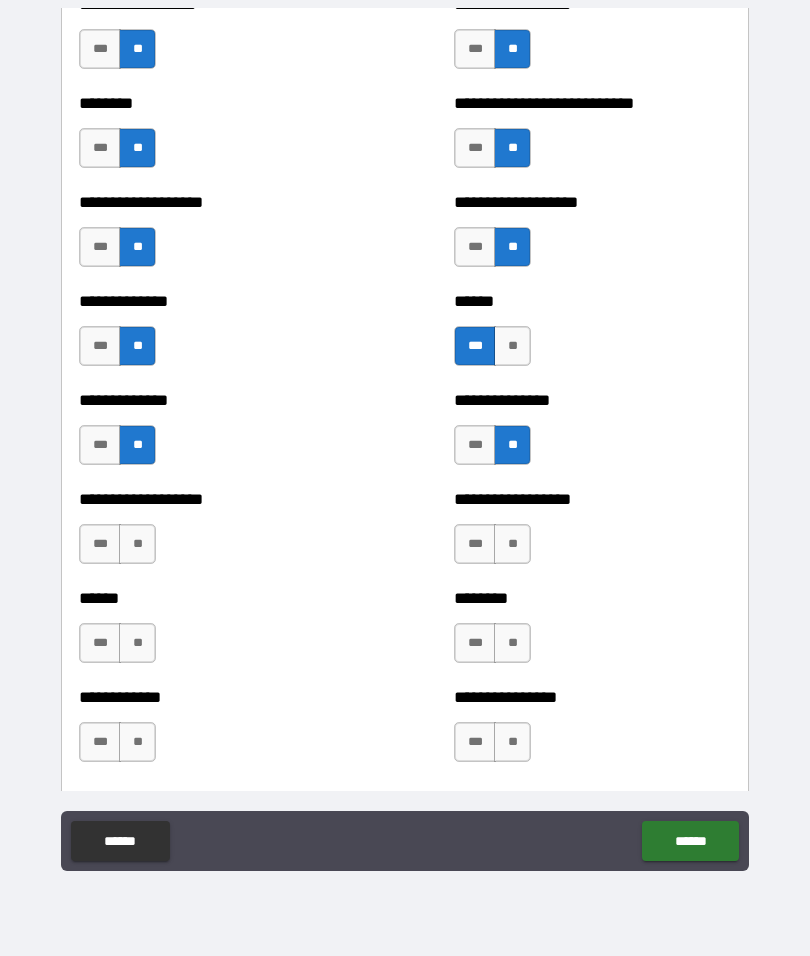 click on "***" at bounding box center [100, 544] 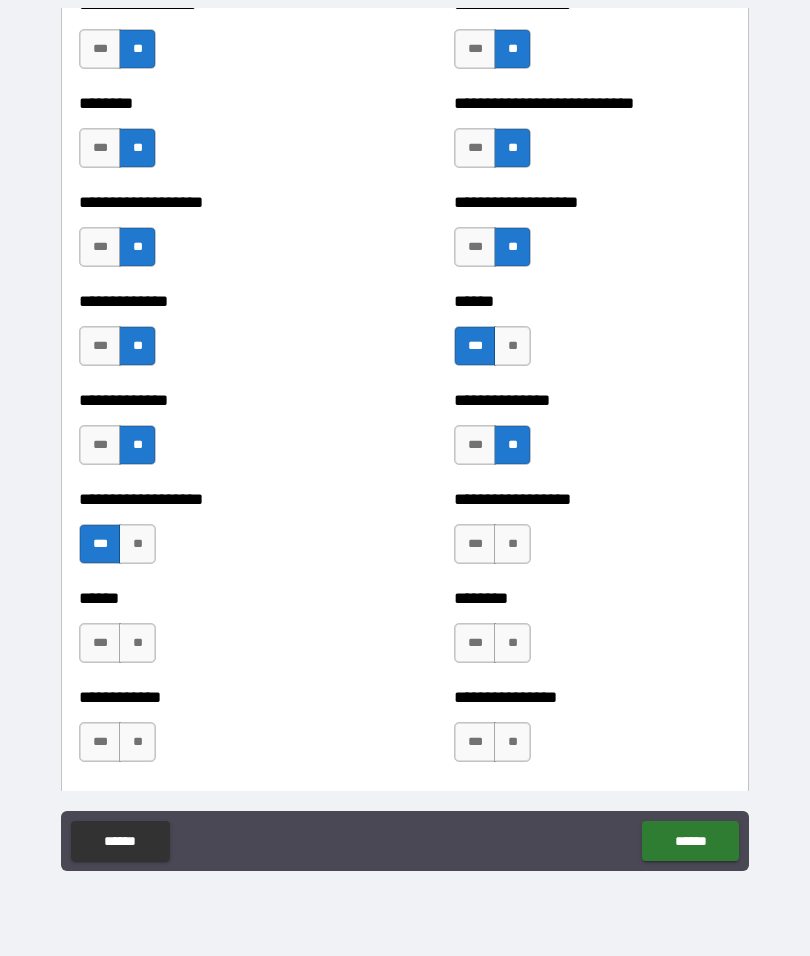click on "**" at bounding box center (512, 544) 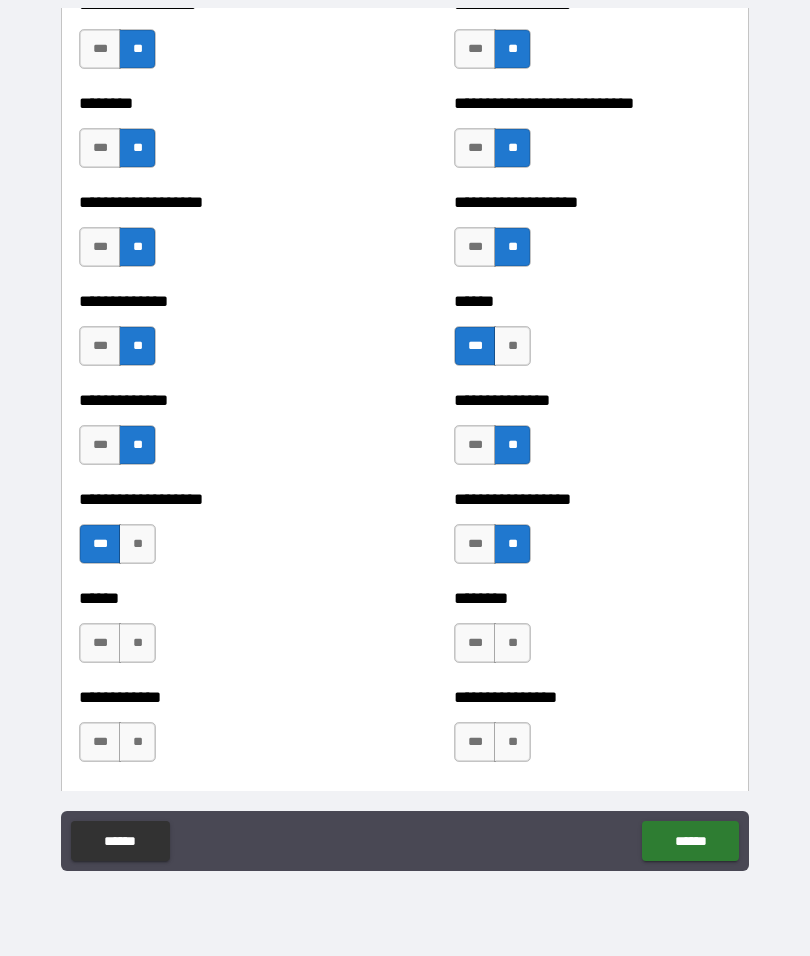 click on "***" at bounding box center (475, 643) 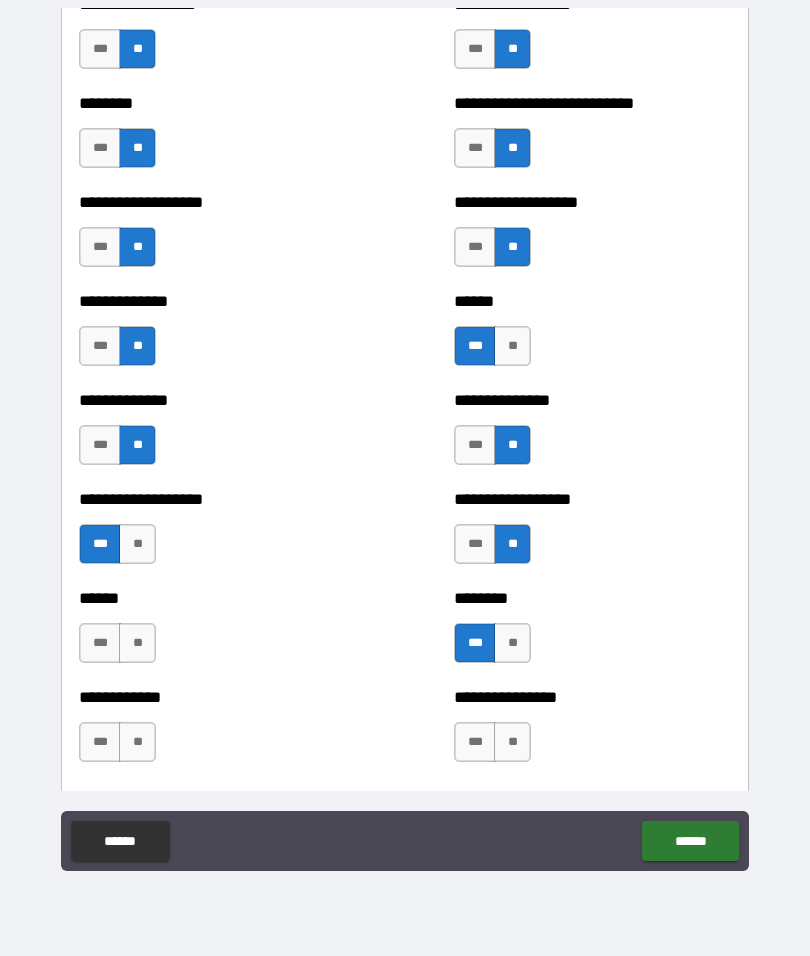 click on "**" at bounding box center [137, 643] 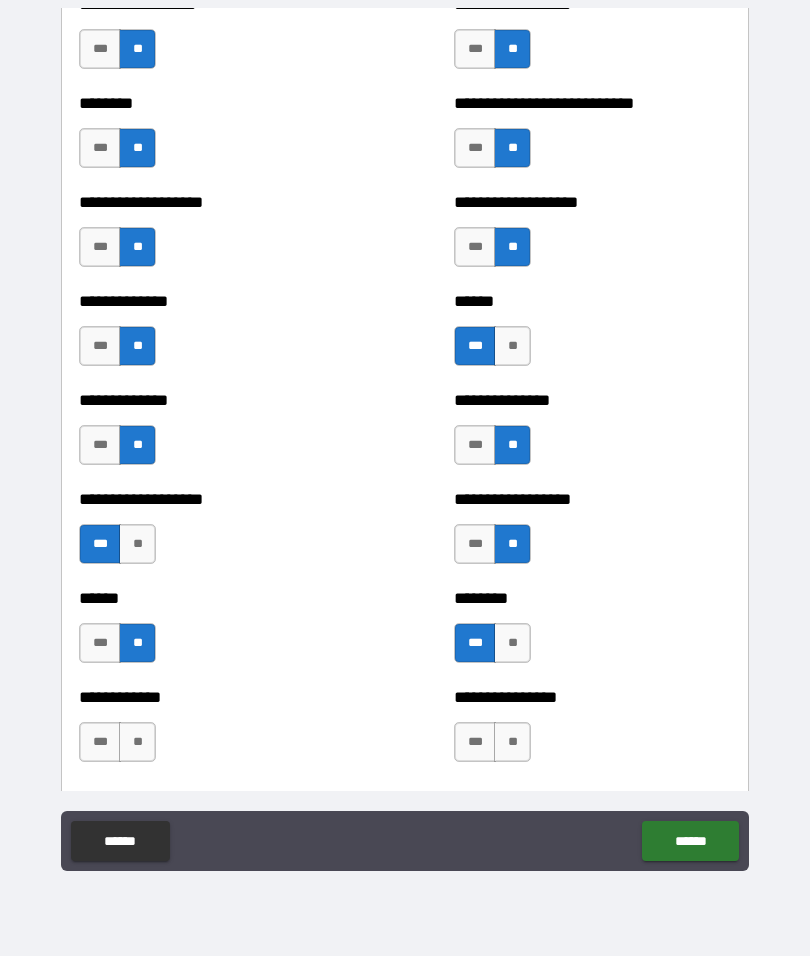 click on "**" at bounding box center (137, 742) 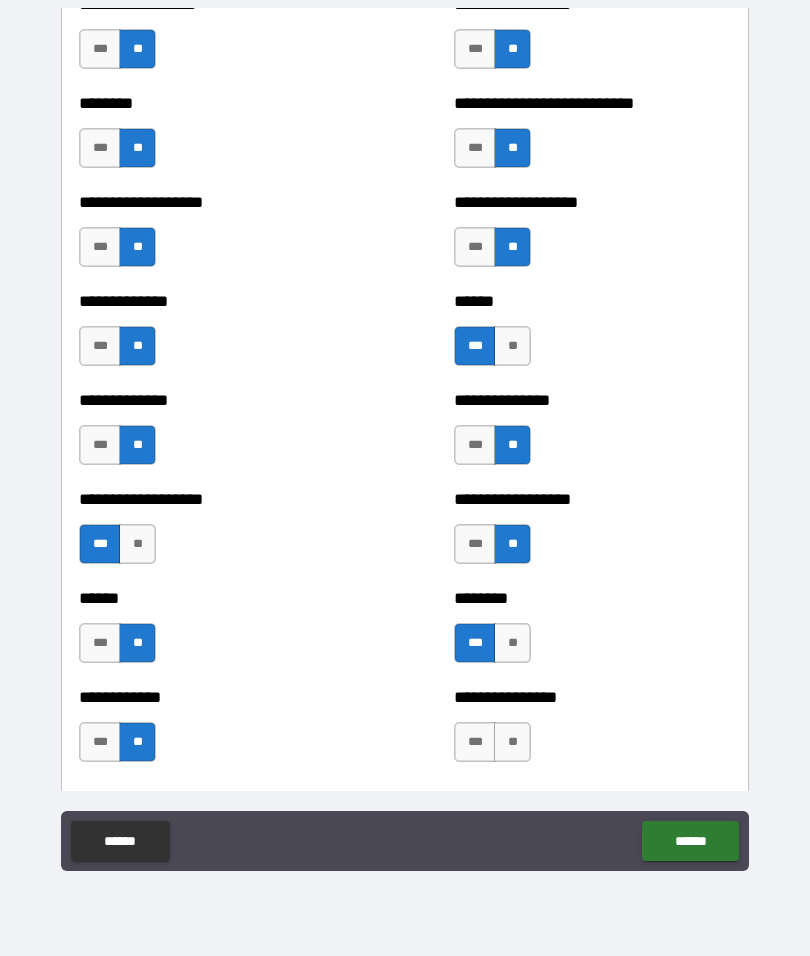 click on "**" at bounding box center [512, 742] 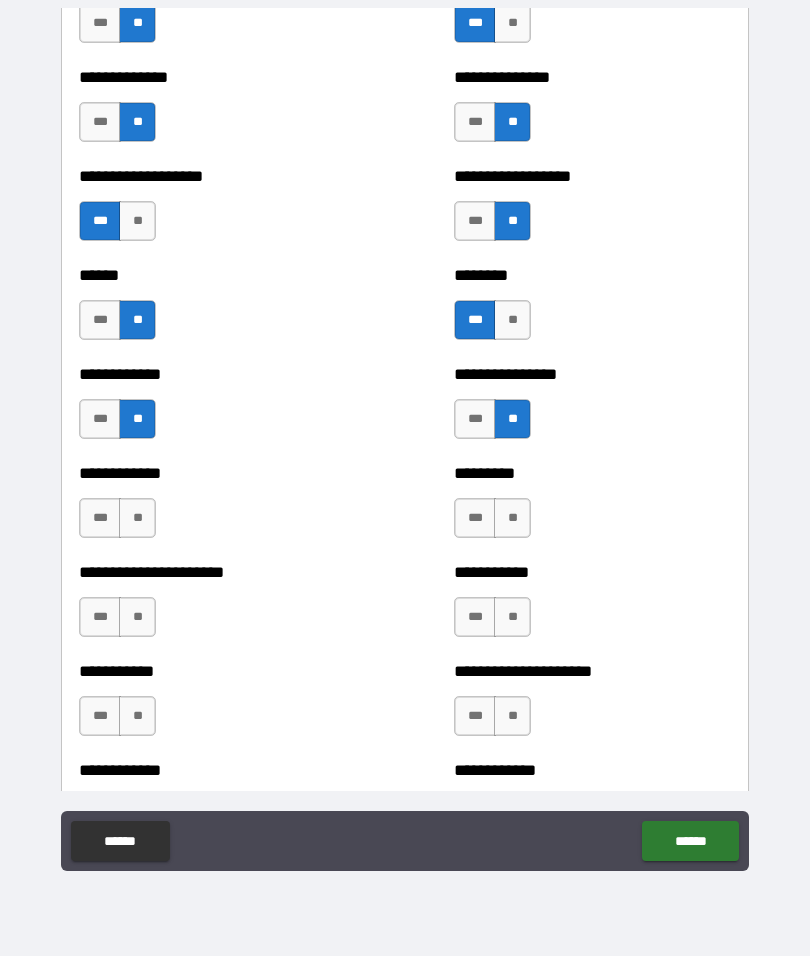 scroll, scrollTop: 4799, scrollLeft: 0, axis: vertical 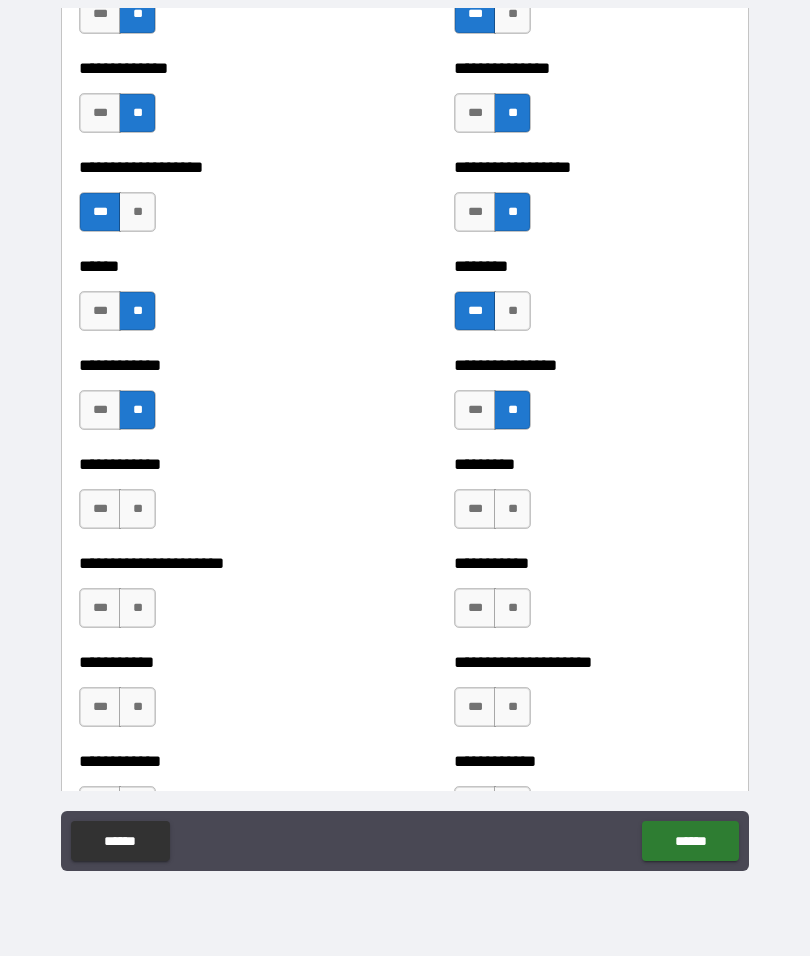 click on "**" at bounding box center [512, 509] 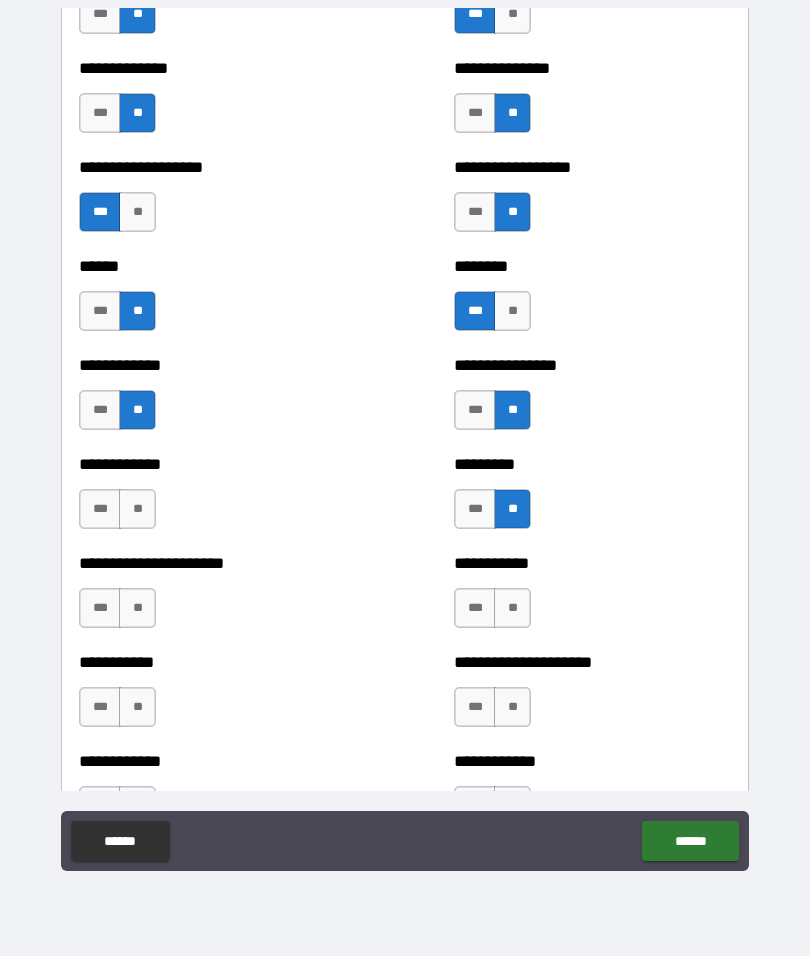 click on "**" at bounding box center (137, 509) 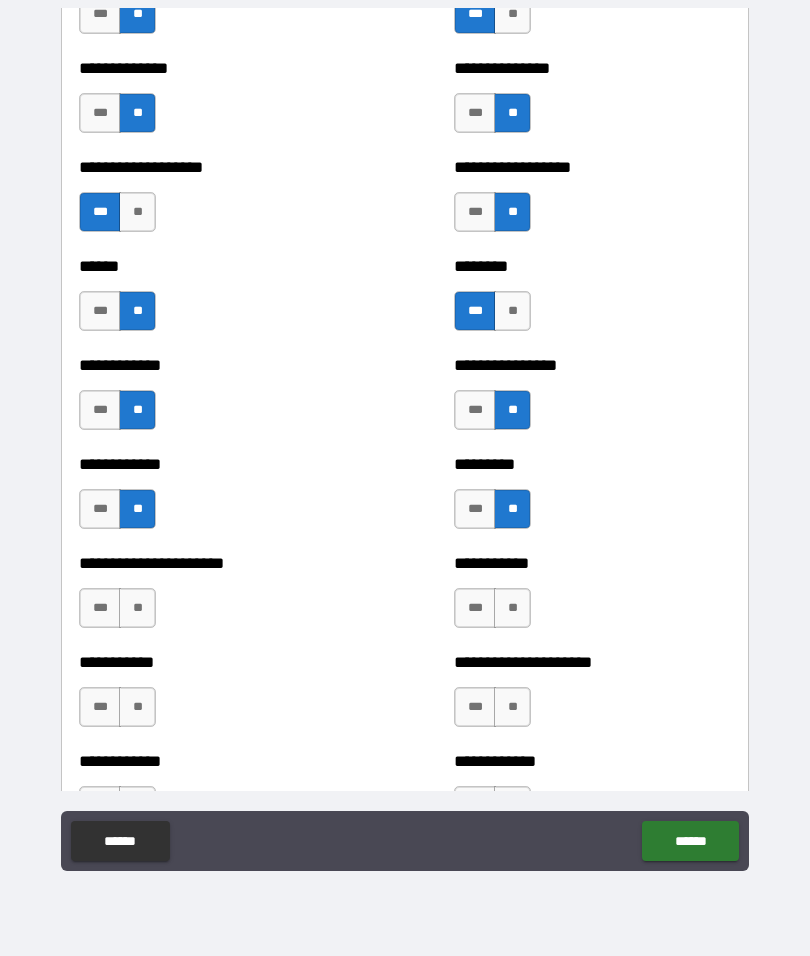 click on "**" at bounding box center (512, 608) 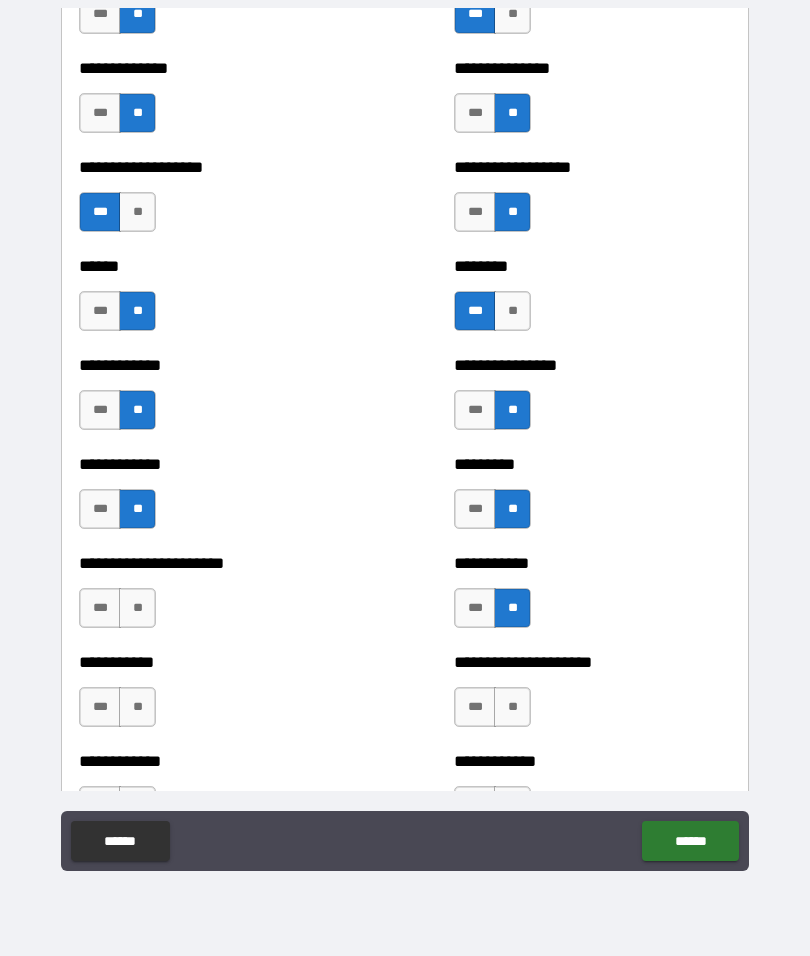 click on "**" at bounding box center (137, 608) 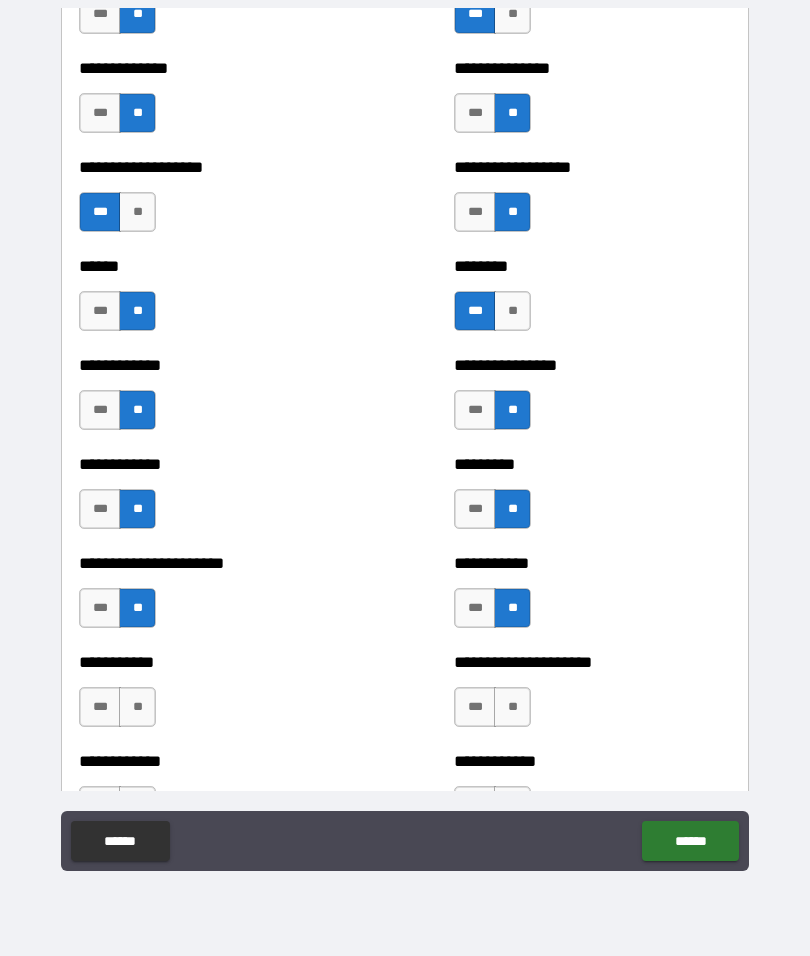 click on "**" at bounding box center (137, 707) 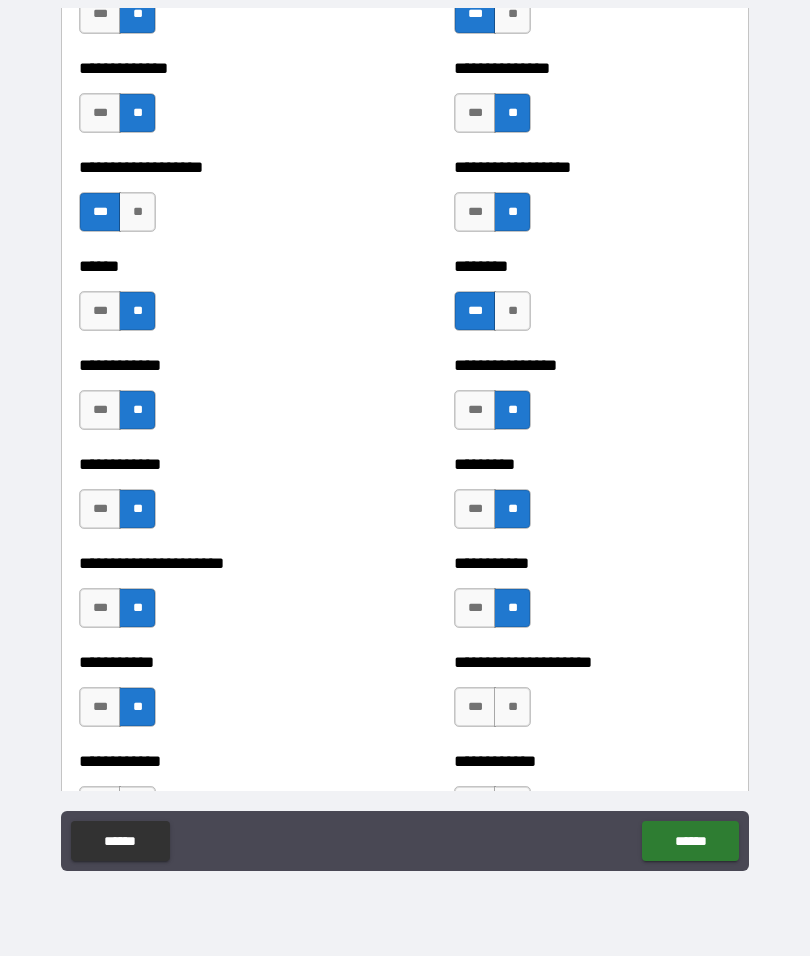 click on "**" at bounding box center (512, 707) 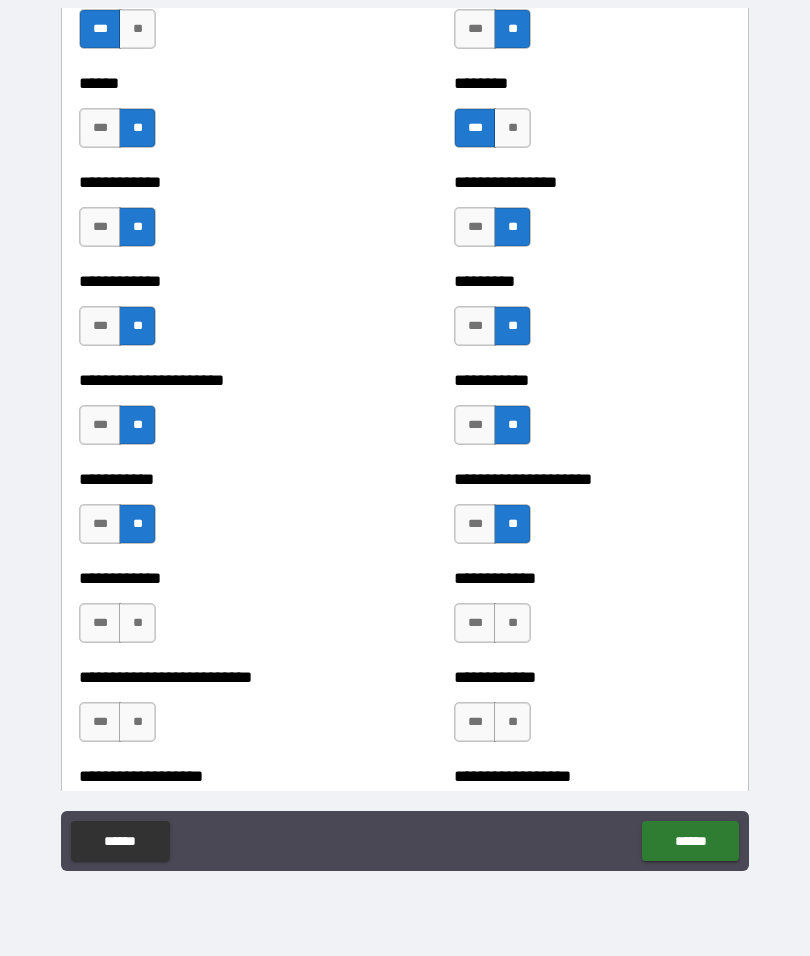 scroll, scrollTop: 4985, scrollLeft: 0, axis: vertical 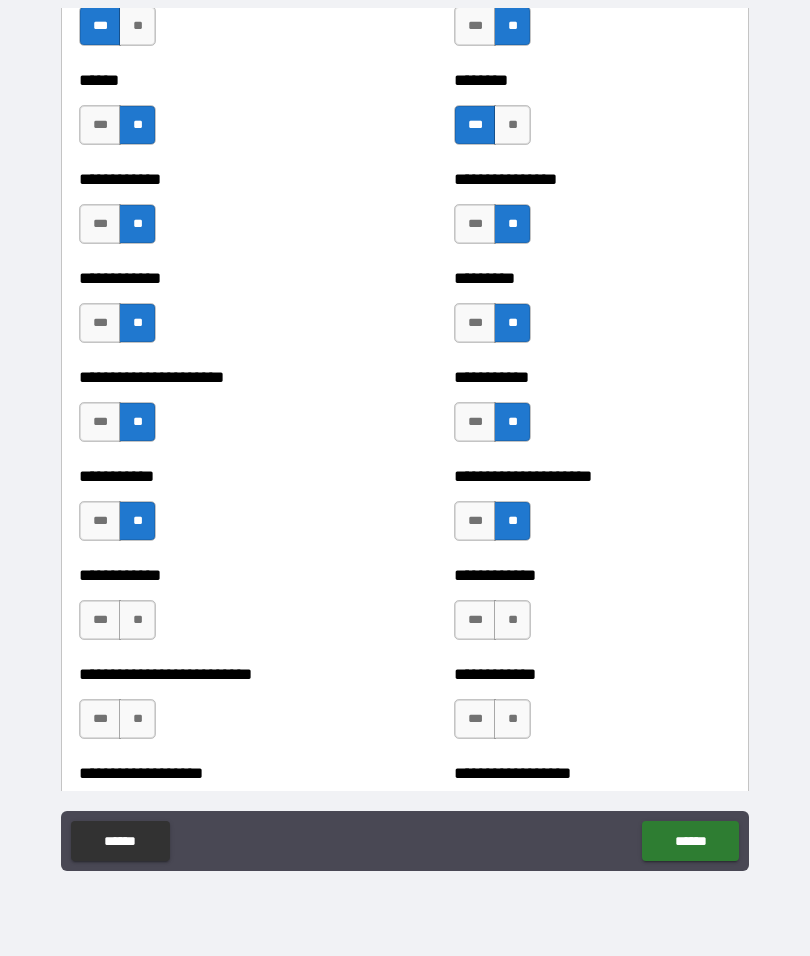 click on "**" at bounding box center (137, 620) 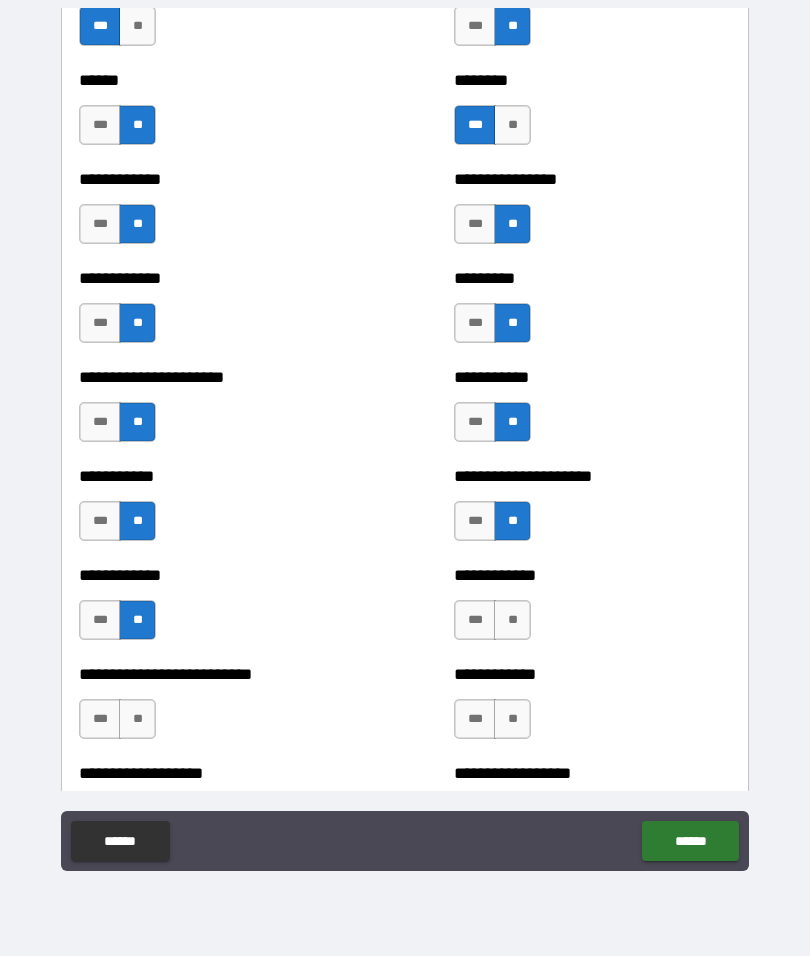 click on "**" at bounding box center [512, 620] 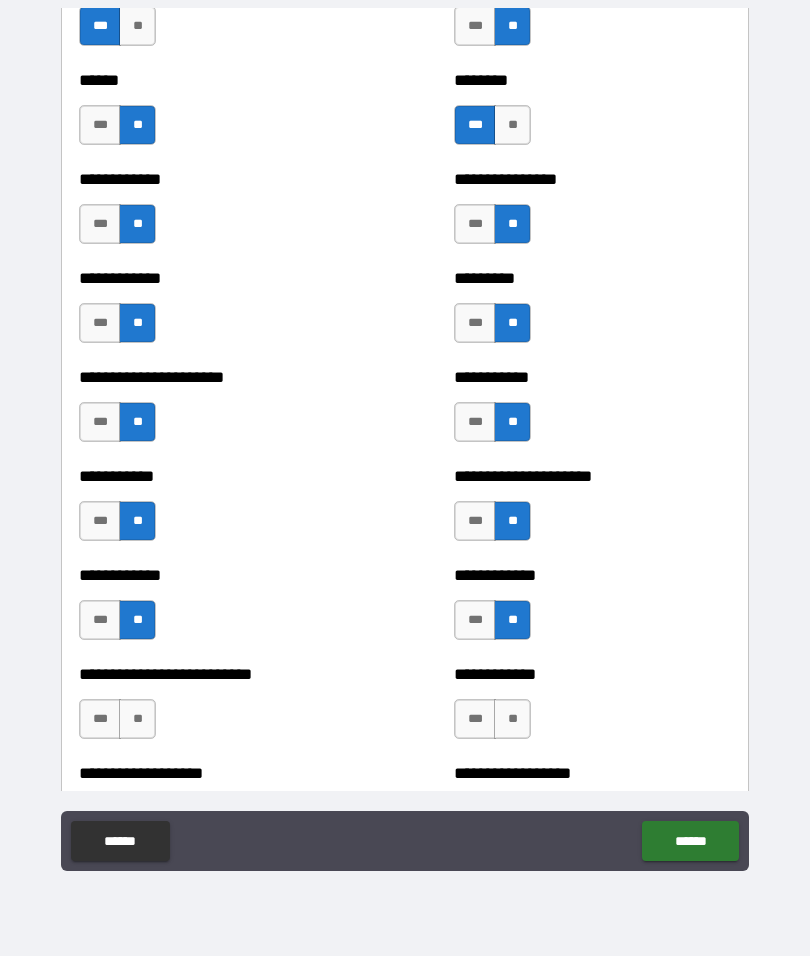 click on "***" at bounding box center (100, 719) 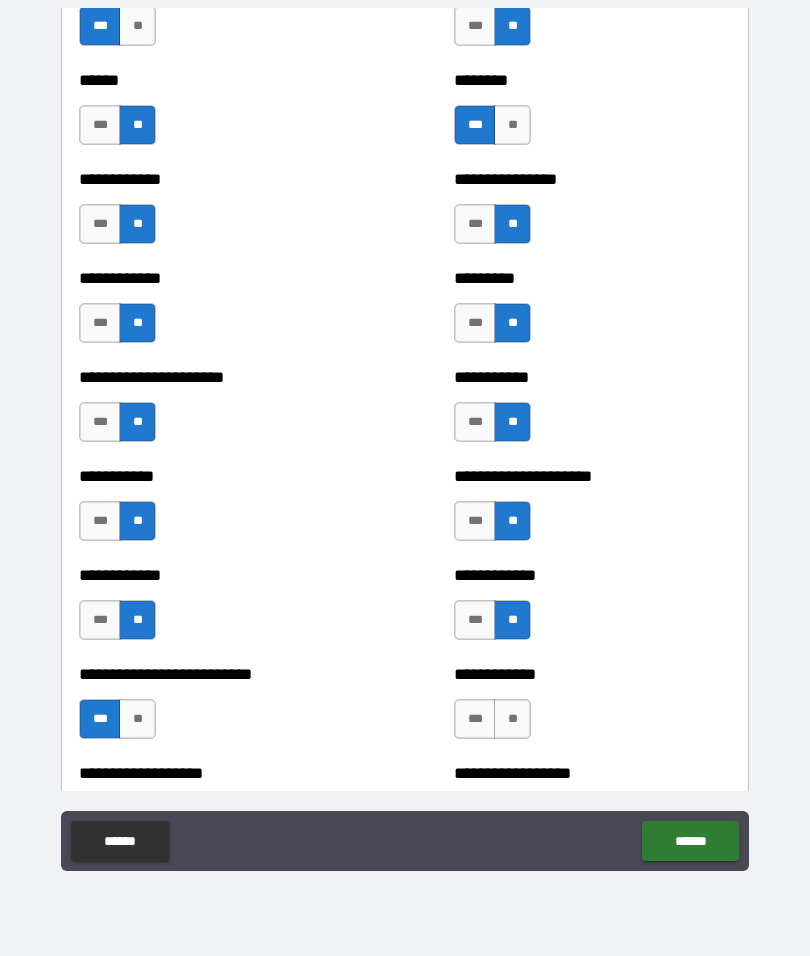 click on "**" at bounding box center (512, 719) 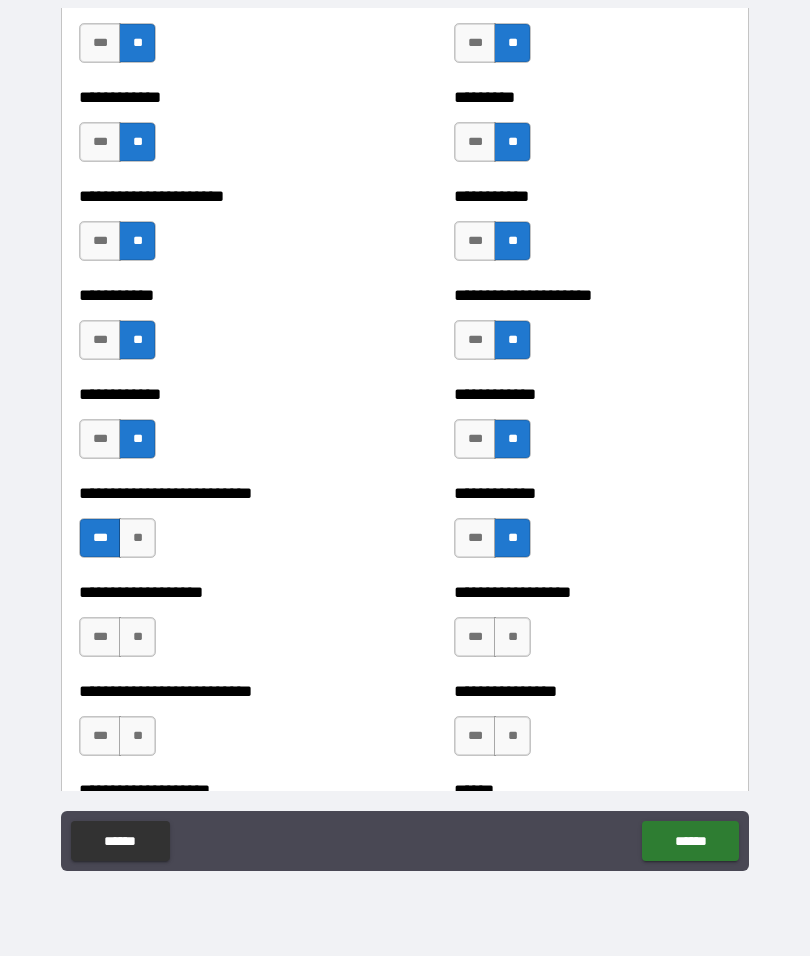 scroll, scrollTop: 5169, scrollLeft: 0, axis: vertical 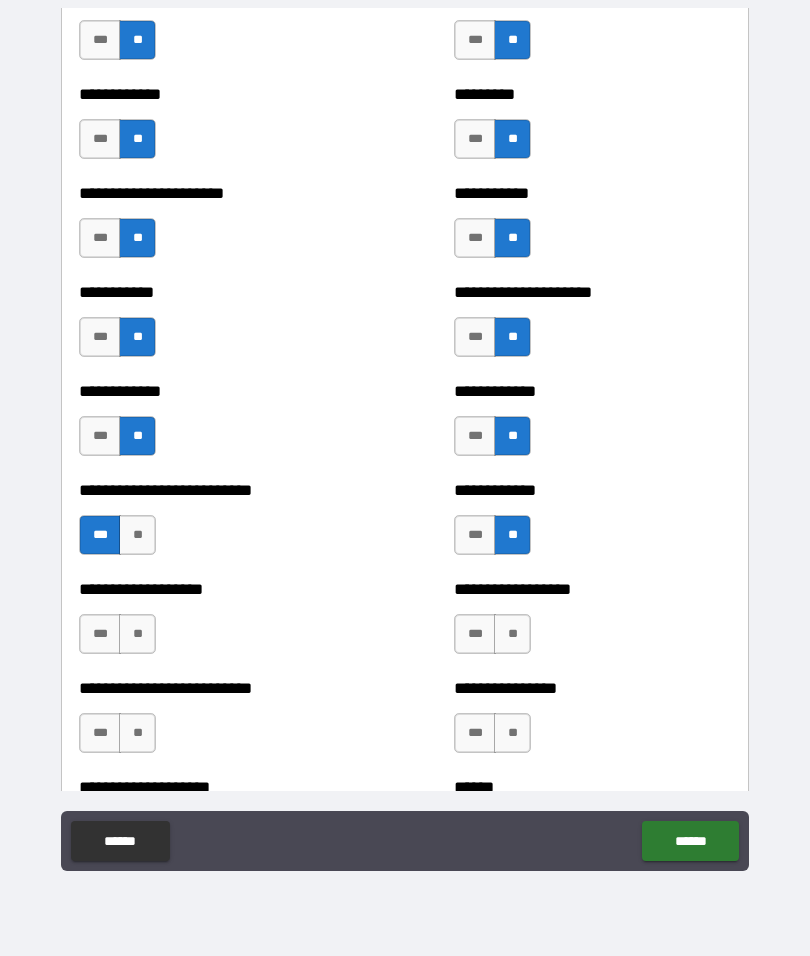 click on "**" at bounding box center (137, 634) 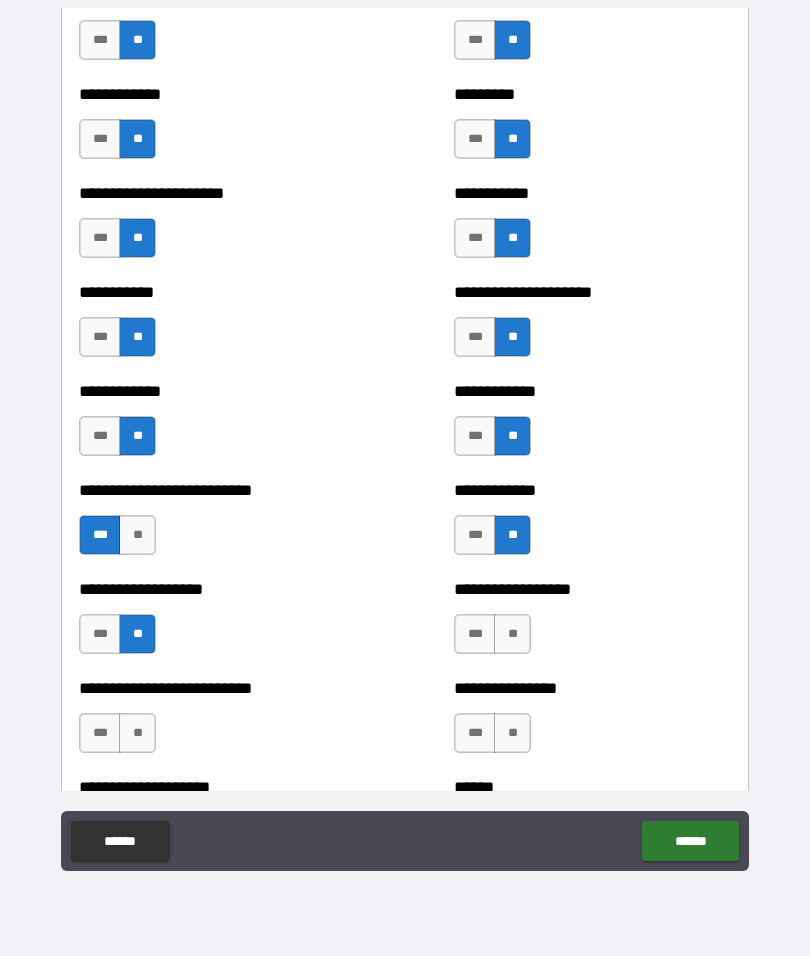click on "**" at bounding box center (512, 634) 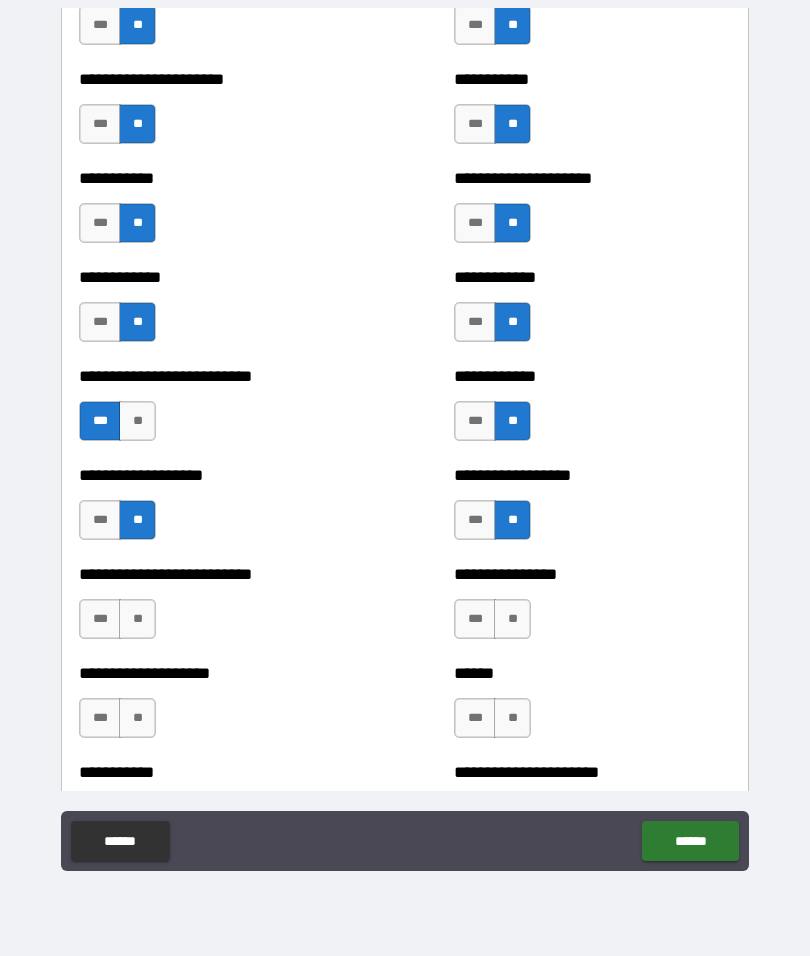 scroll, scrollTop: 5289, scrollLeft: 0, axis: vertical 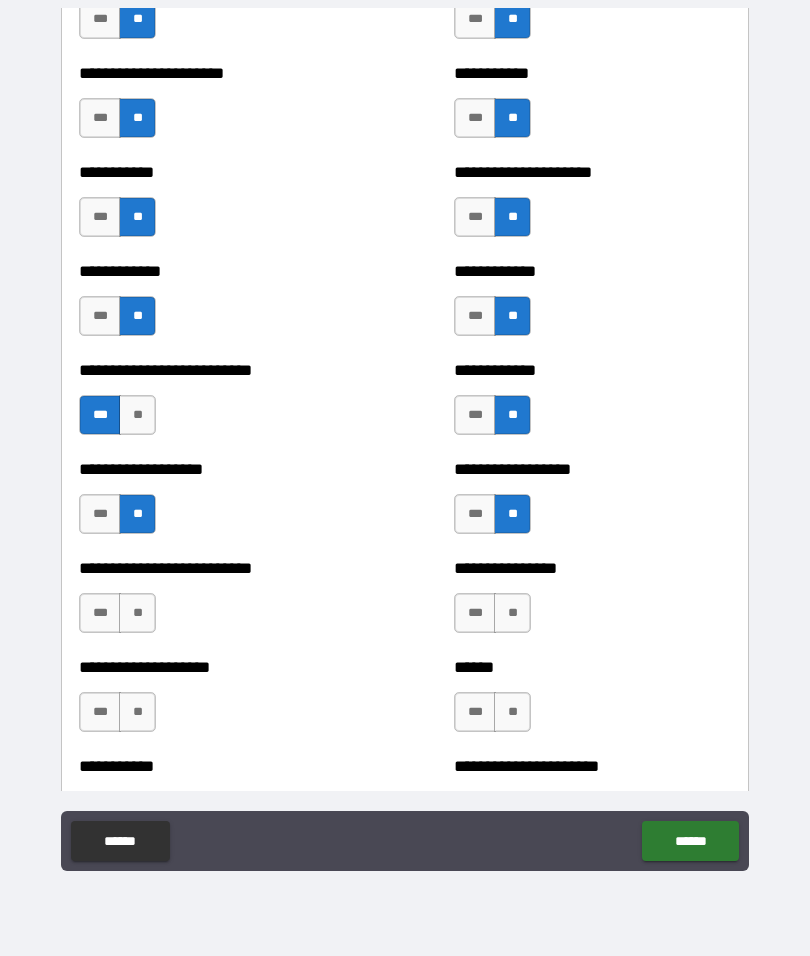 click on "**" at bounding box center [137, 613] 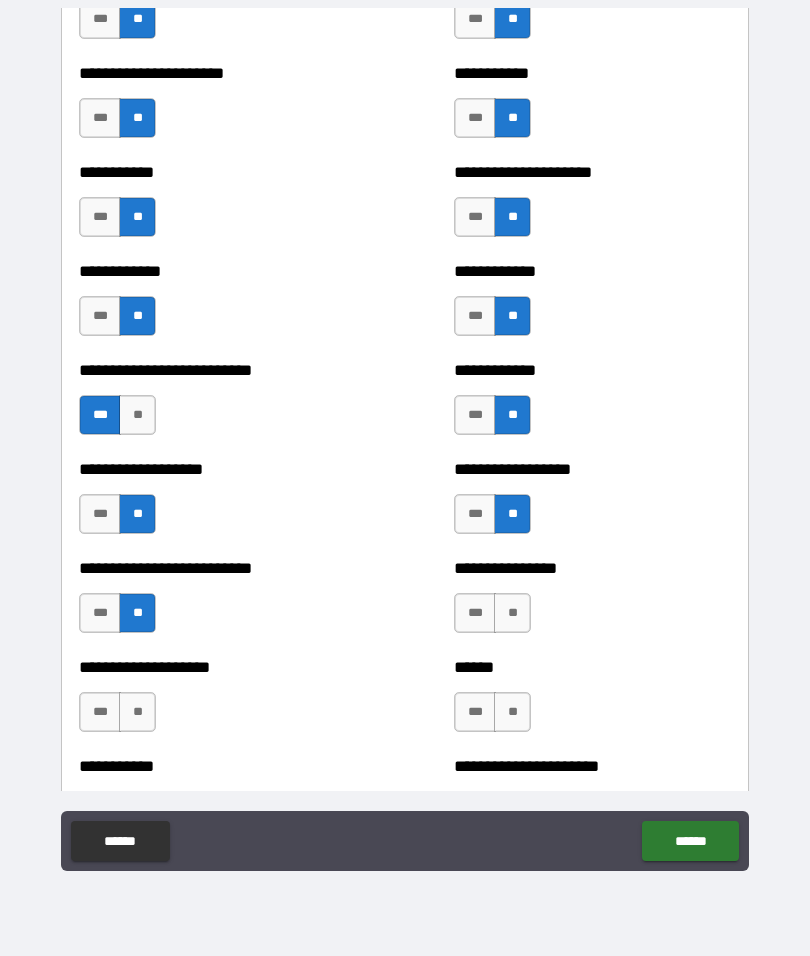 click on "**" at bounding box center [512, 613] 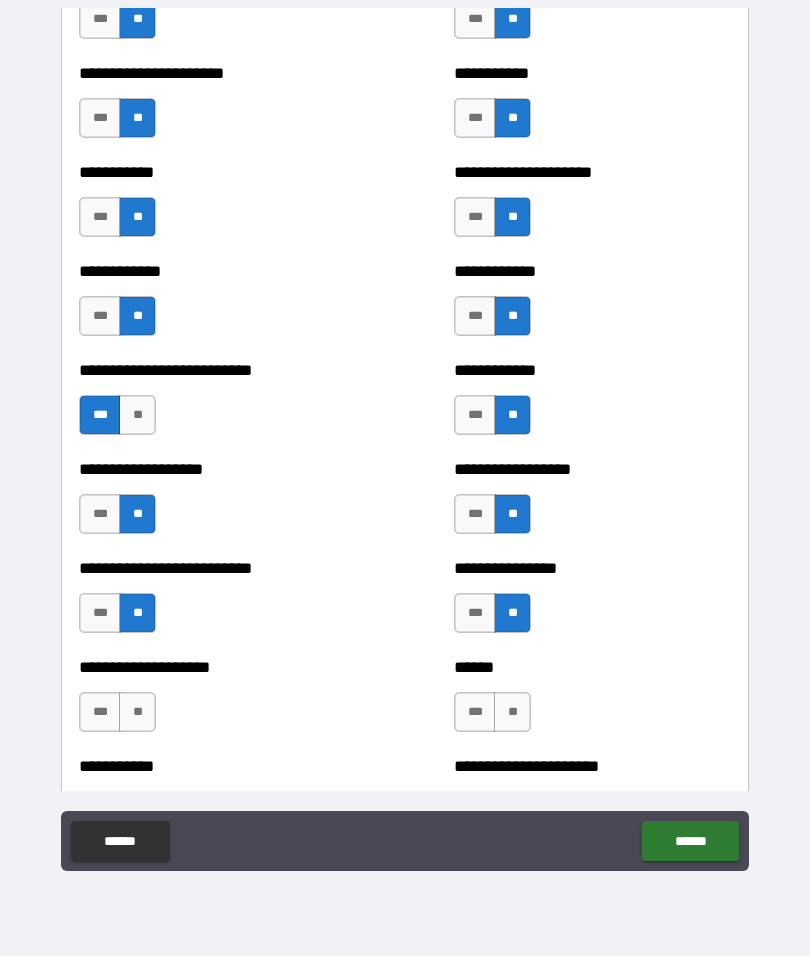 click on "**" at bounding box center (137, 712) 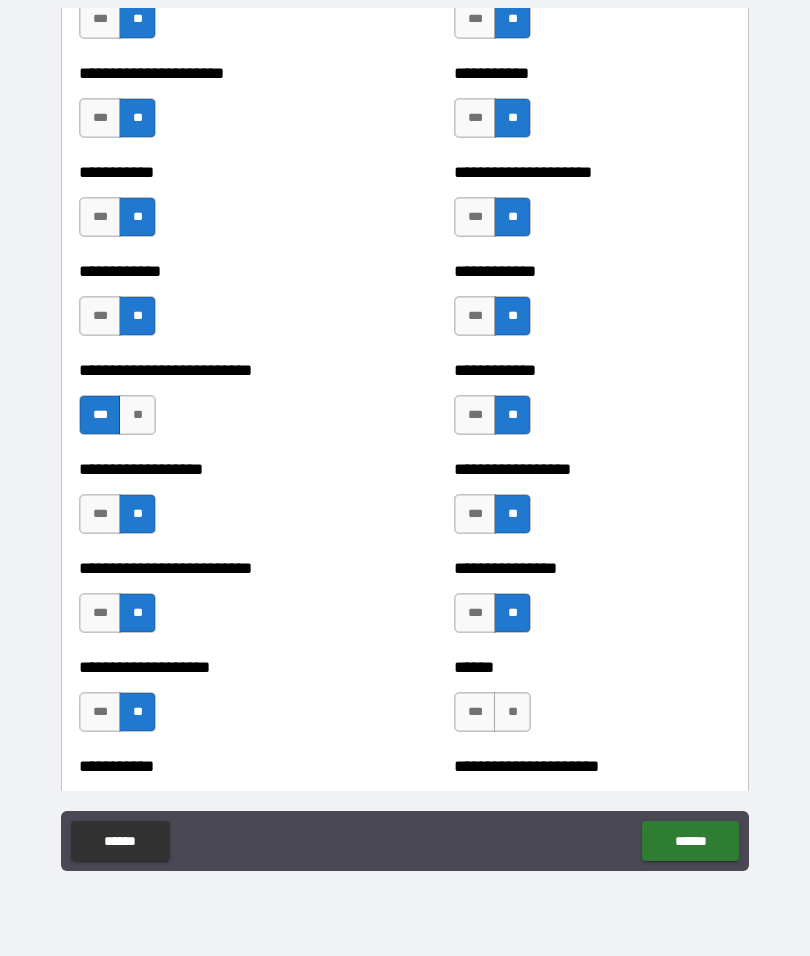 click on "**" at bounding box center (512, 712) 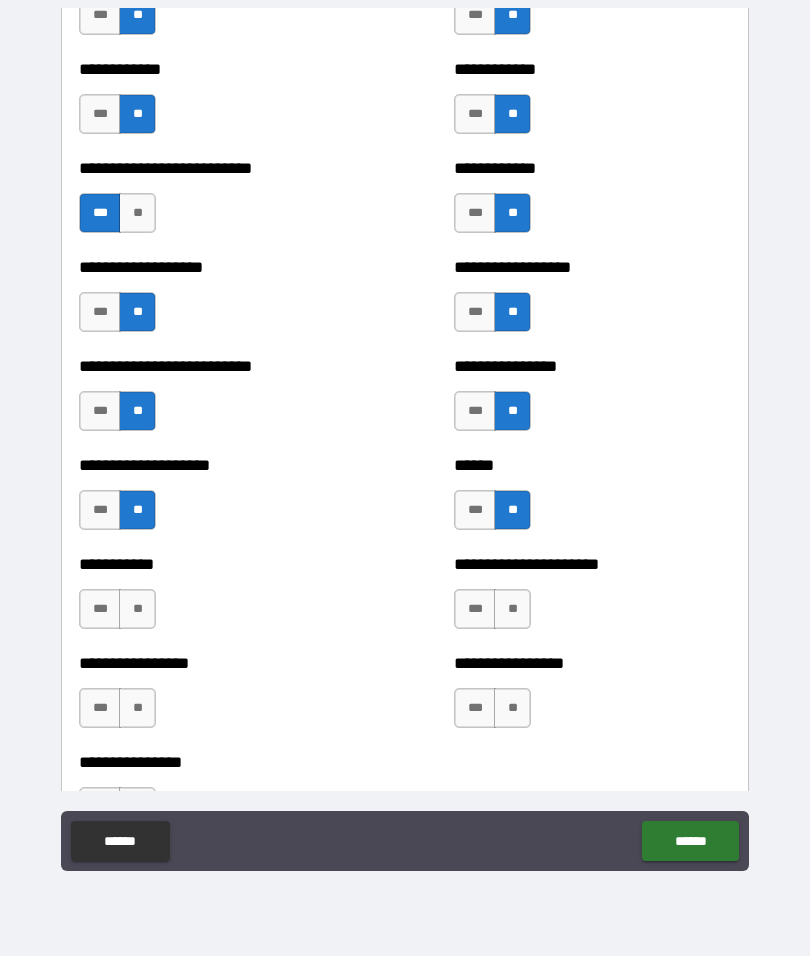 scroll, scrollTop: 5494, scrollLeft: 0, axis: vertical 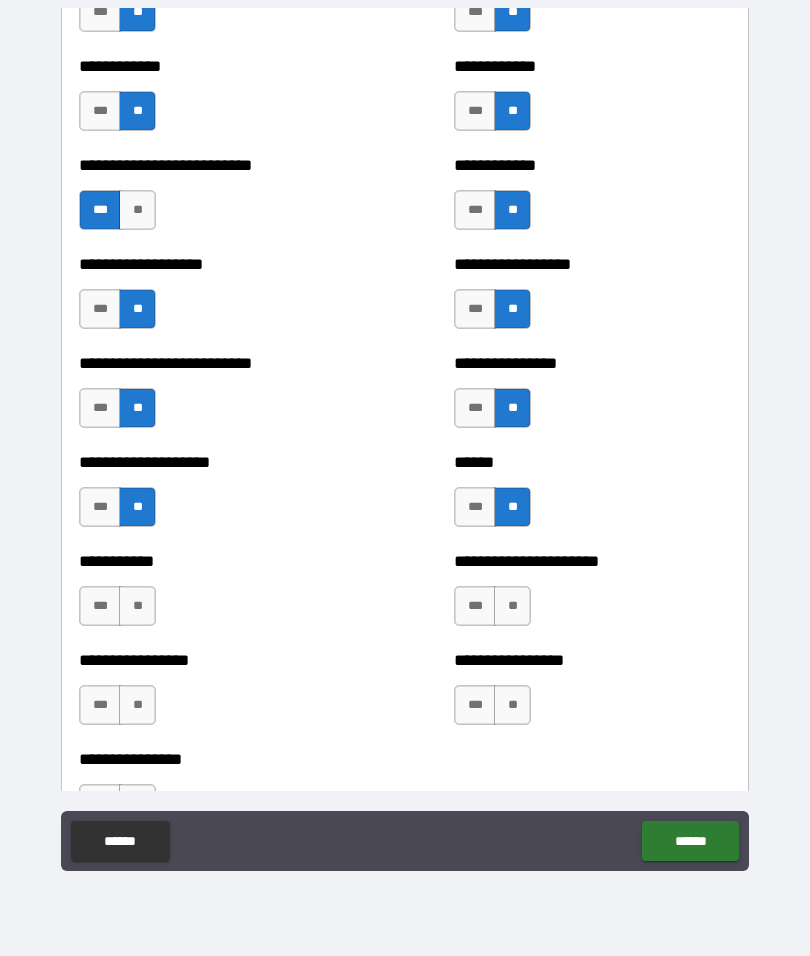 click on "**" at bounding box center [137, 606] 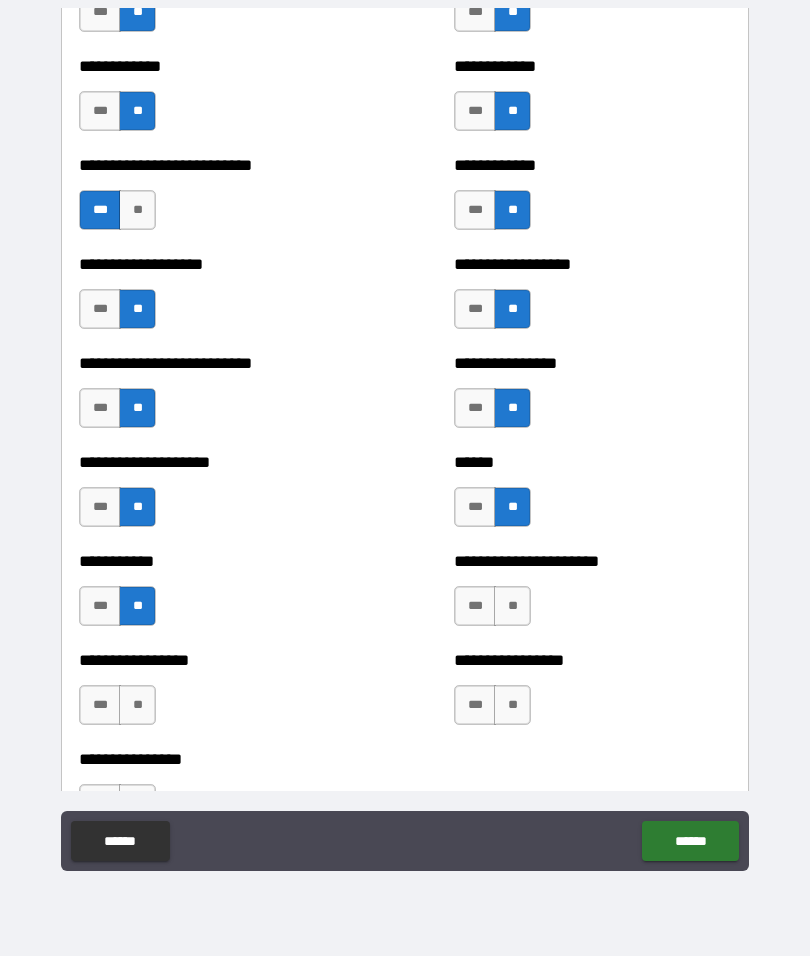 click on "**" at bounding box center (512, 606) 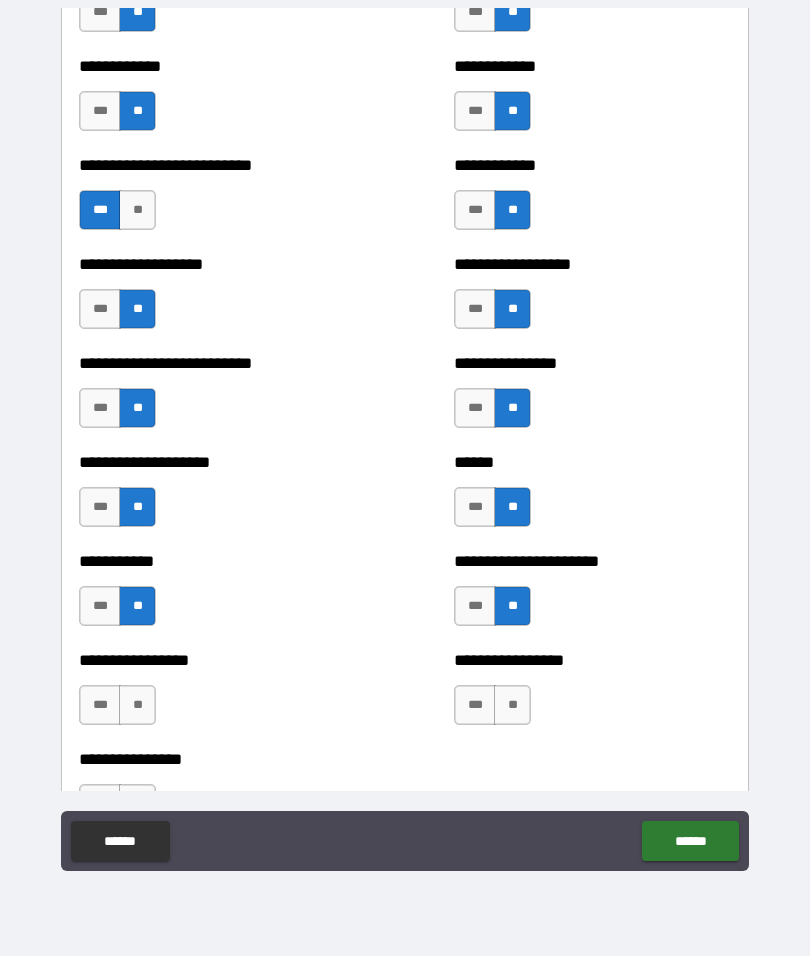 click on "**" at bounding box center [137, 705] 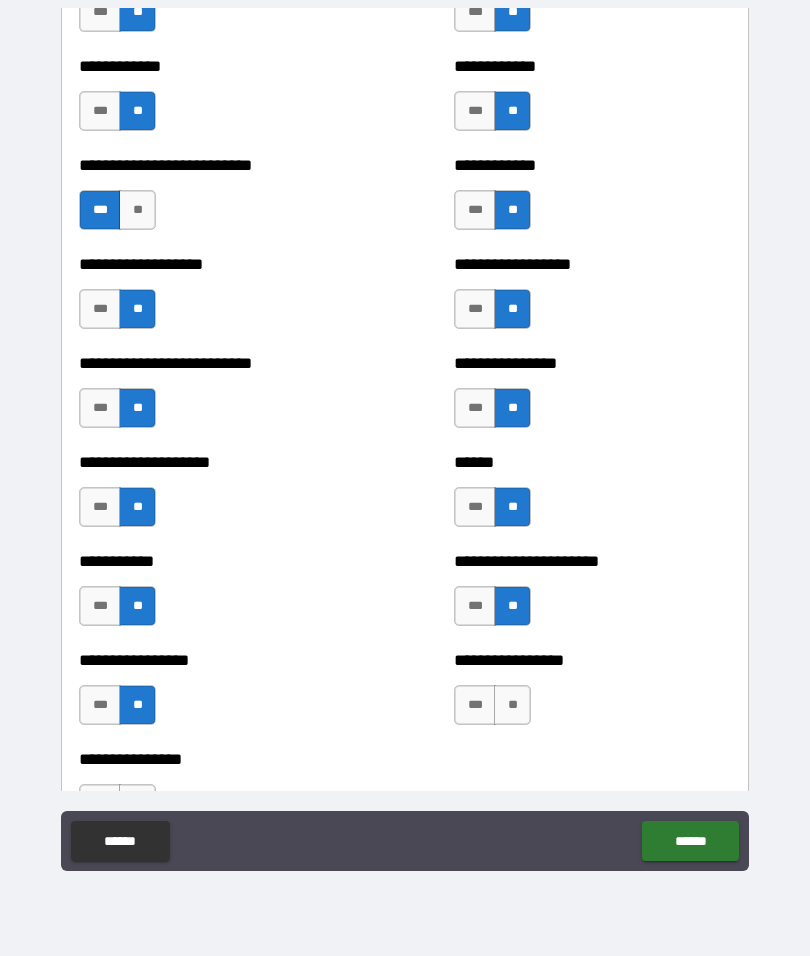 click on "**" at bounding box center (512, 705) 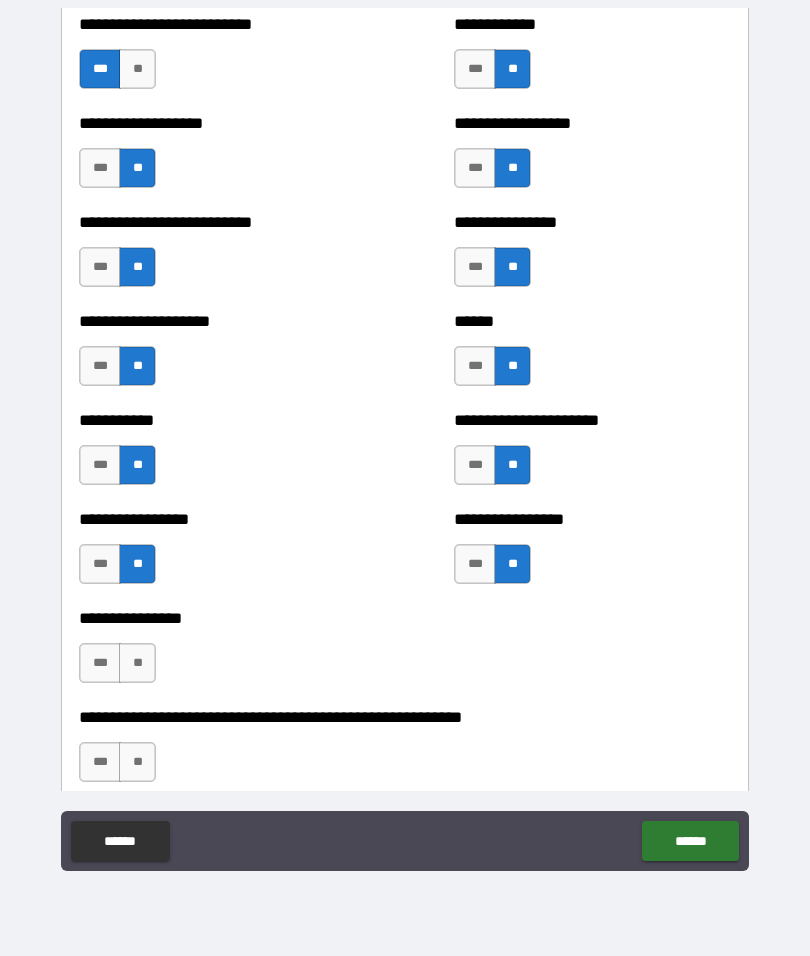 scroll, scrollTop: 5642, scrollLeft: 0, axis: vertical 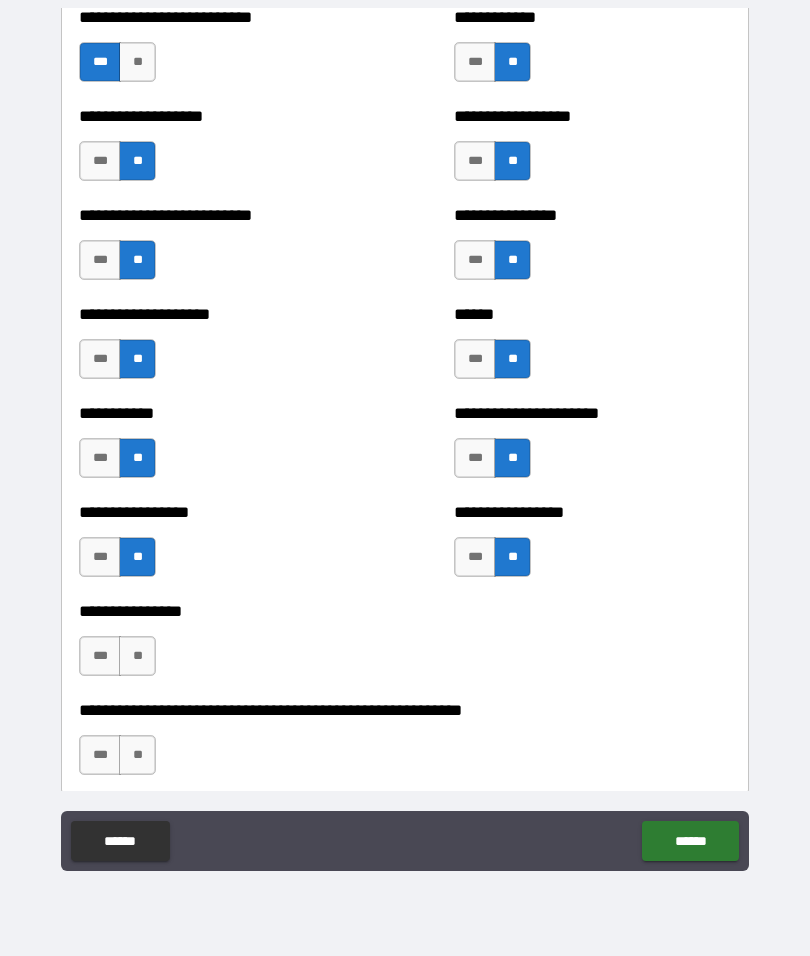 click on "**" at bounding box center [137, 656] 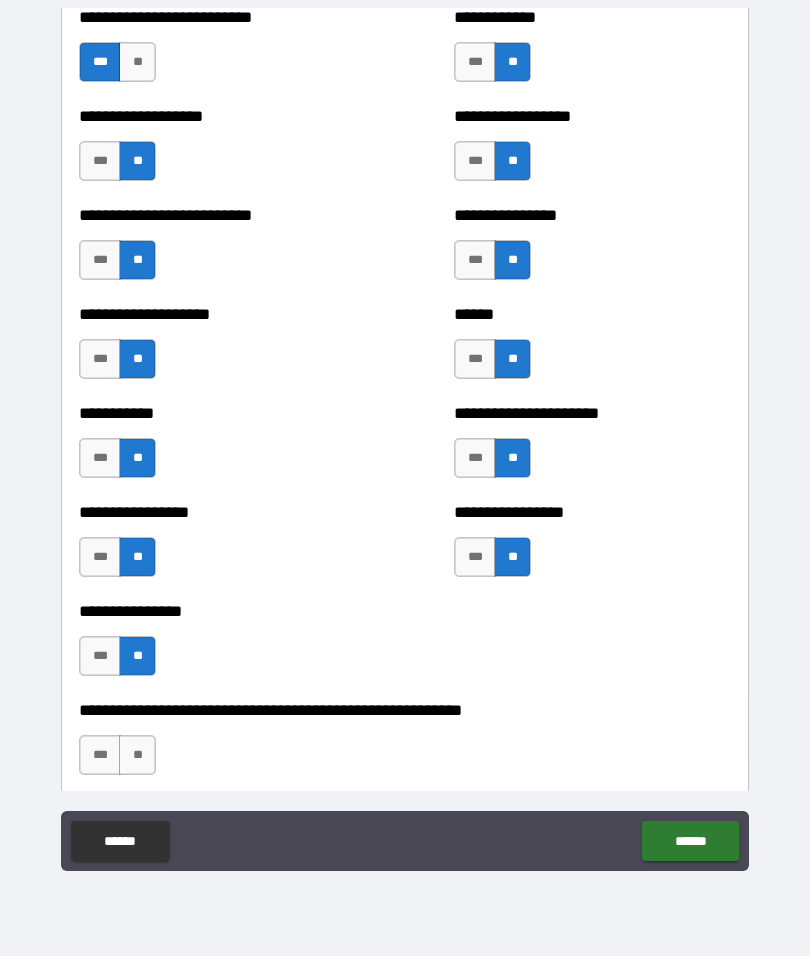 click on "**" at bounding box center (137, 755) 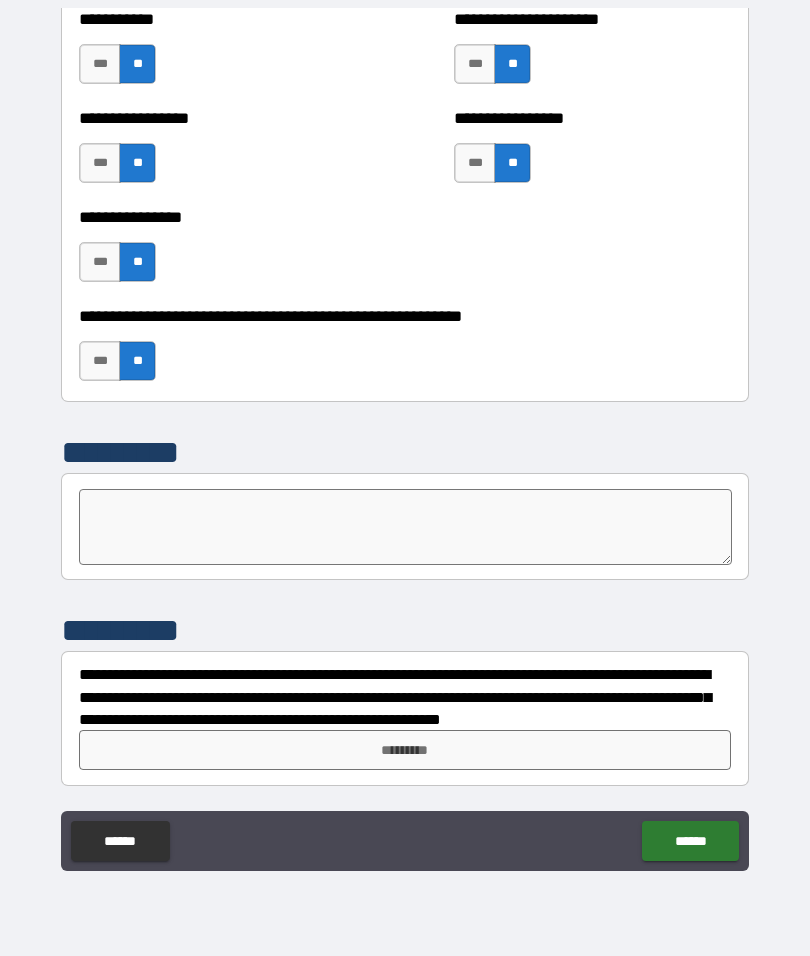 scroll, scrollTop: 6036, scrollLeft: 0, axis: vertical 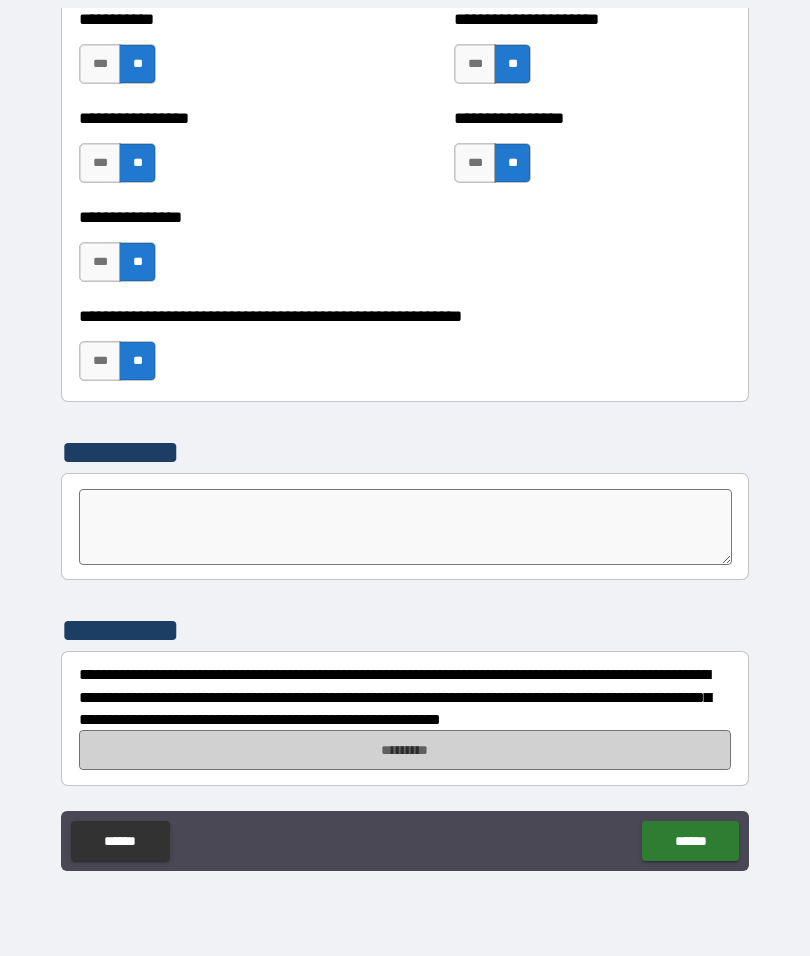 click on "*********" at bounding box center (405, 750) 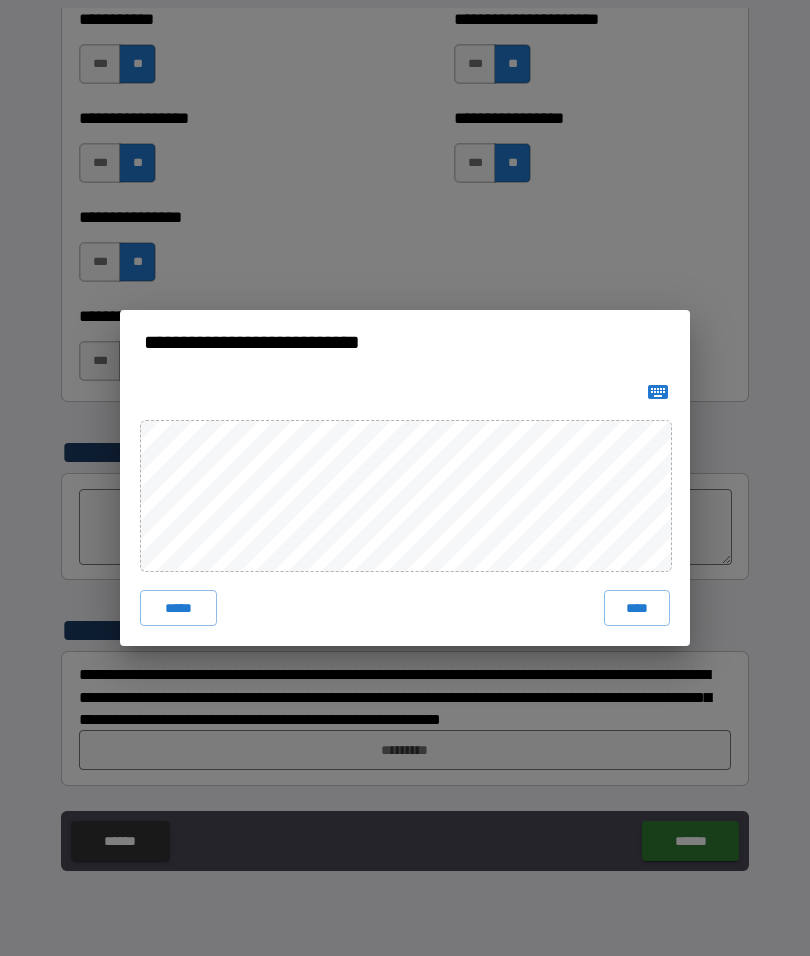 click at bounding box center [405, 392] 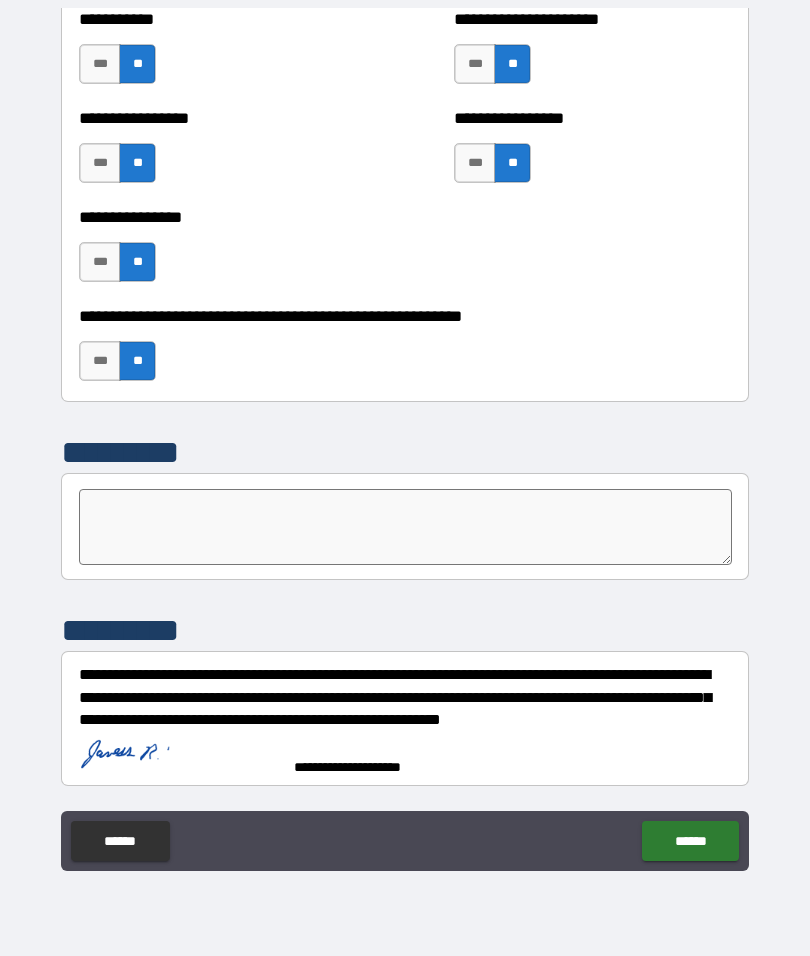 scroll, scrollTop: 6026, scrollLeft: 0, axis: vertical 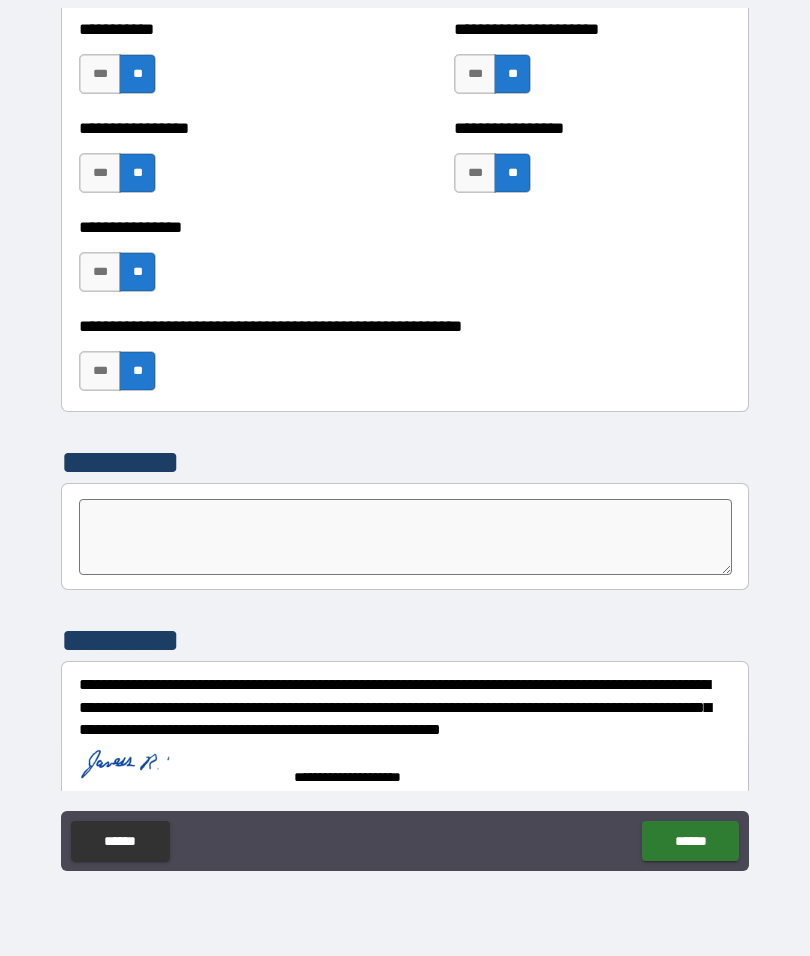 click on "**********" at bounding box center (405, 707) 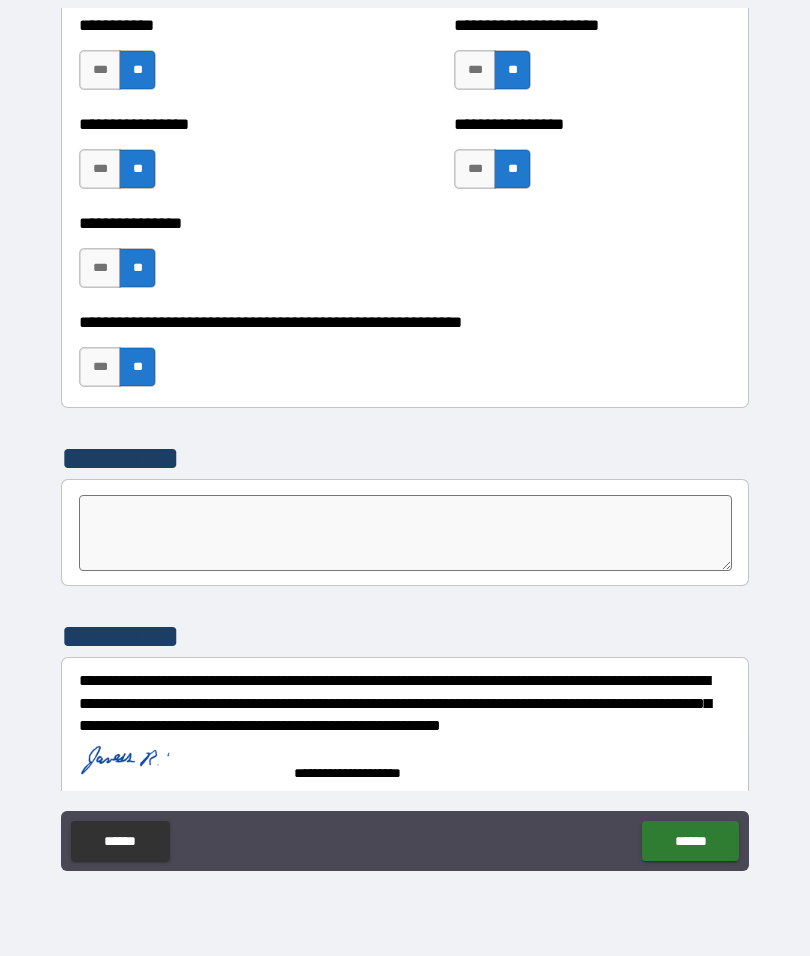 click at bounding box center (179, 764) 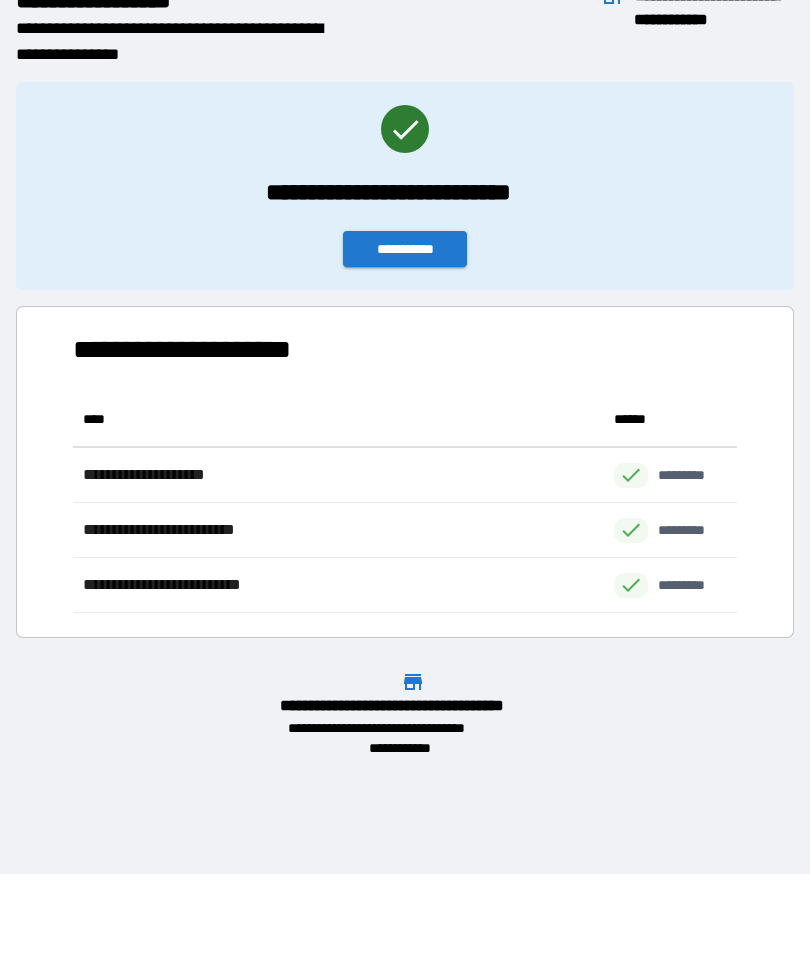 scroll, scrollTop: 1, scrollLeft: 1, axis: both 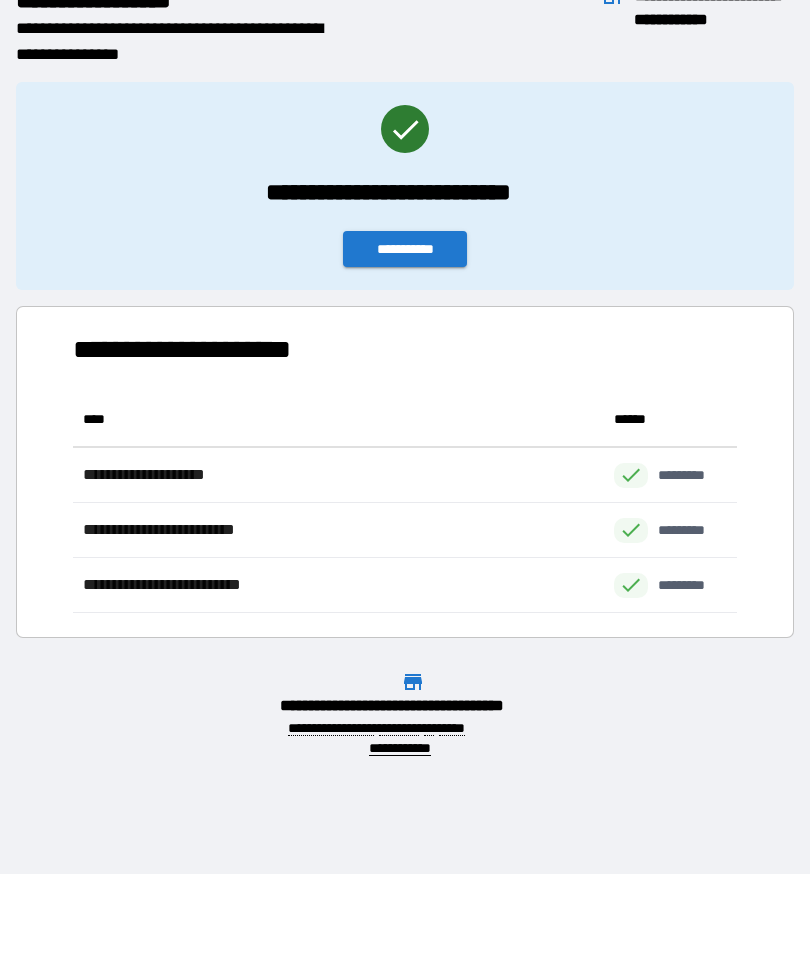 click on "**********" at bounding box center [405, 464] 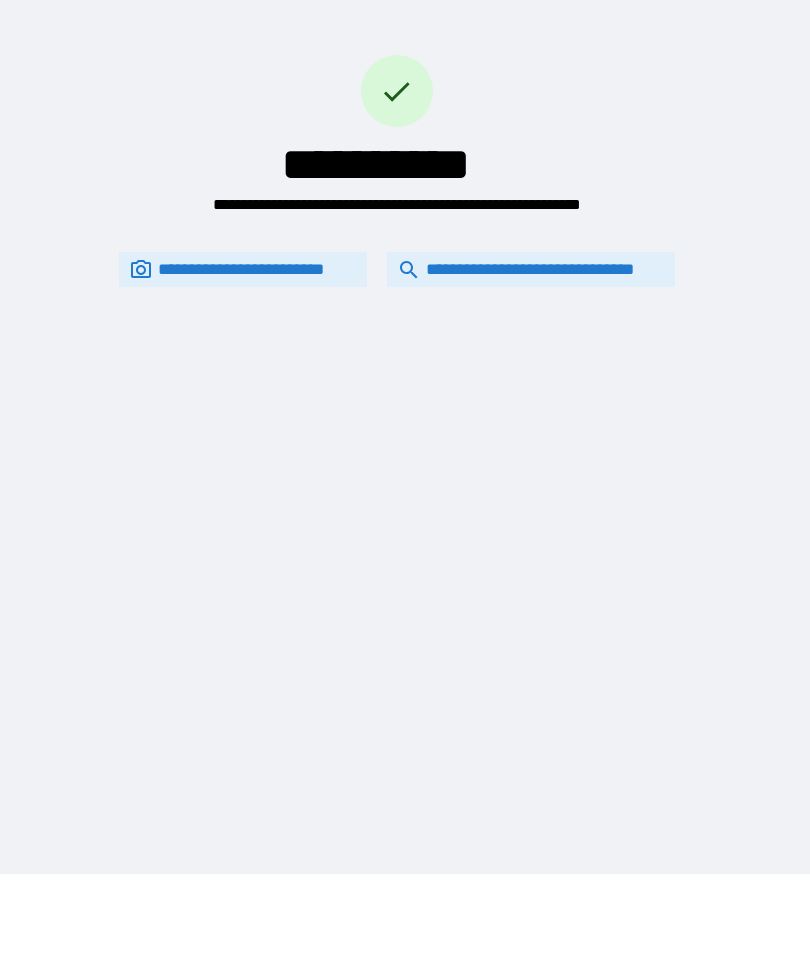 click on "**********" at bounding box center (243, 269) 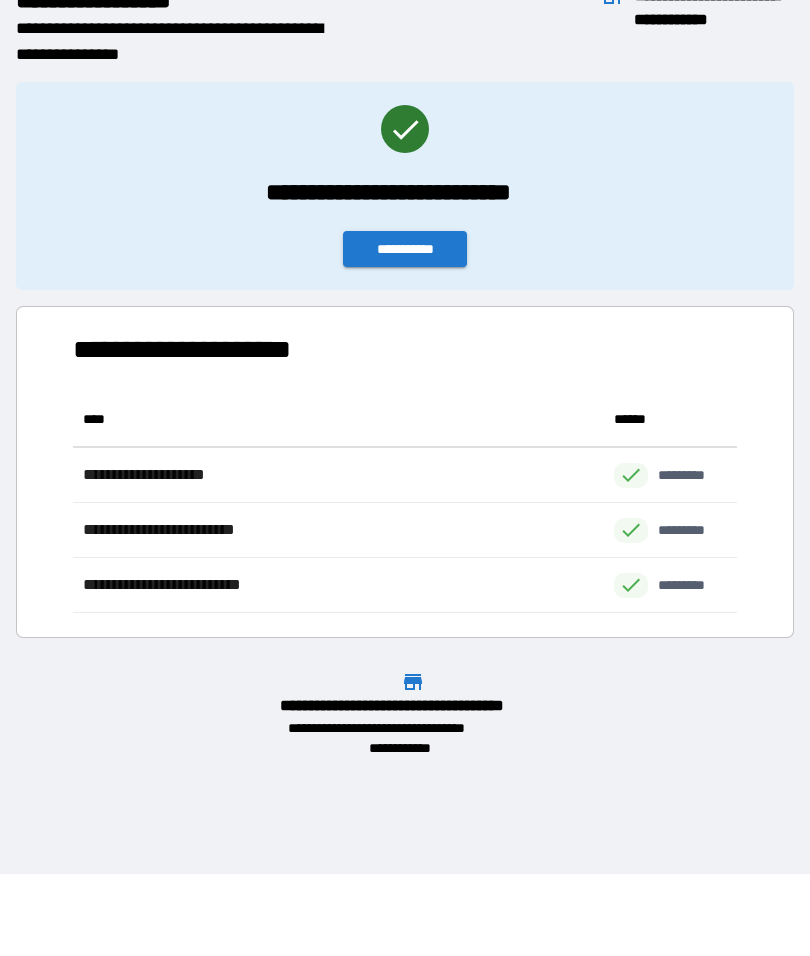 scroll, scrollTop: 1, scrollLeft: 1, axis: both 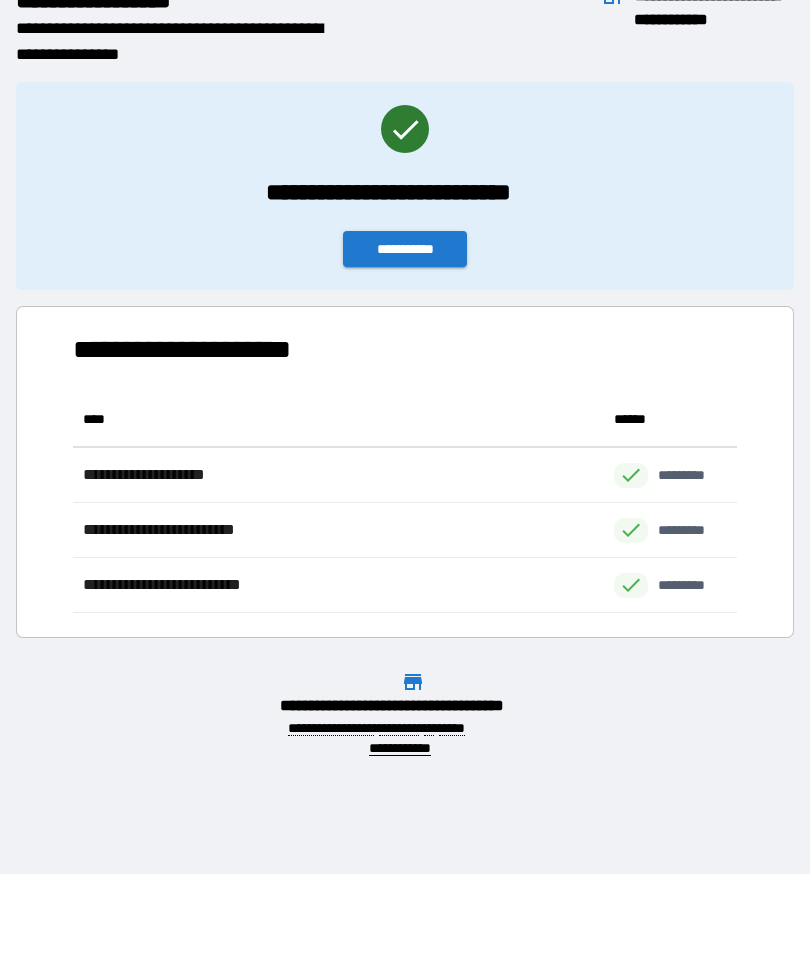 click on "**********" at bounding box center (405, 249) 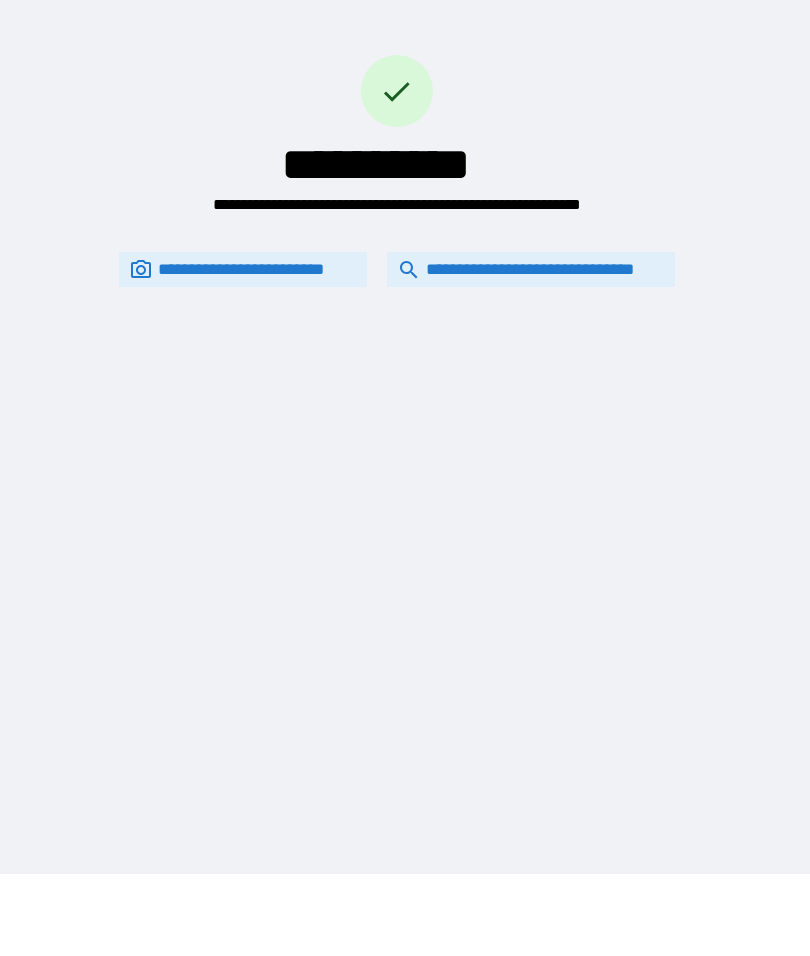 click on "**********" at bounding box center (531, 269) 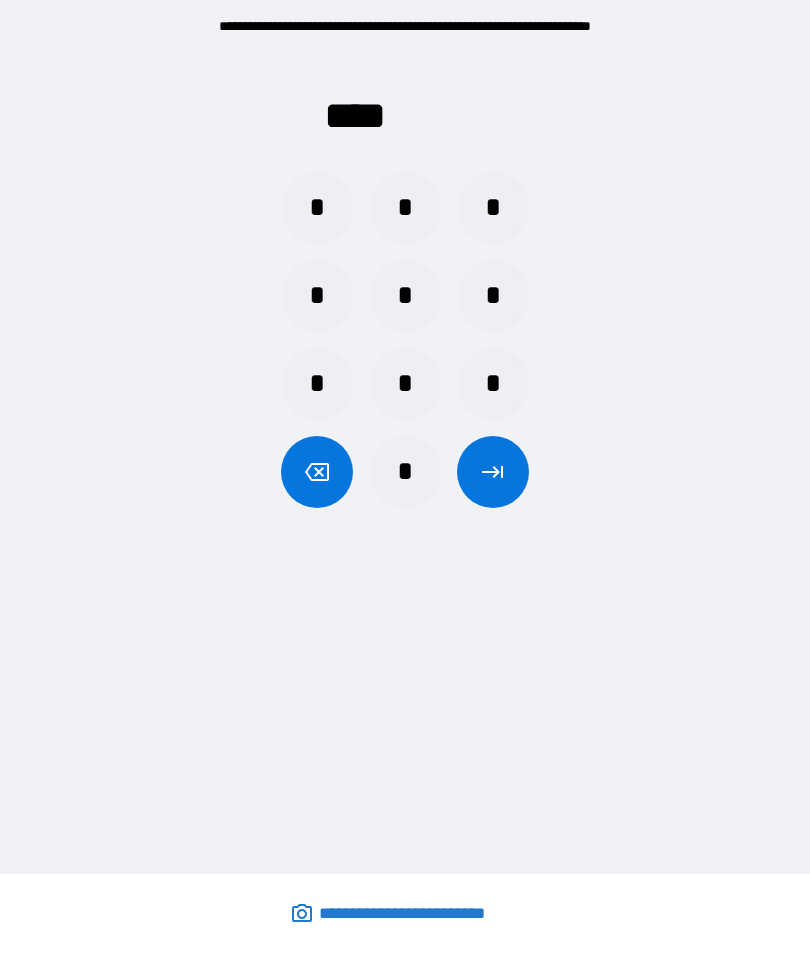 click on "*" at bounding box center (317, 208) 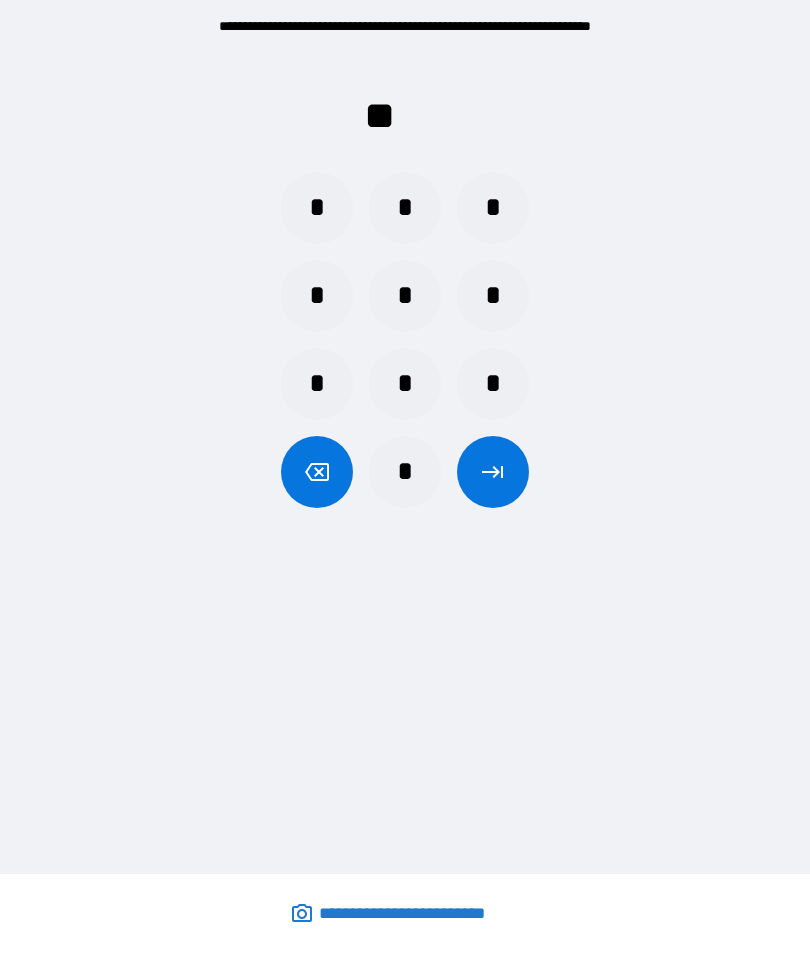 click on "*" at bounding box center [405, 472] 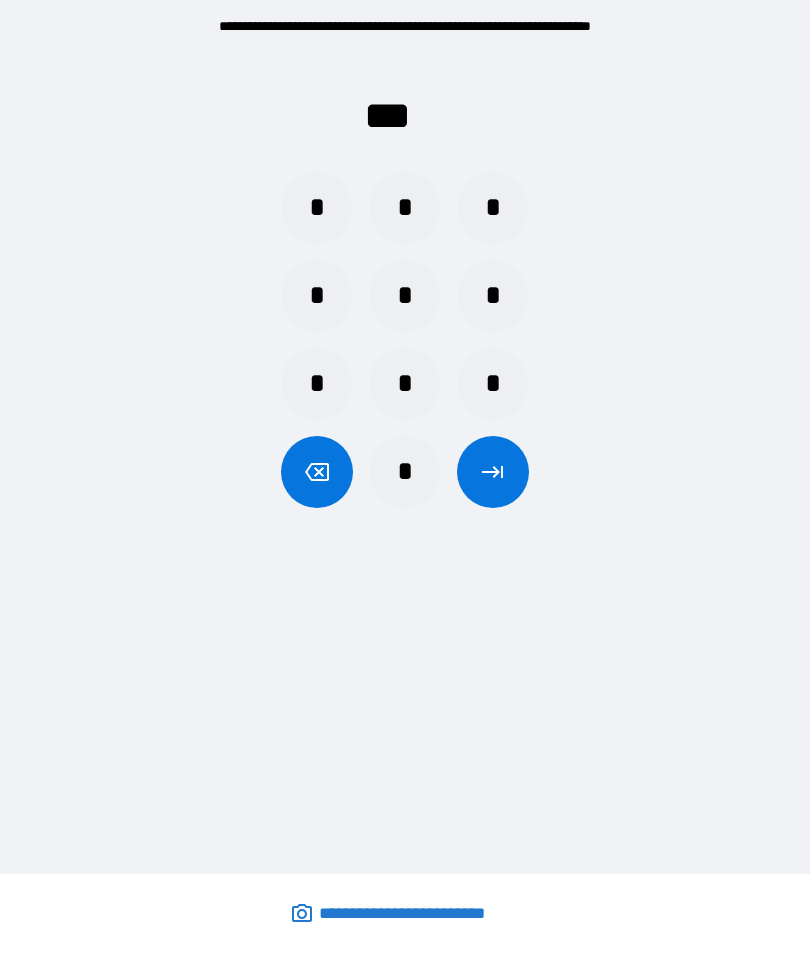 click on "*" at bounding box center [317, 208] 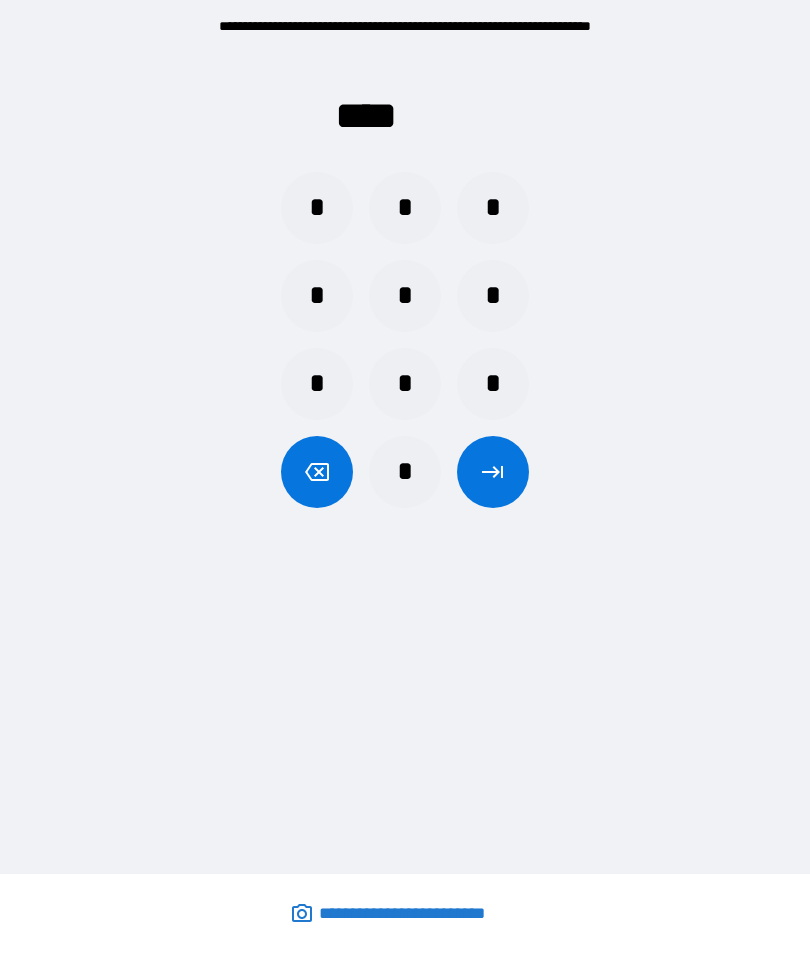 click at bounding box center (493, 472) 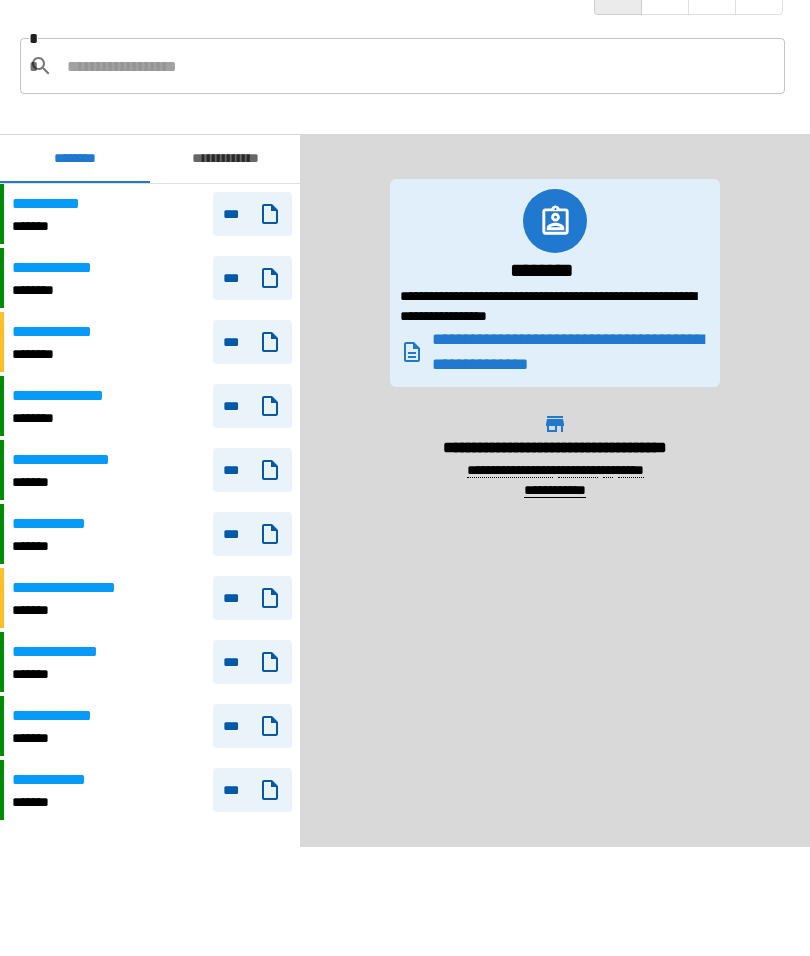 click on "**********" at bounding box center [57, 524] 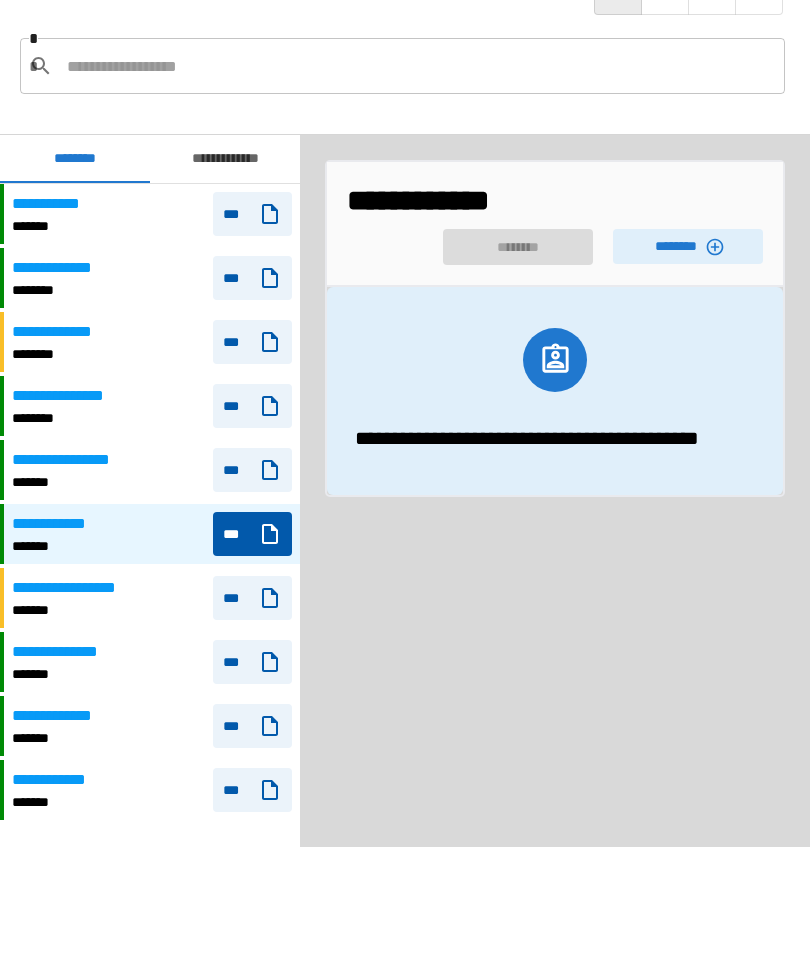 click on "********" at bounding box center (688, 246) 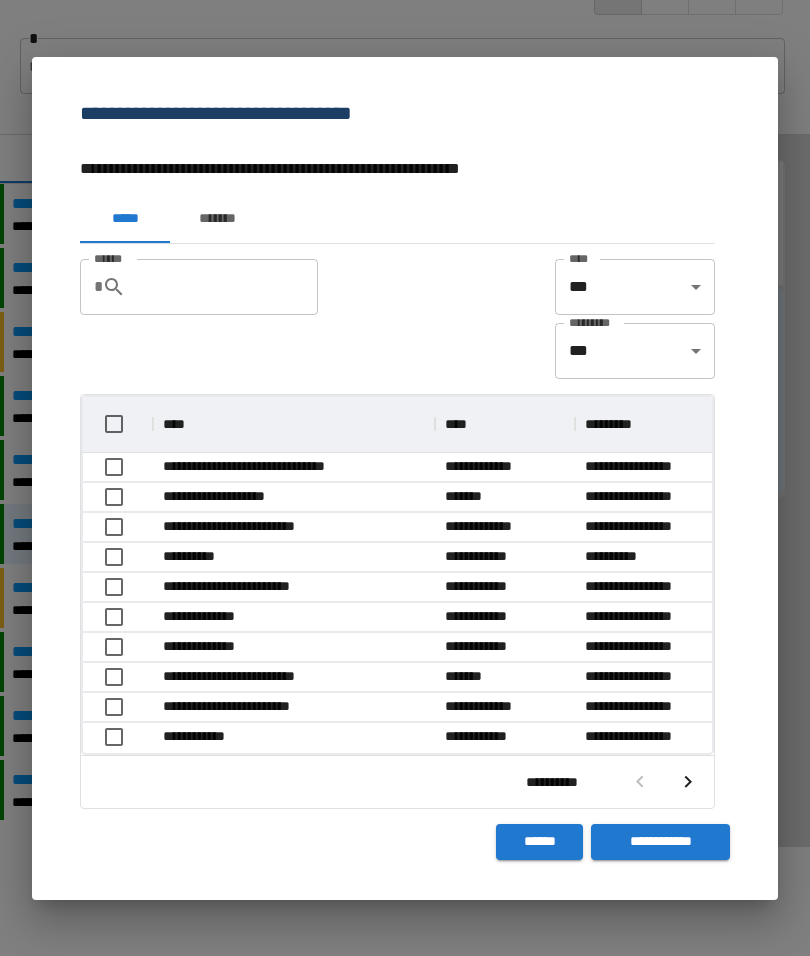 scroll, scrollTop: 1, scrollLeft: 1, axis: both 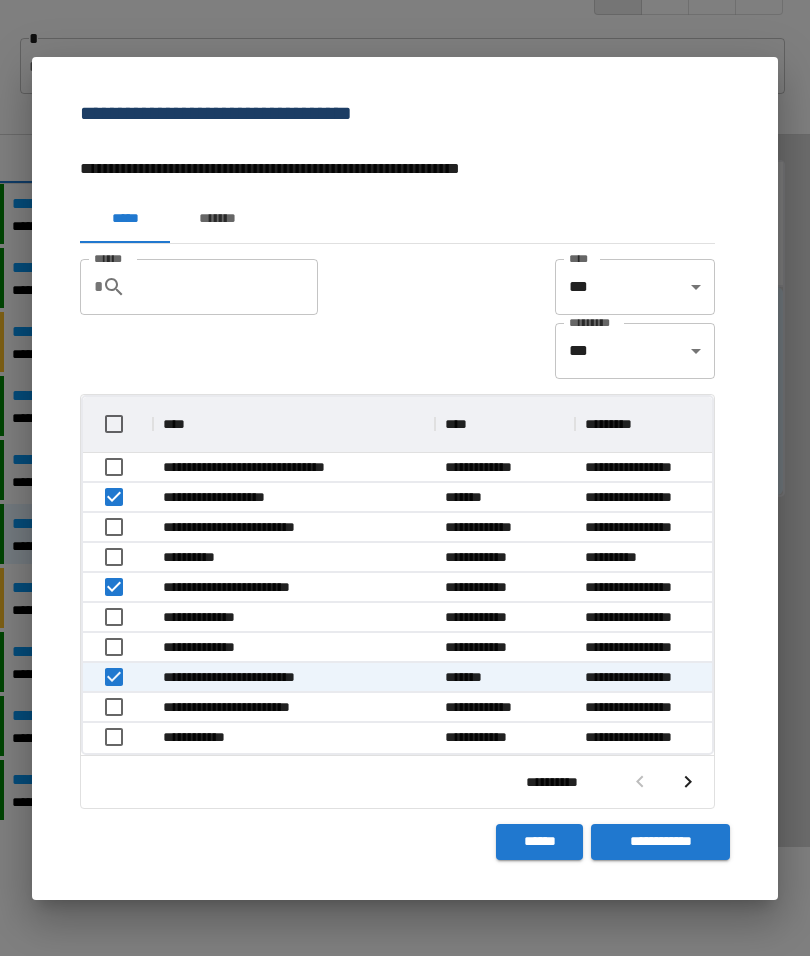 click on "**********" at bounding box center (660, 842) 